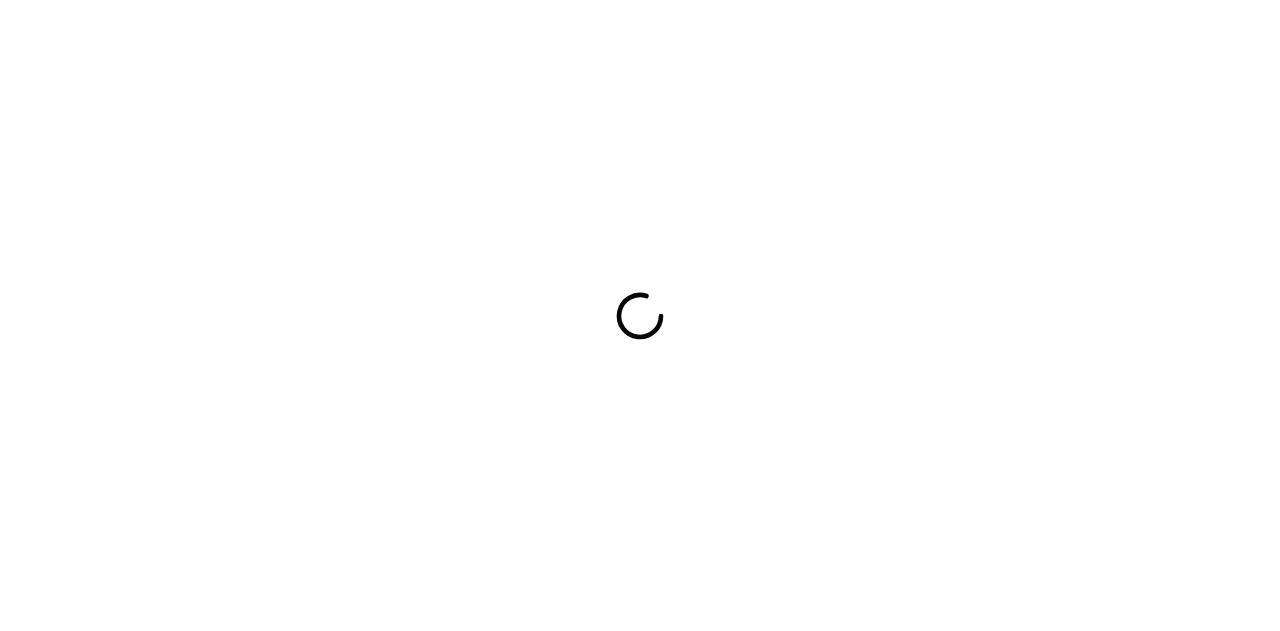 scroll, scrollTop: 0, scrollLeft: 0, axis: both 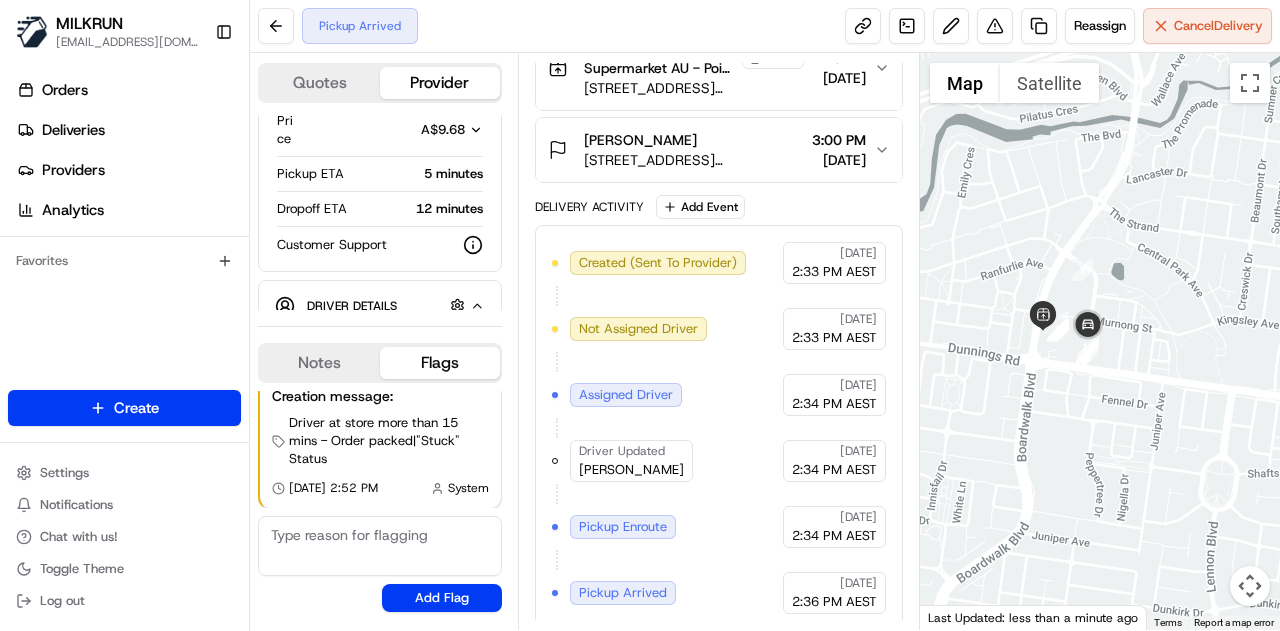 drag, startPoint x: 1118, startPoint y: 457, endPoint x: 1095, endPoint y: 445, distance: 25.942244 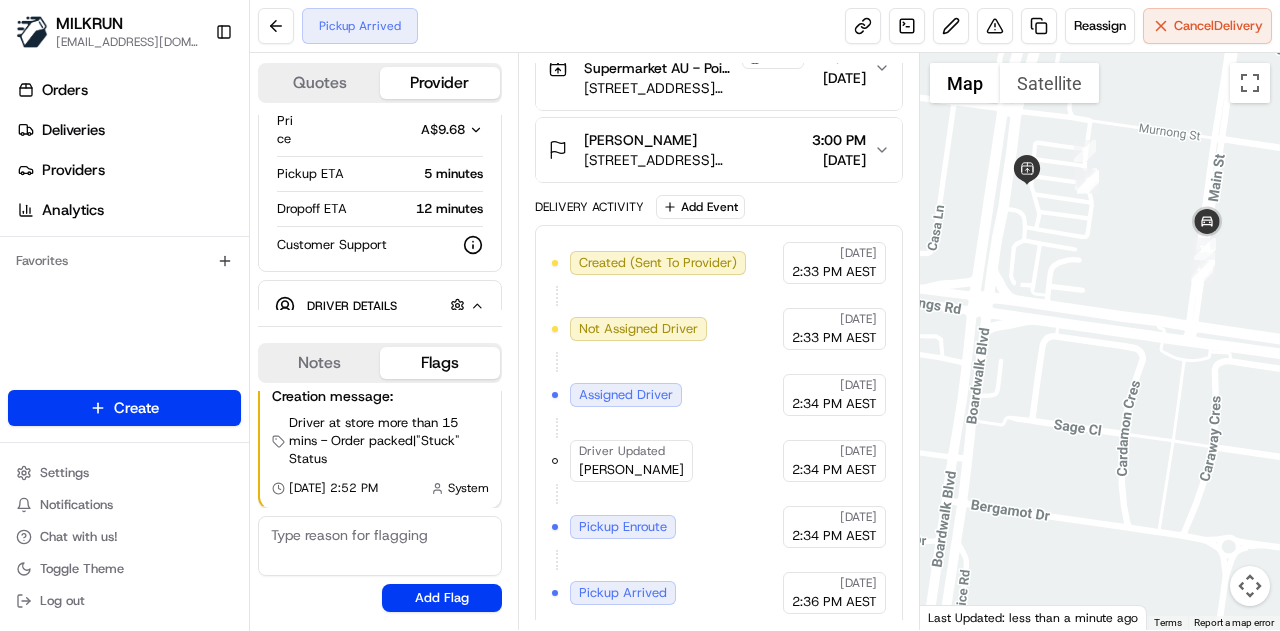 click at bounding box center [1100, 341] 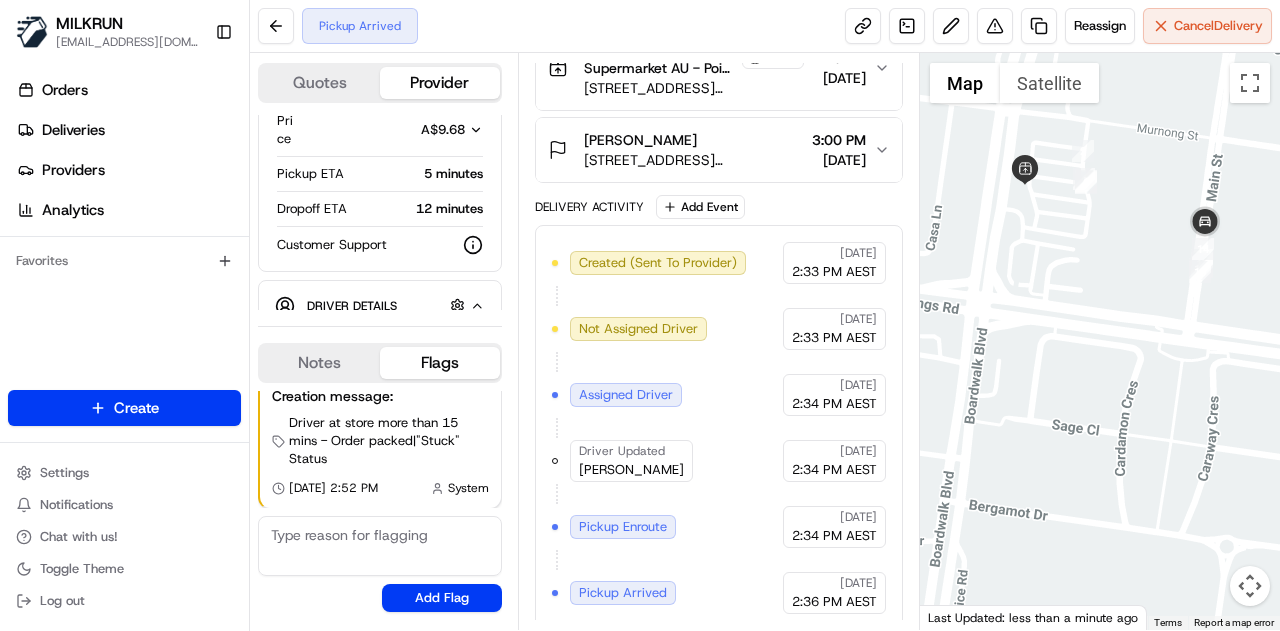 drag, startPoint x: 1116, startPoint y: 303, endPoint x: 1075, endPoint y: 345, distance: 58.694122 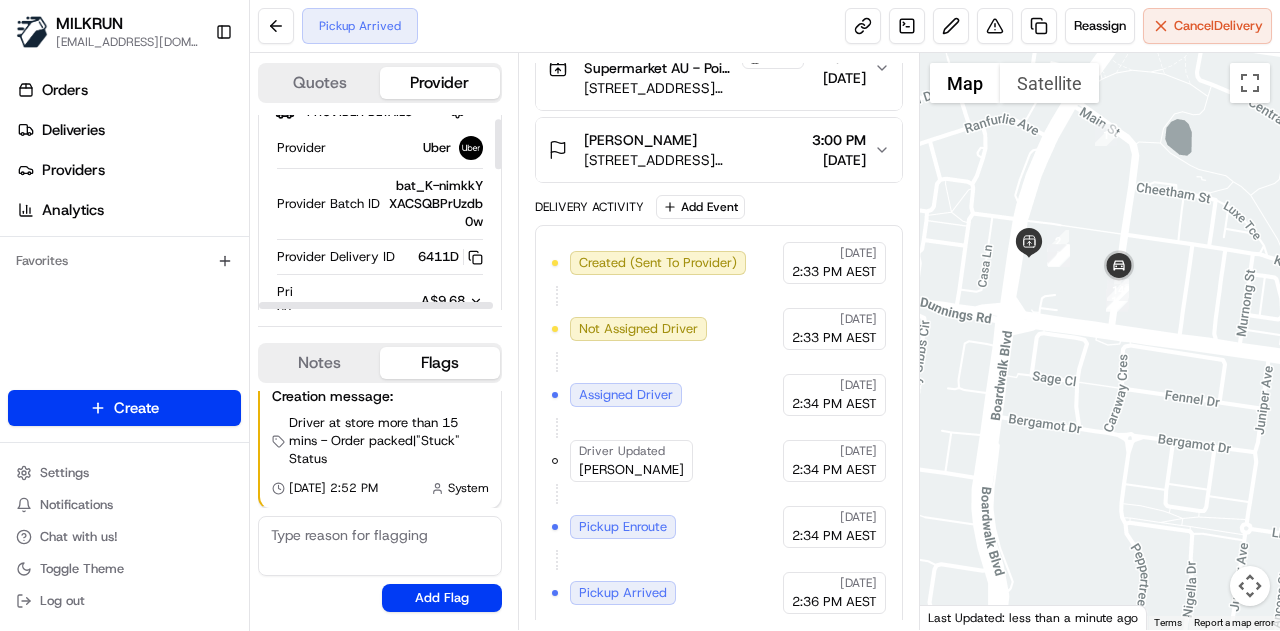 scroll, scrollTop: 0, scrollLeft: 0, axis: both 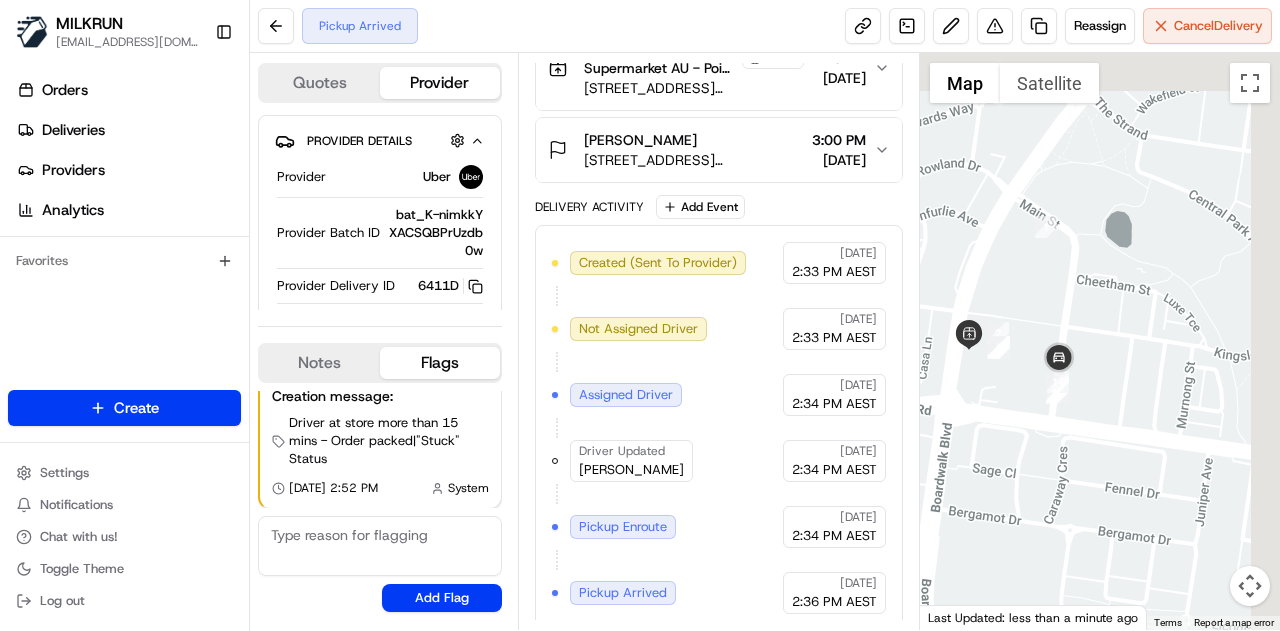 drag, startPoint x: 1090, startPoint y: 215, endPoint x: 1051, endPoint y: 291, distance: 85.42248 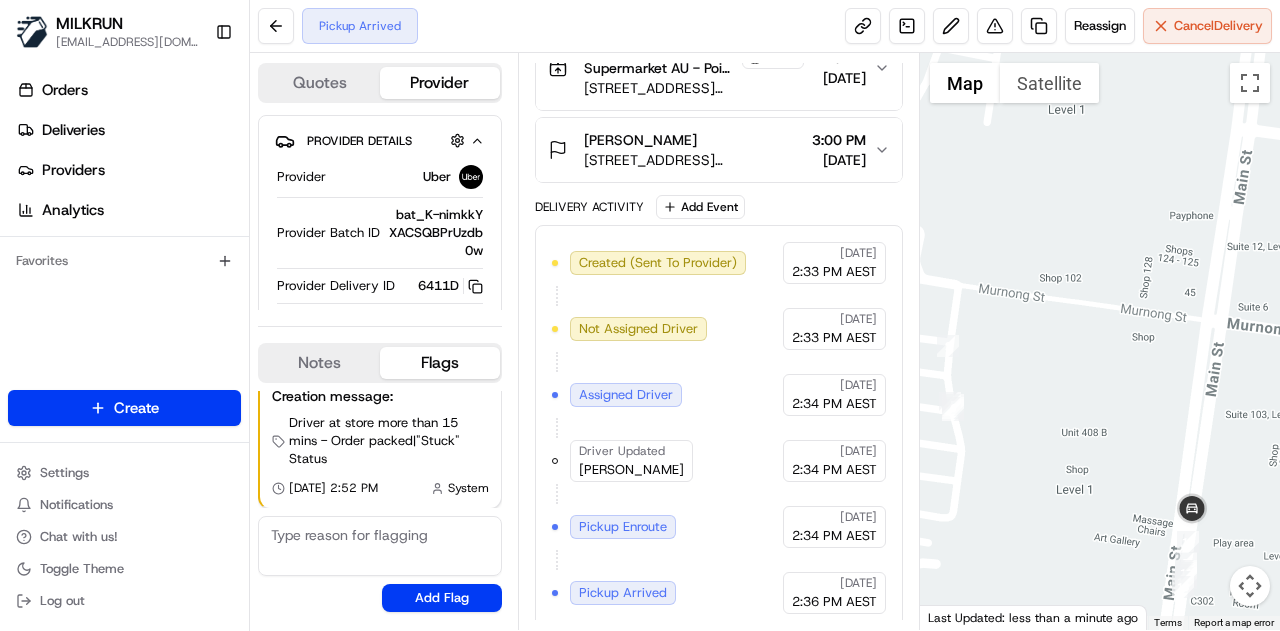 drag, startPoint x: 1098, startPoint y: 322, endPoint x: 1097, endPoint y: 263, distance: 59.008472 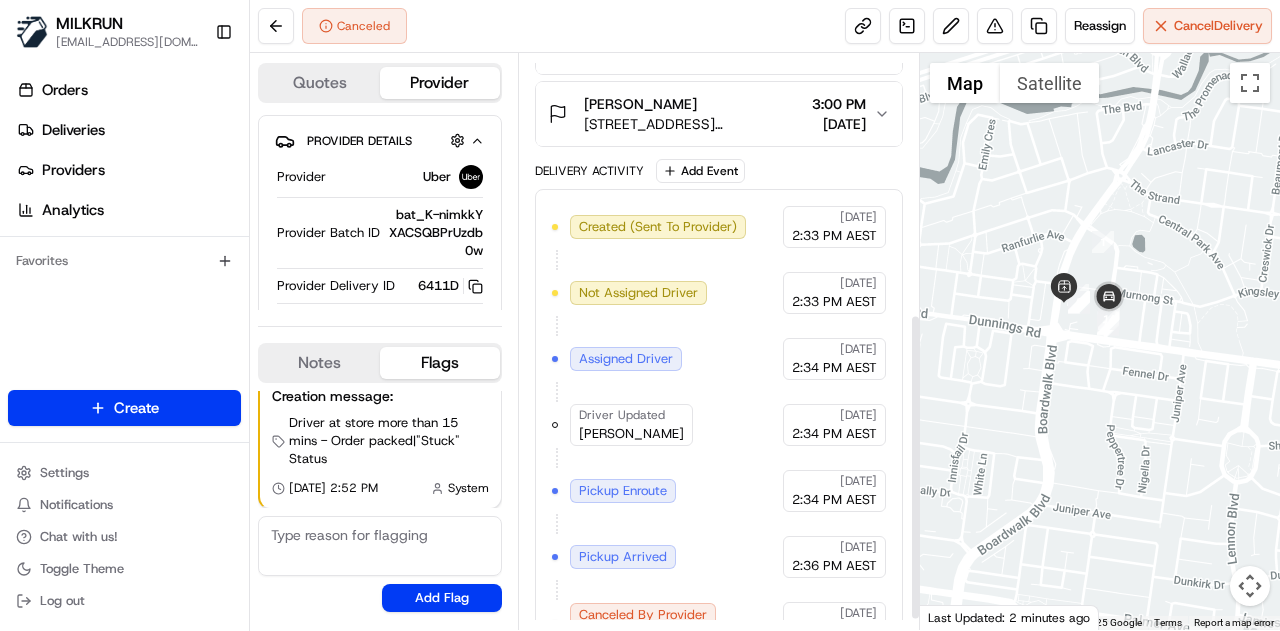 scroll, scrollTop: 506, scrollLeft: 0, axis: vertical 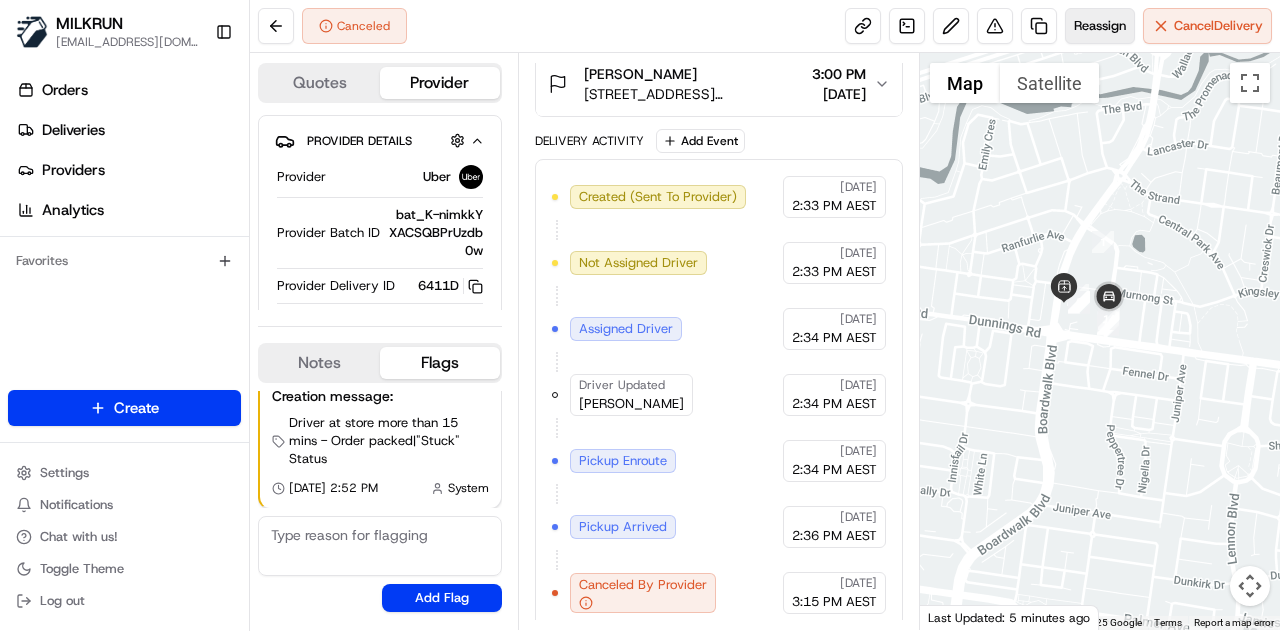 click on "Reassign" at bounding box center [1100, 26] 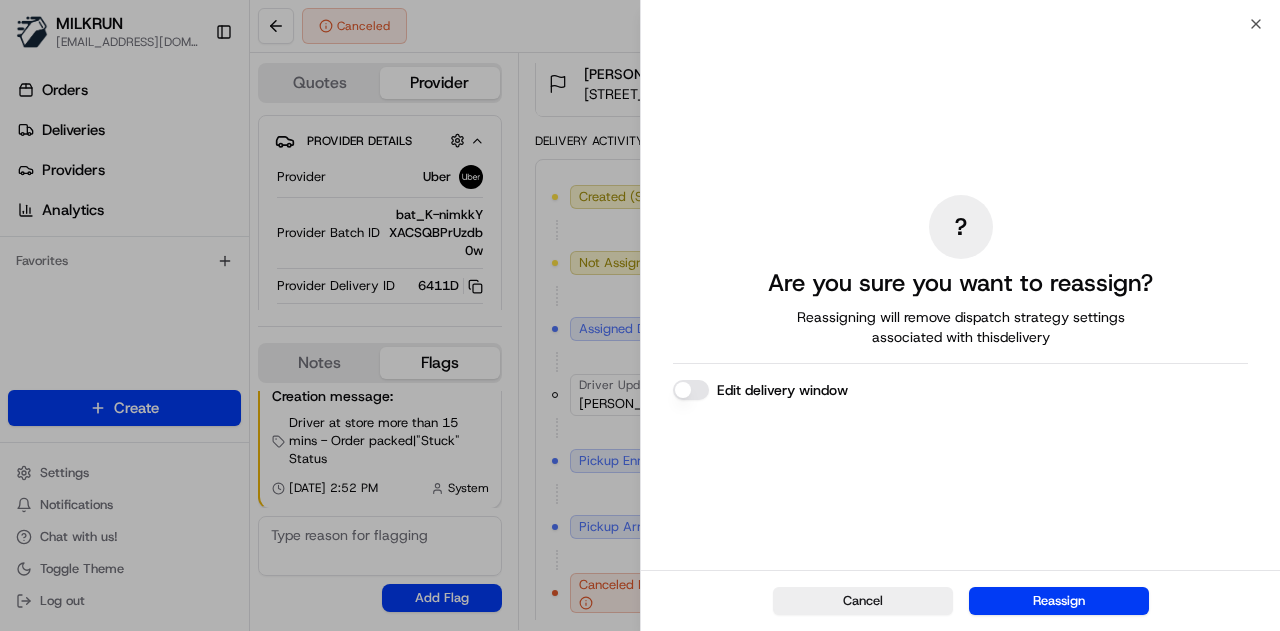 click on "Edit delivery window" at bounding box center [691, 390] 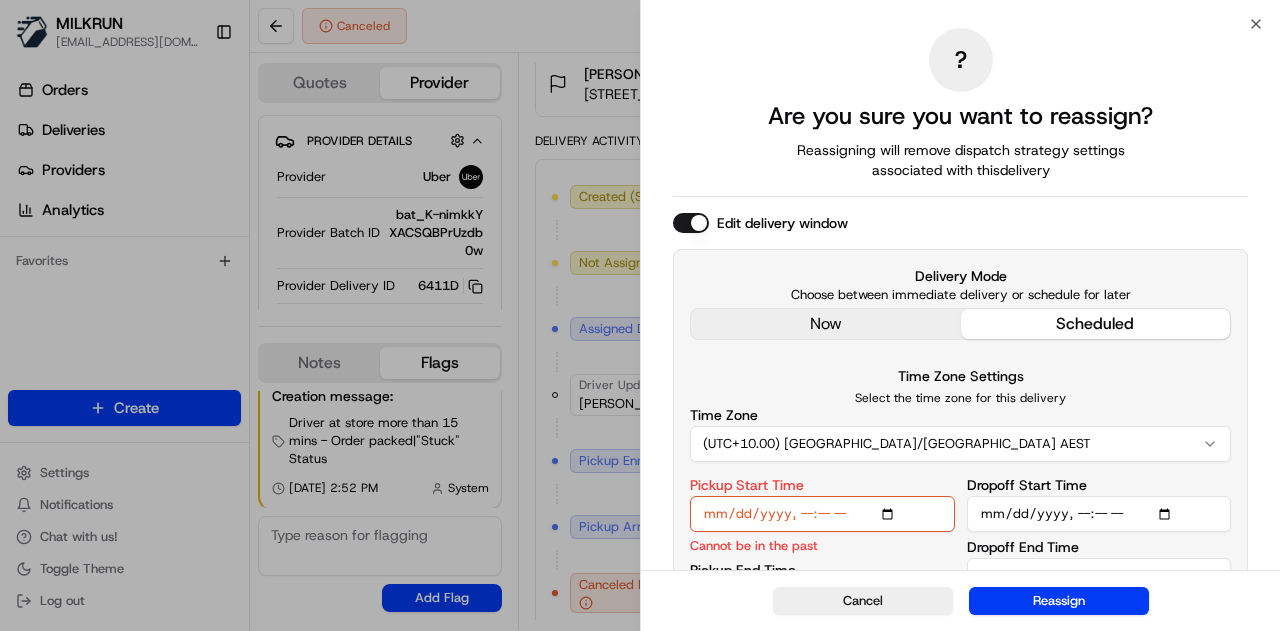 click on "Edit delivery window Delivery Mode Choose between immediate delivery or schedule for later now scheduled Time Zone Settings Select the time zone for this delivery Time Zone (UTC+10.00) Australia/Sydney AEST Pickup Start Time Cannot be in the past Pickup End Time Dropoff Start Time Dropoff End Time" at bounding box center (960, 423) 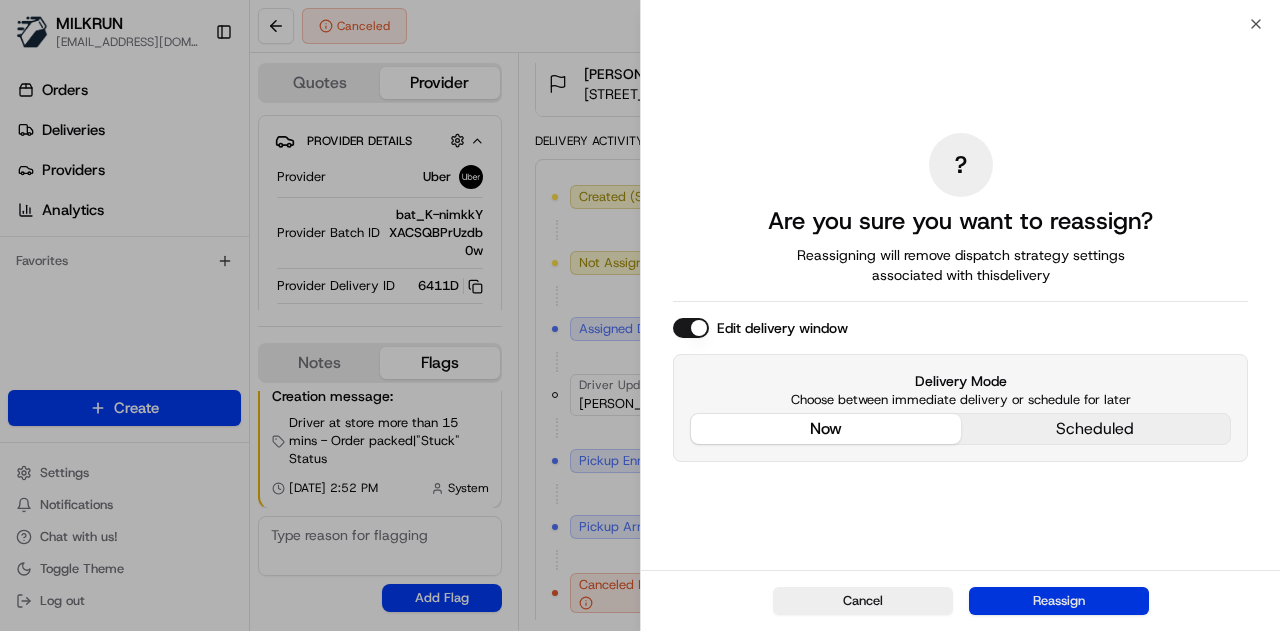 click on "Reassign" at bounding box center (1059, 601) 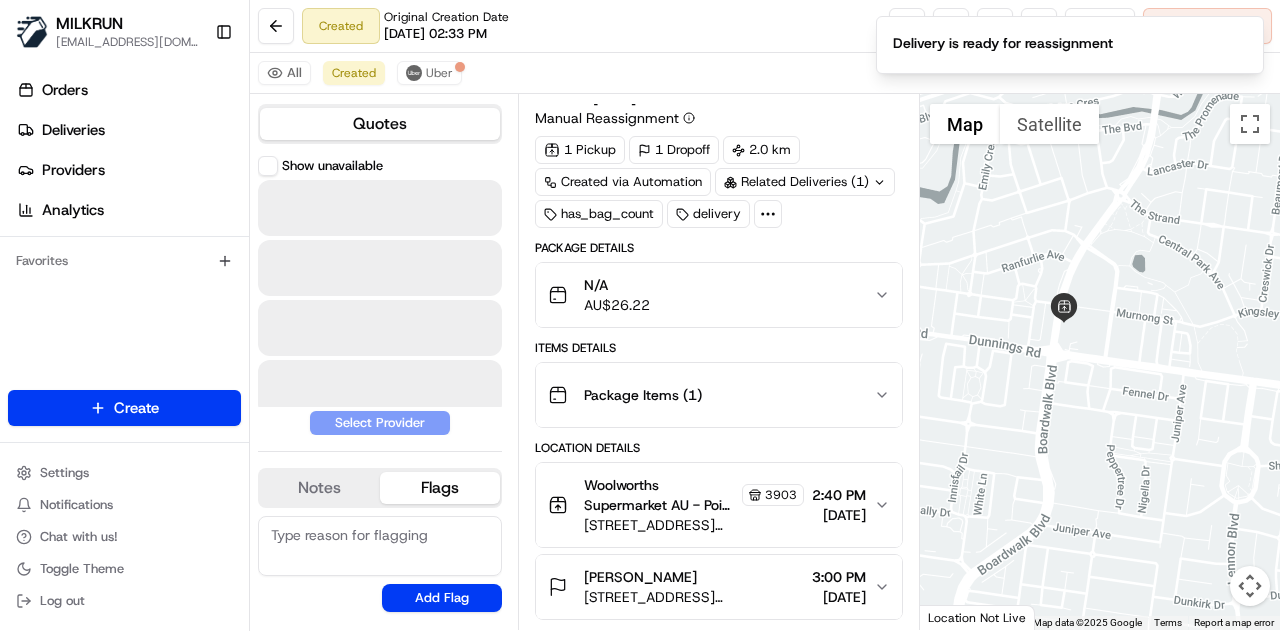 scroll, scrollTop: 38, scrollLeft: 0, axis: vertical 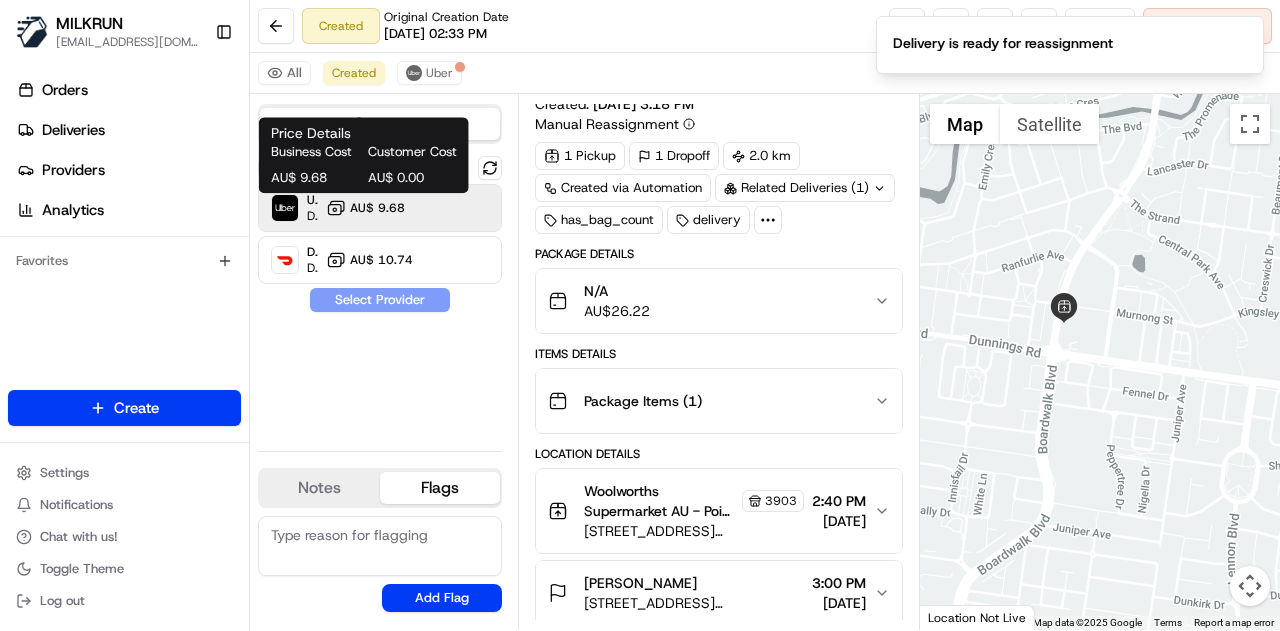 click on "AU$   9.68" at bounding box center [377, 208] 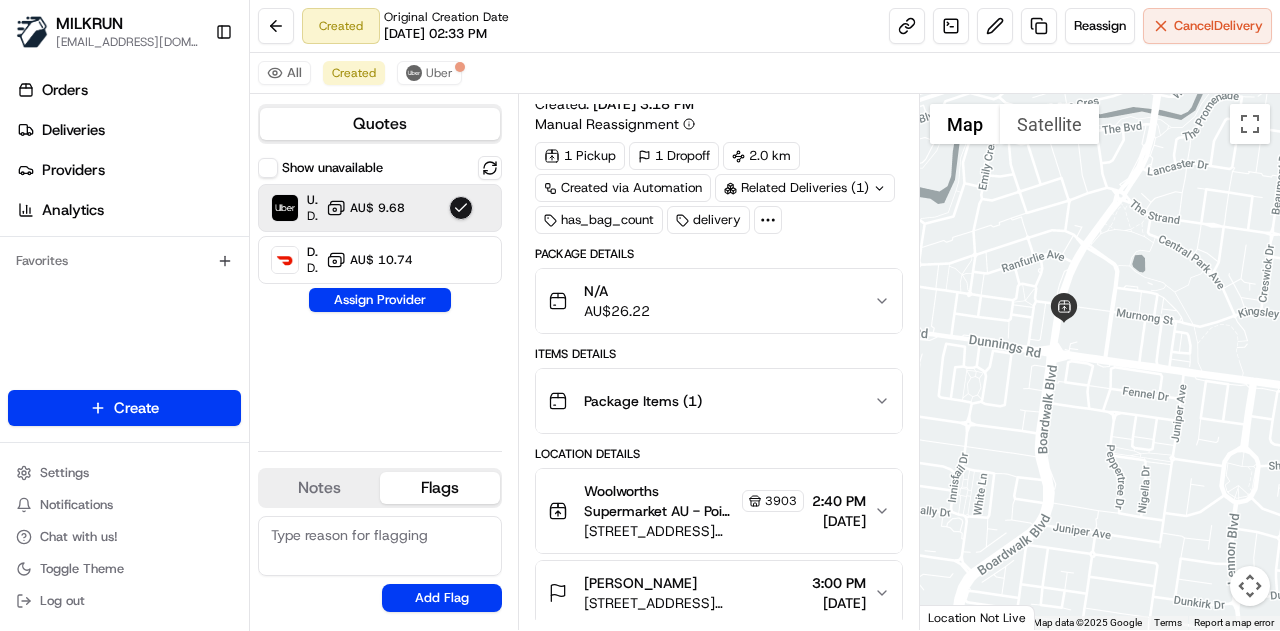 click on "Assign Provider" at bounding box center [380, 300] 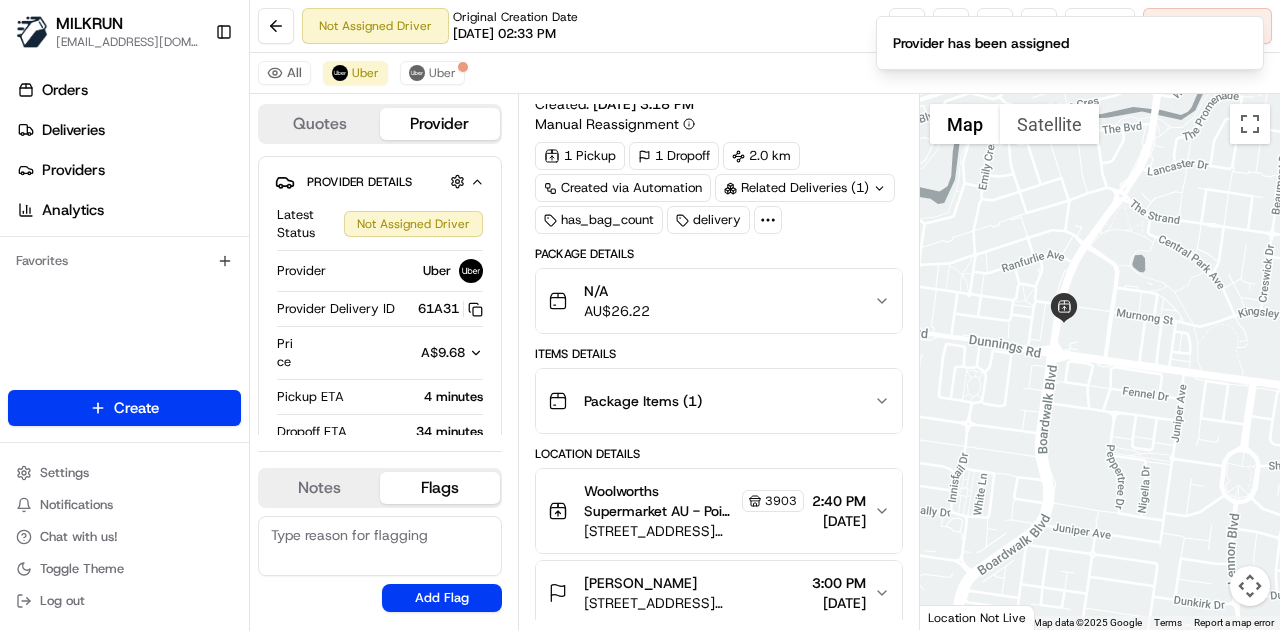 scroll, scrollTop: 220, scrollLeft: 0, axis: vertical 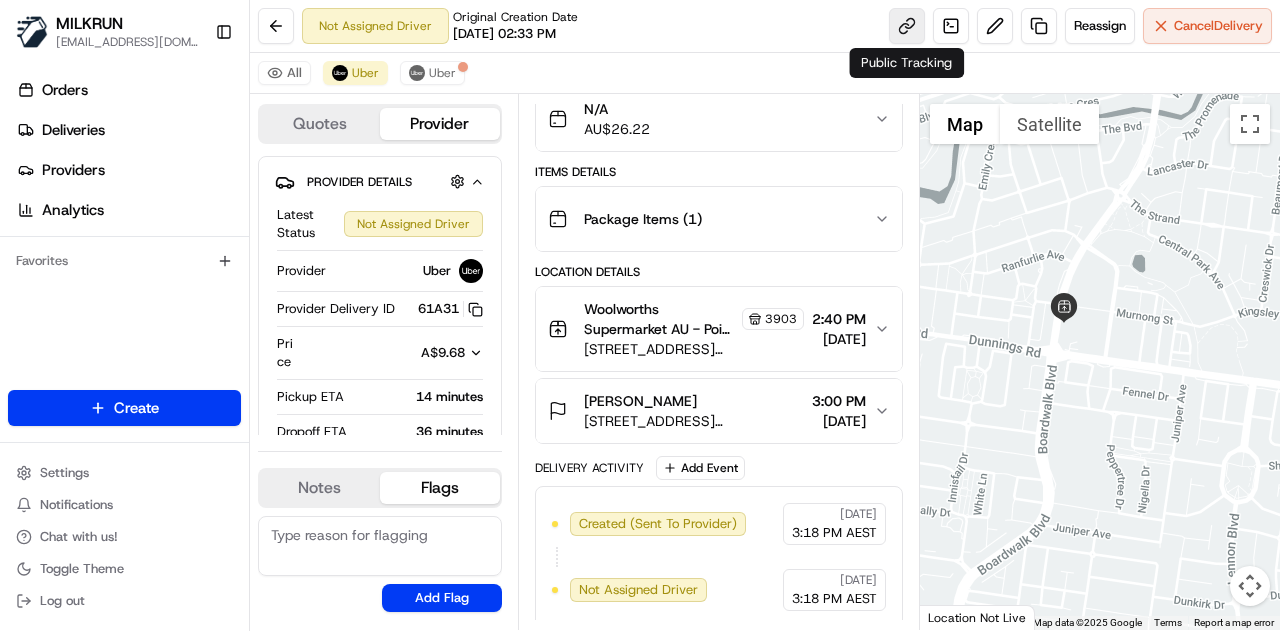 click at bounding box center (907, 26) 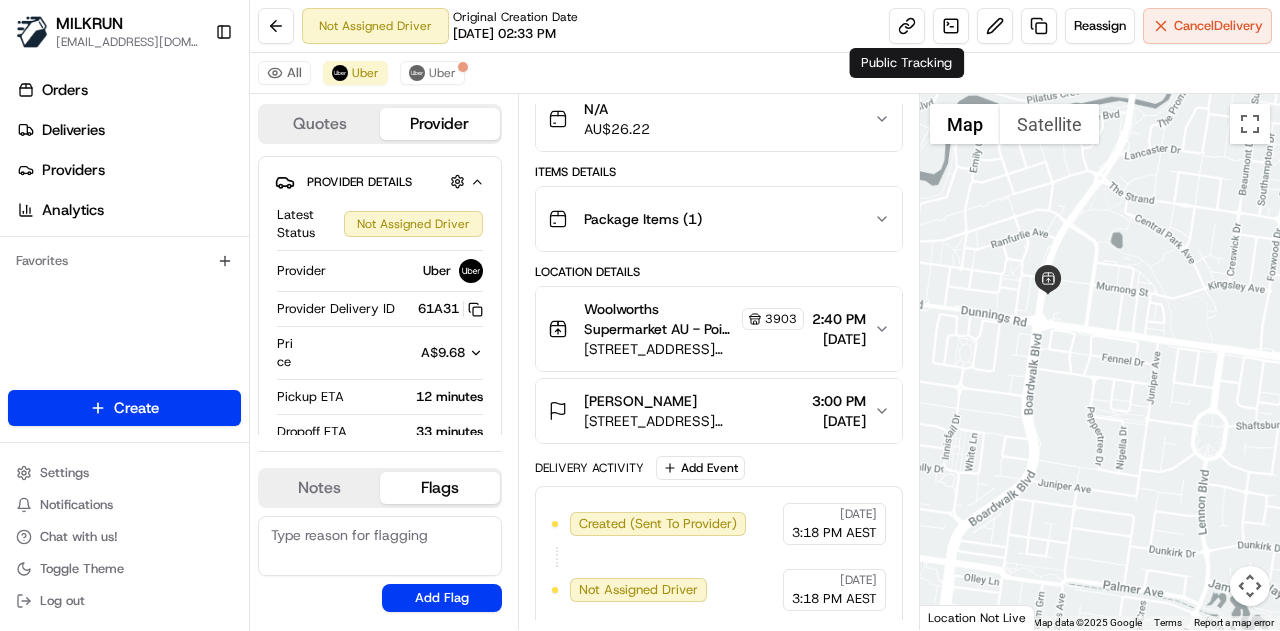 drag, startPoint x: 995, startPoint y: 366, endPoint x: 1114, endPoint y: 361, distance: 119.104996 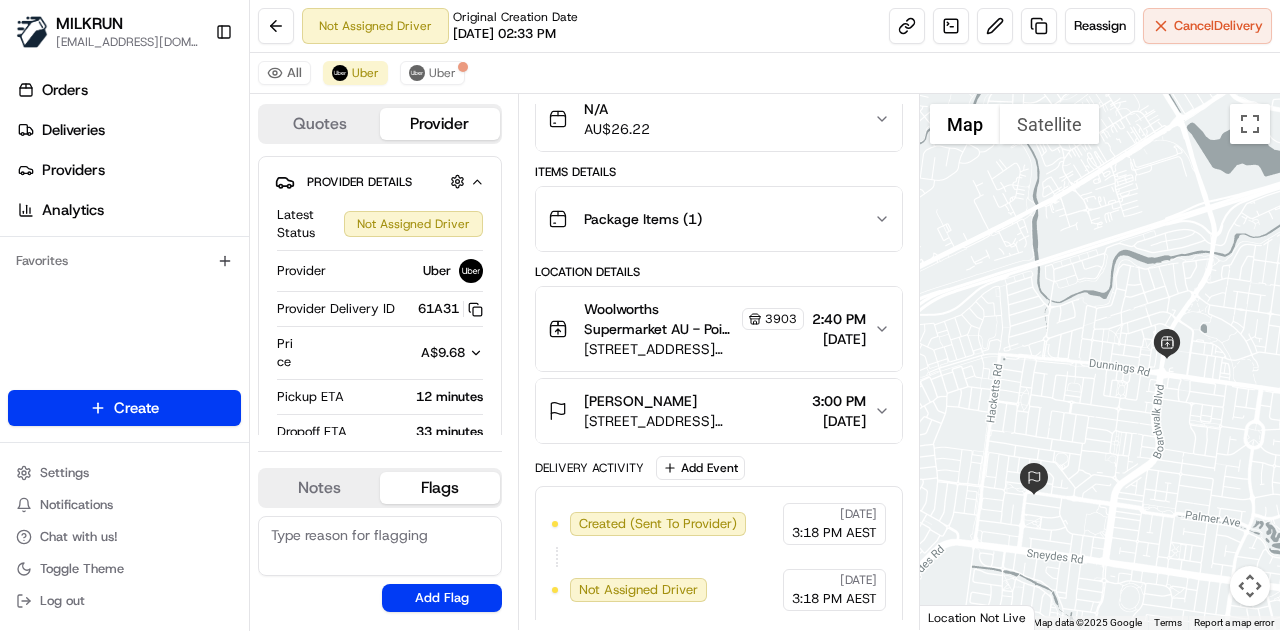 drag, startPoint x: 1035, startPoint y: 363, endPoint x: 1046, endPoint y: 380, distance: 20.248457 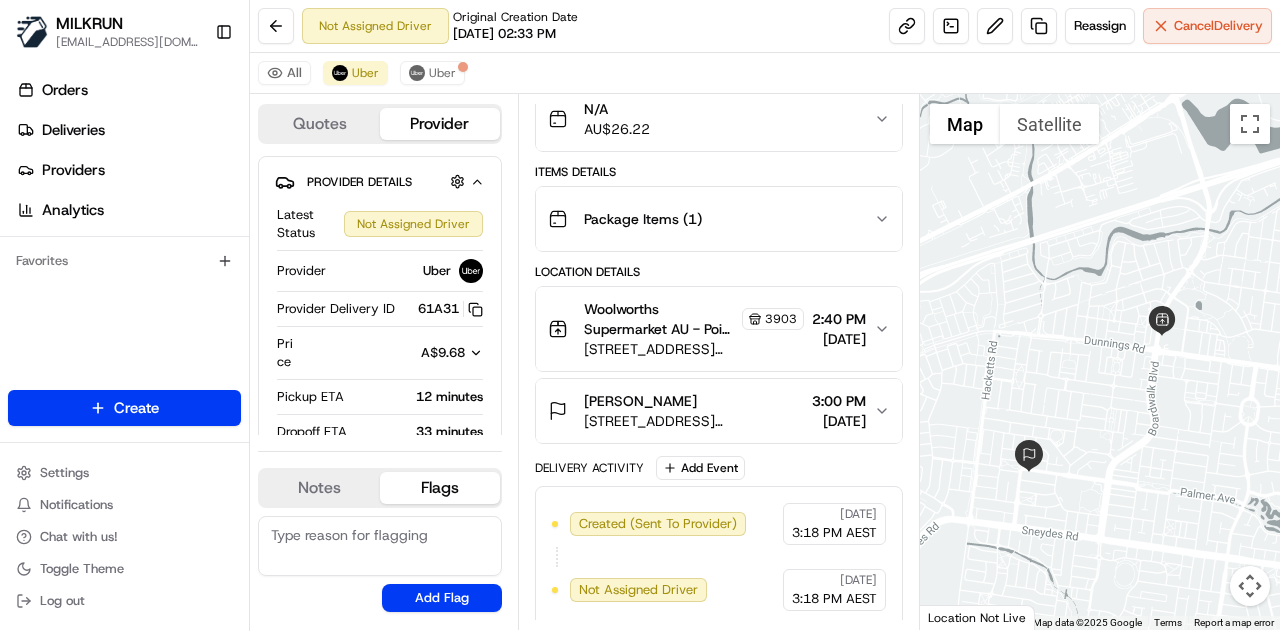 click 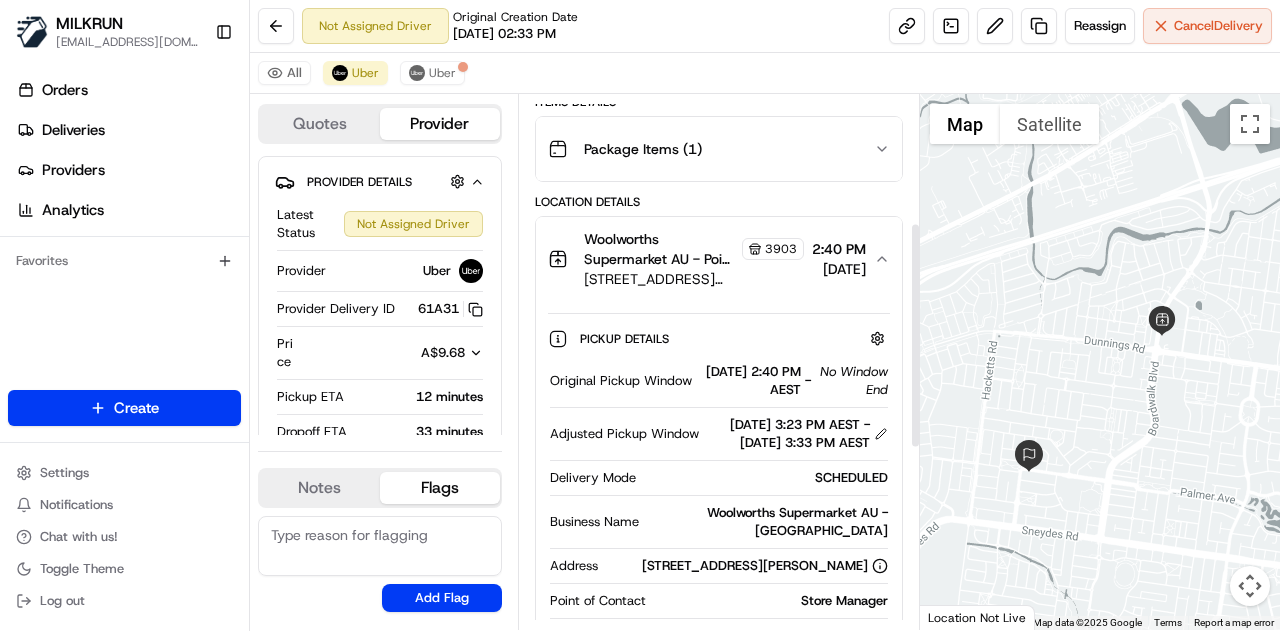 scroll, scrollTop: 320, scrollLeft: 0, axis: vertical 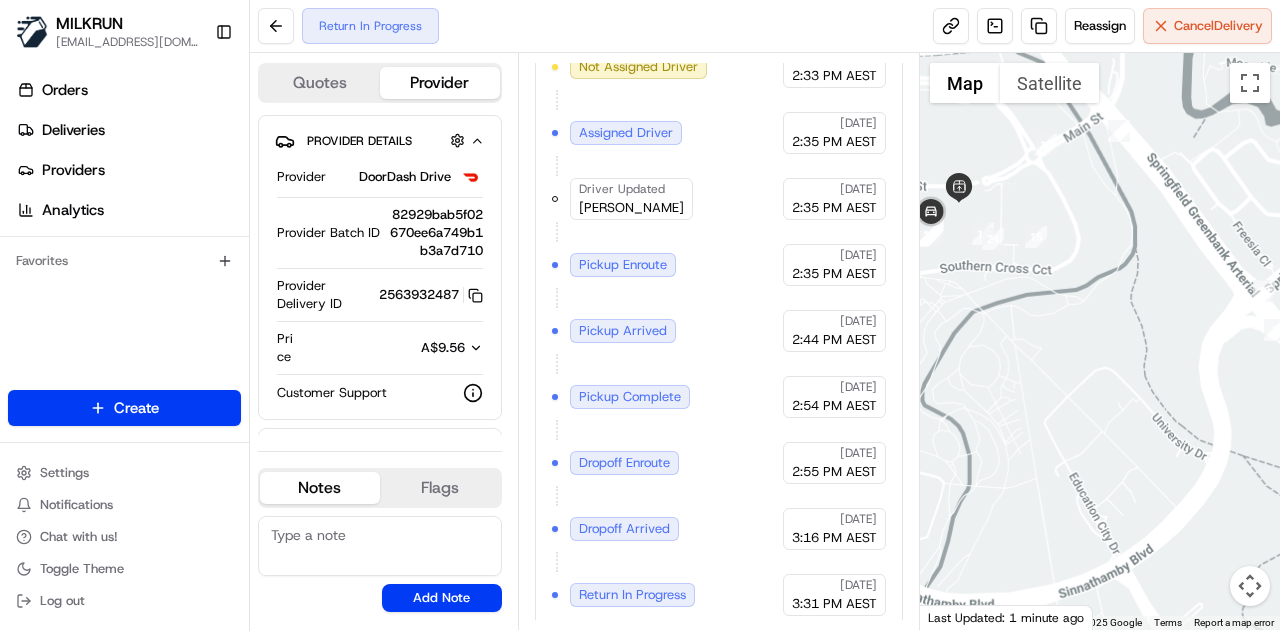 drag, startPoint x: 1031, startPoint y: 205, endPoint x: 1086, endPoint y: 302, distance: 111.50785 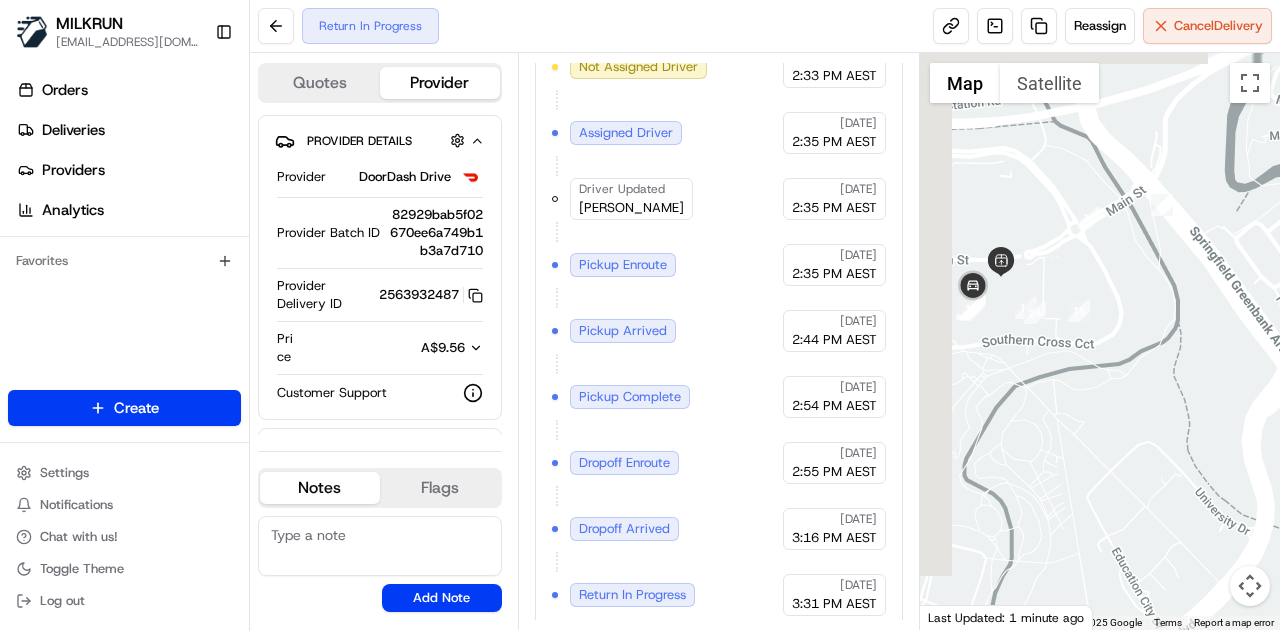 drag, startPoint x: 1056, startPoint y: 243, endPoint x: 1082, endPoint y: 287, distance: 51.10773 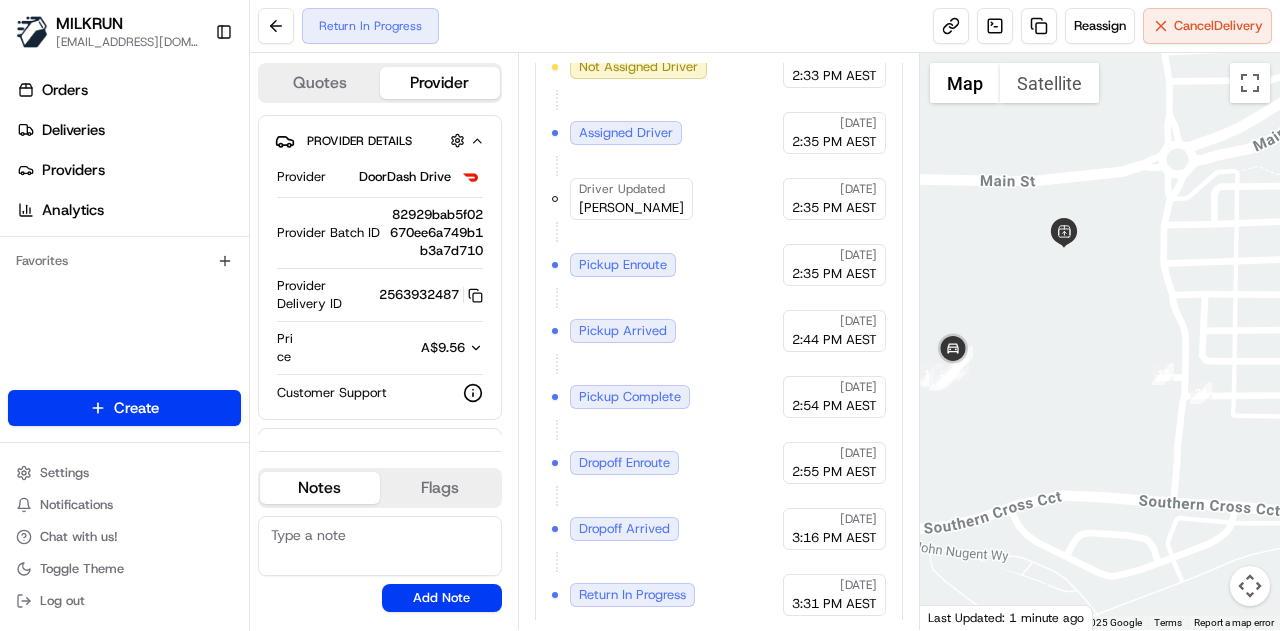 drag, startPoint x: 1061, startPoint y: 272, endPoint x: 1130, endPoint y: 264, distance: 69.46222 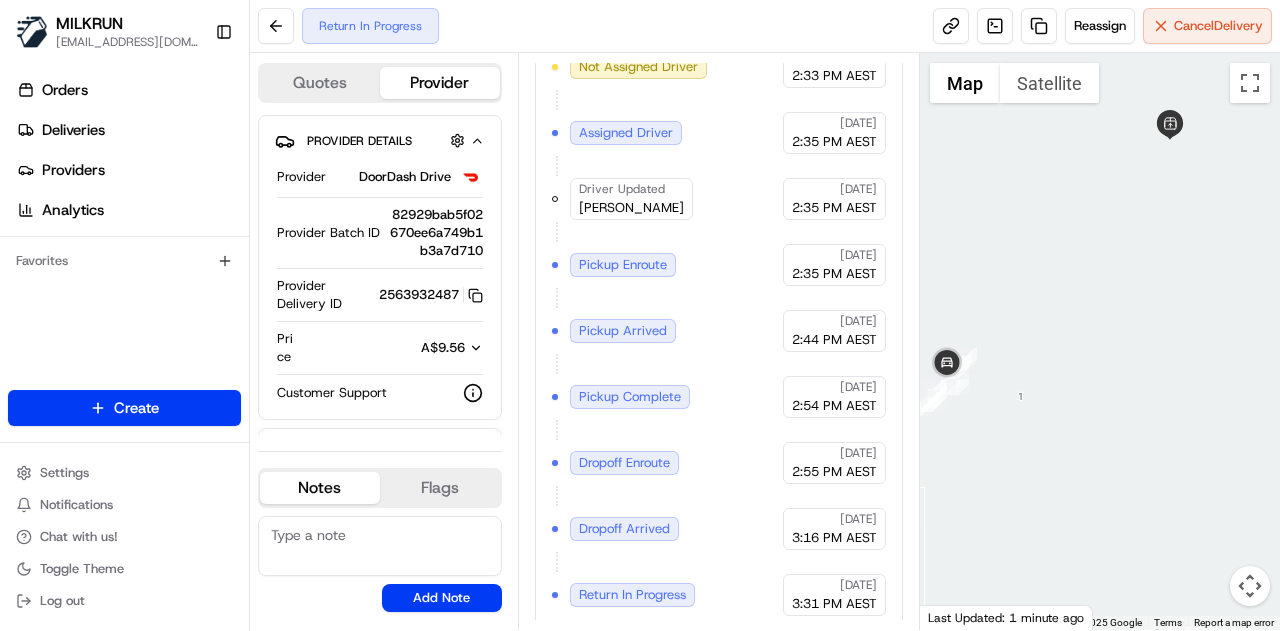 drag, startPoint x: 996, startPoint y: 344, endPoint x: 1015, endPoint y: 337, distance: 20.248457 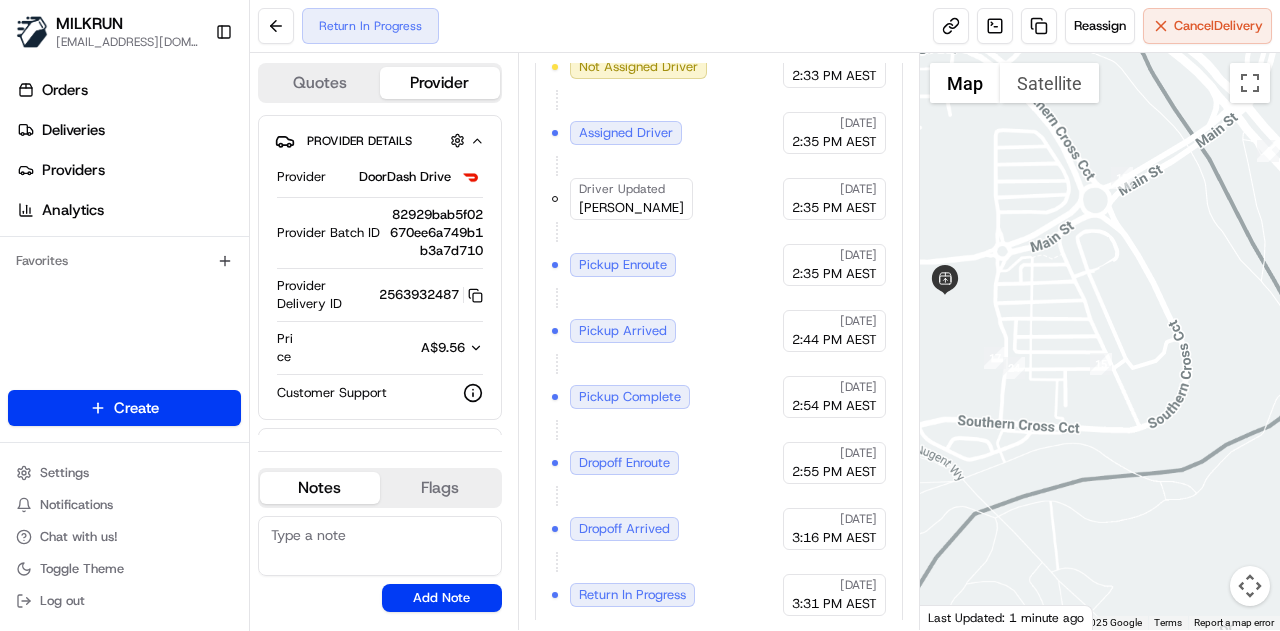 drag, startPoint x: 1143, startPoint y: 329, endPoint x: 1032, endPoint y: 332, distance: 111.040535 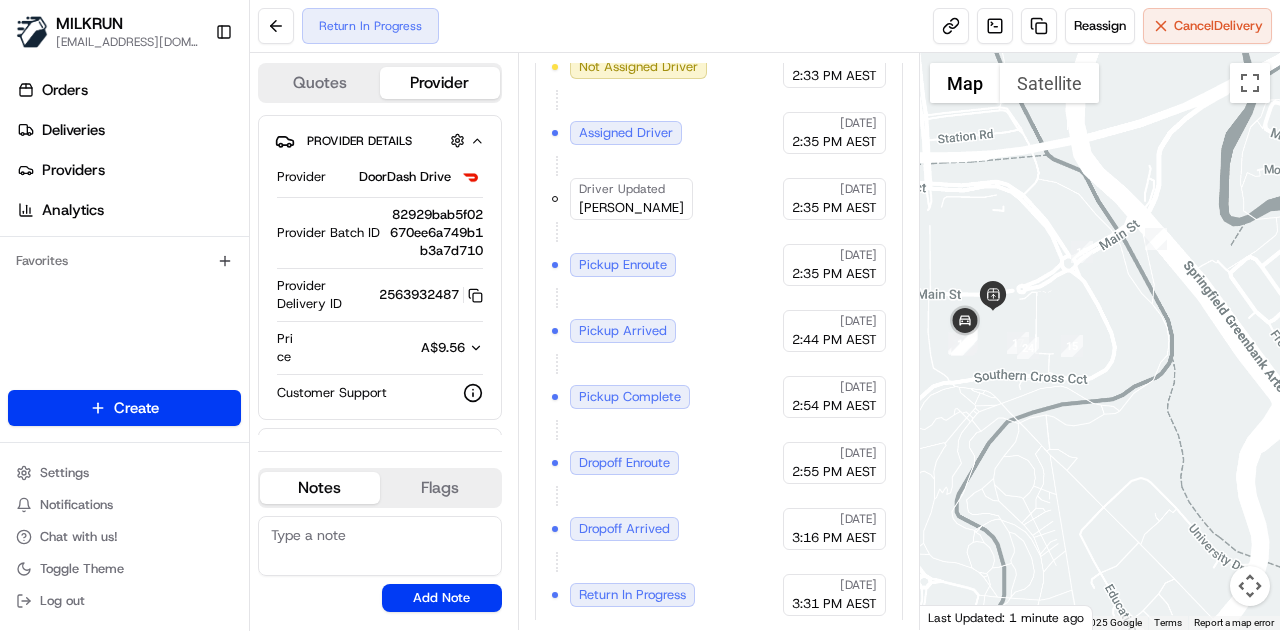 click at bounding box center [1100, 341] 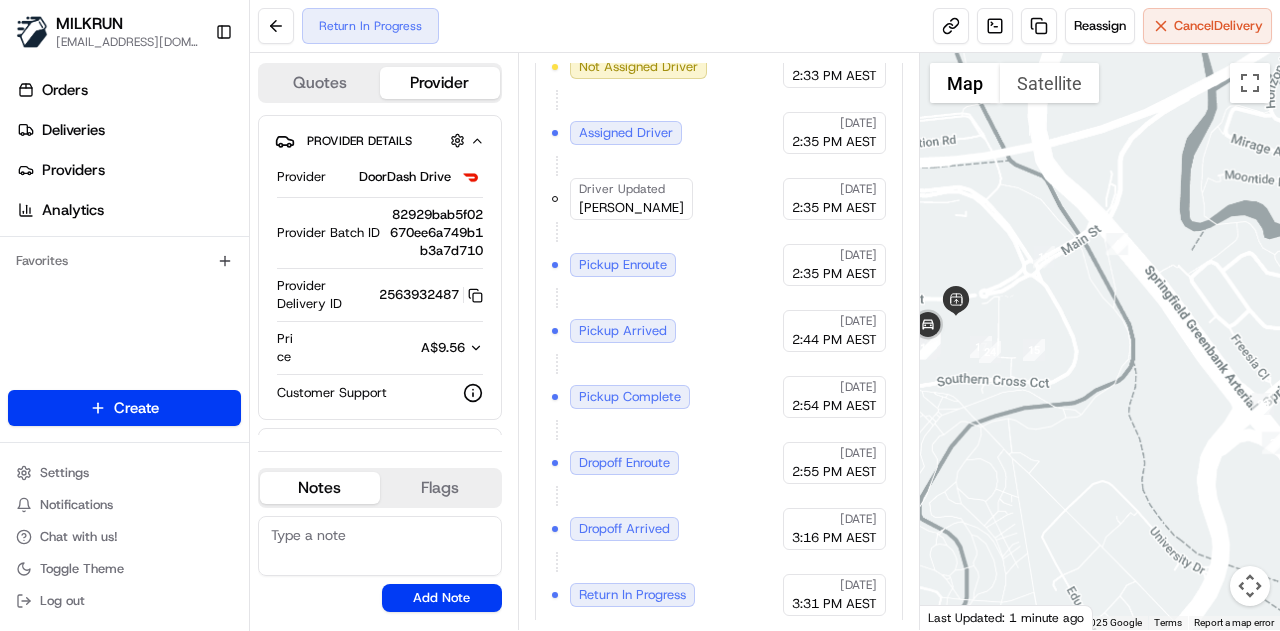 drag, startPoint x: 1122, startPoint y: 322, endPoint x: 1110, endPoint y: 321, distance: 12.0415945 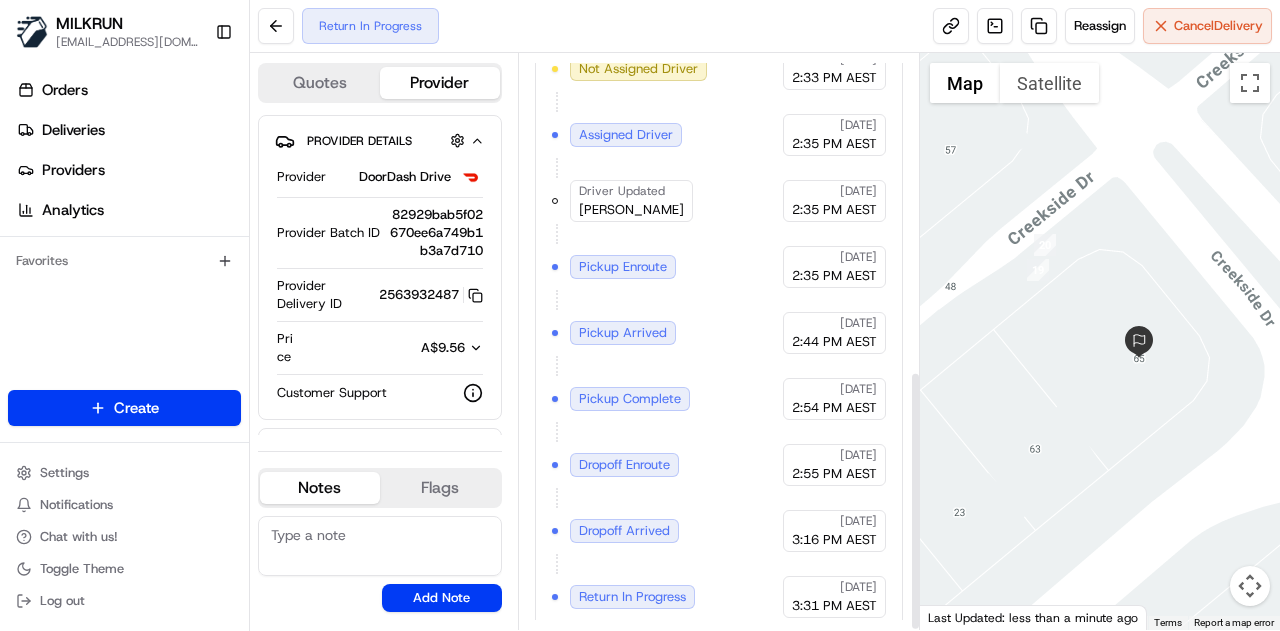 scroll, scrollTop: 702, scrollLeft: 0, axis: vertical 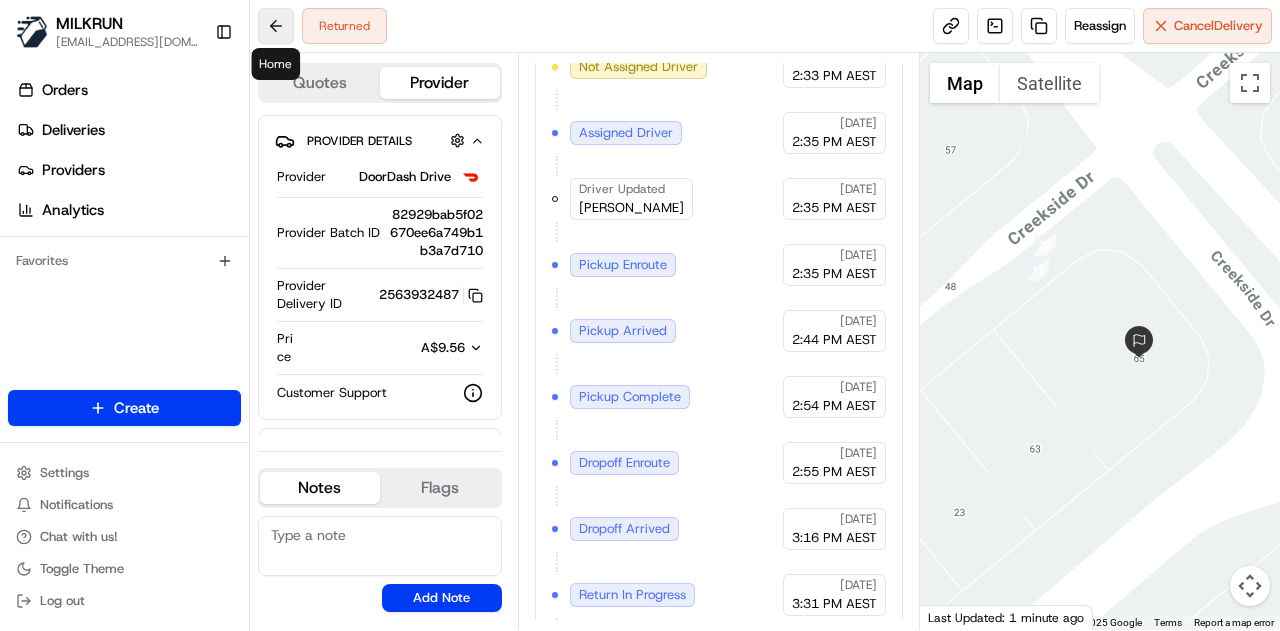 click at bounding box center [276, 26] 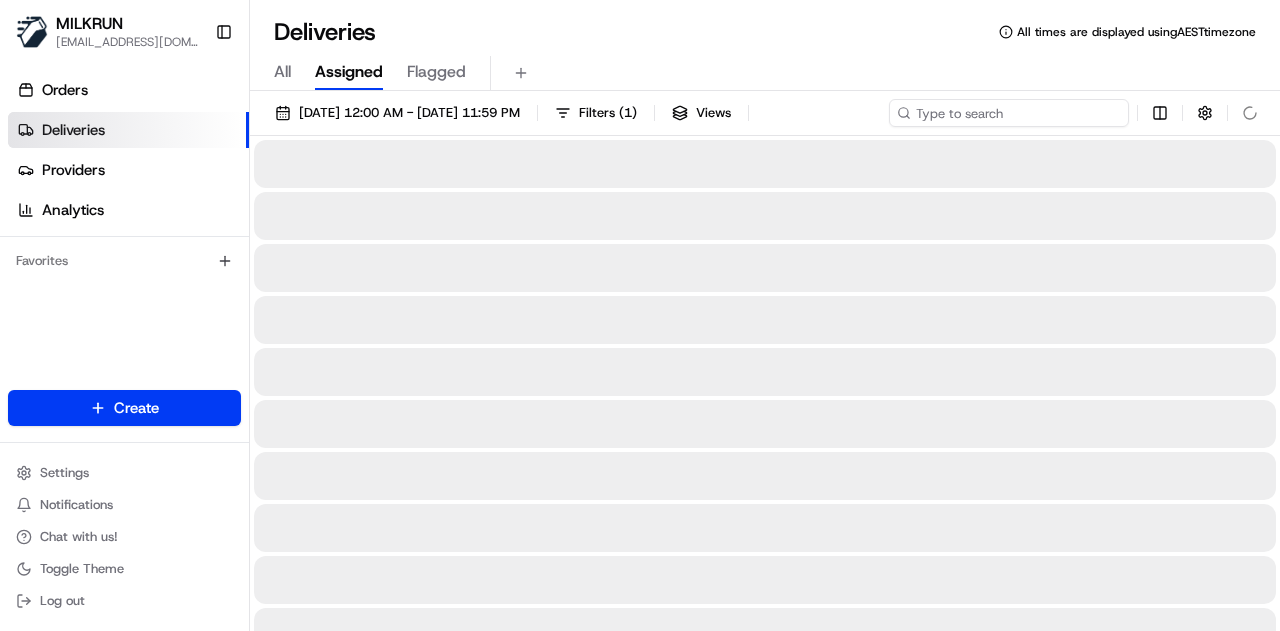 click at bounding box center (1009, 113) 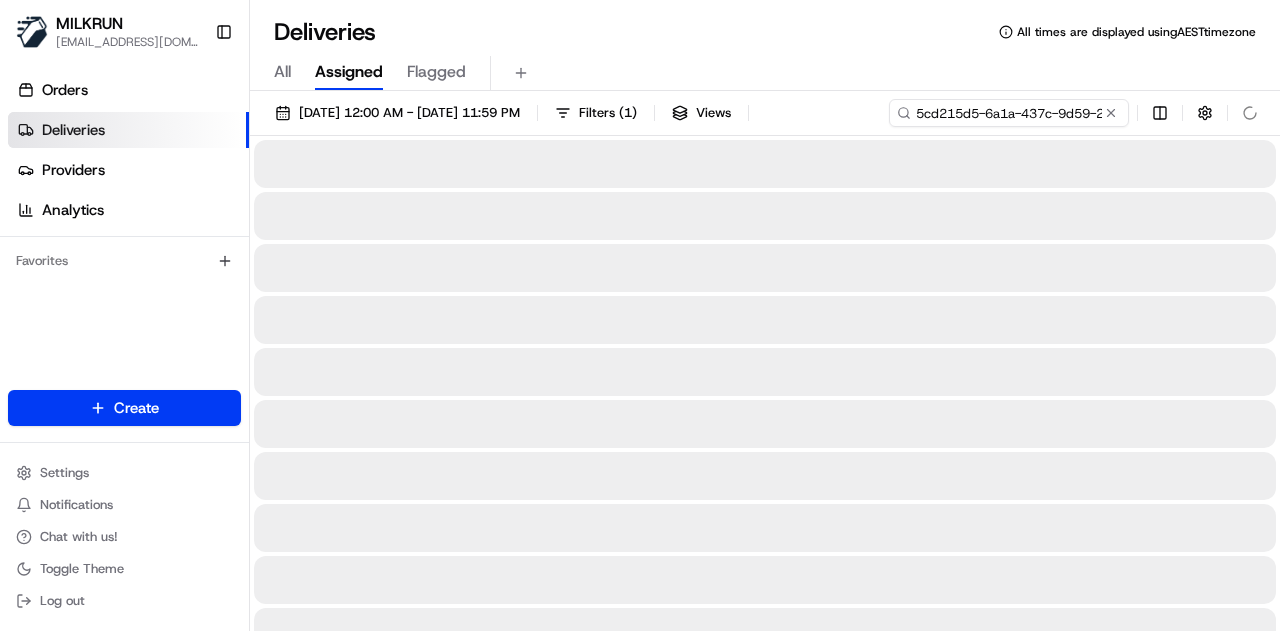 scroll, scrollTop: 0, scrollLeft: 101, axis: horizontal 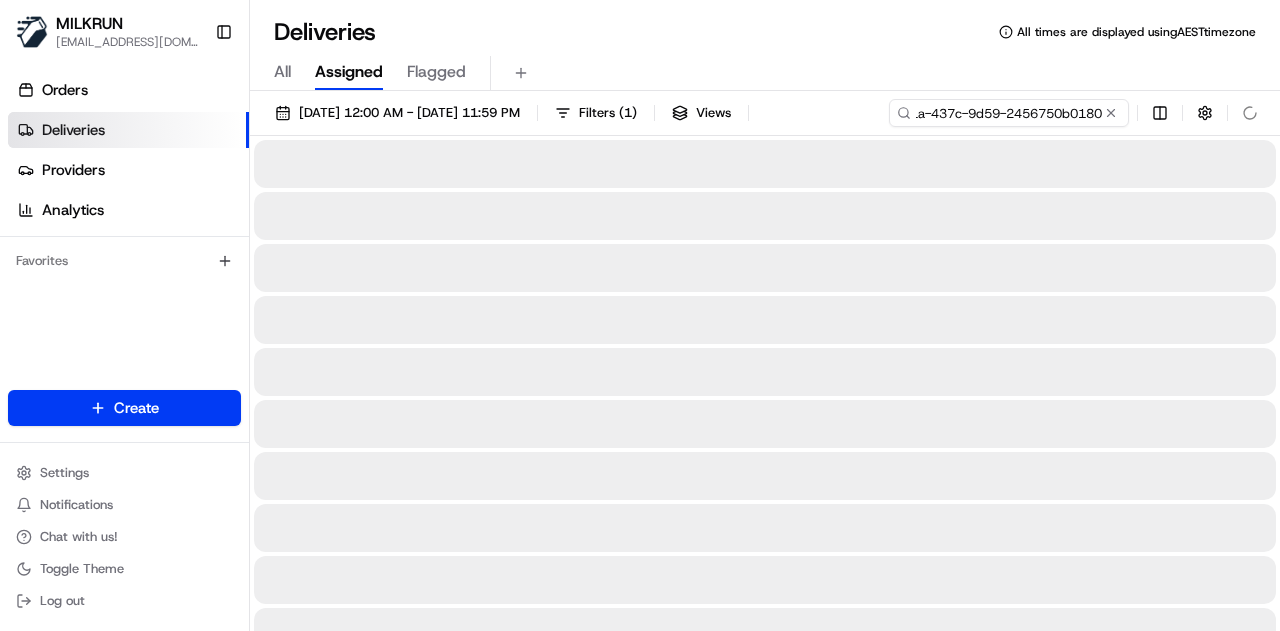 type on "5cd215d5-6a1a-437c-9d59-2456750b0180" 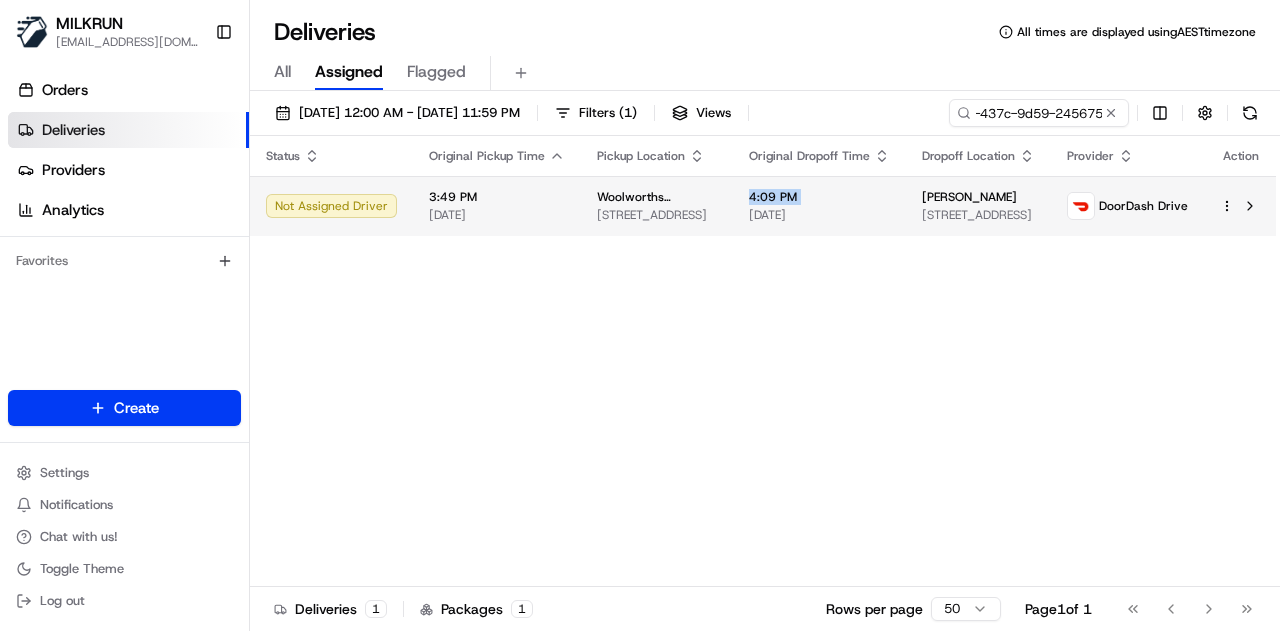 click on "4:09 PM 13/07/2025" at bounding box center (819, 206) 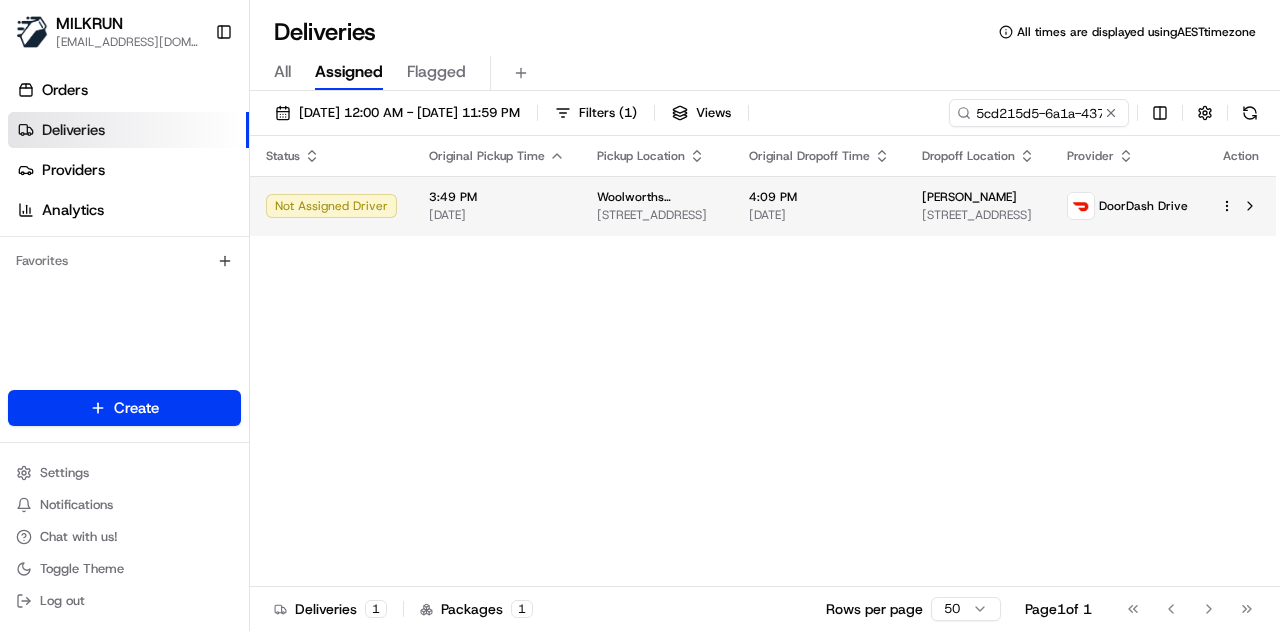 click on "Alana Hagate 65 Creekside Dr, Springfield Lakes, QLD 4300, AU" at bounding box center (978, 206) 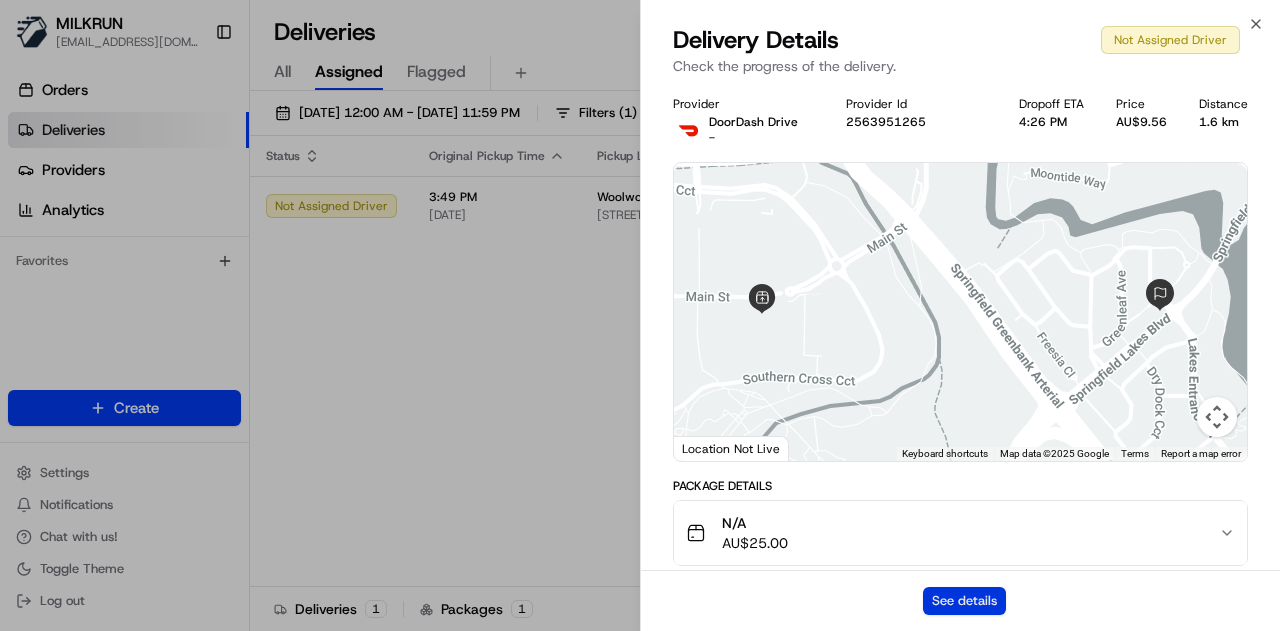 click on "See details" at bounding box center [964, 601] 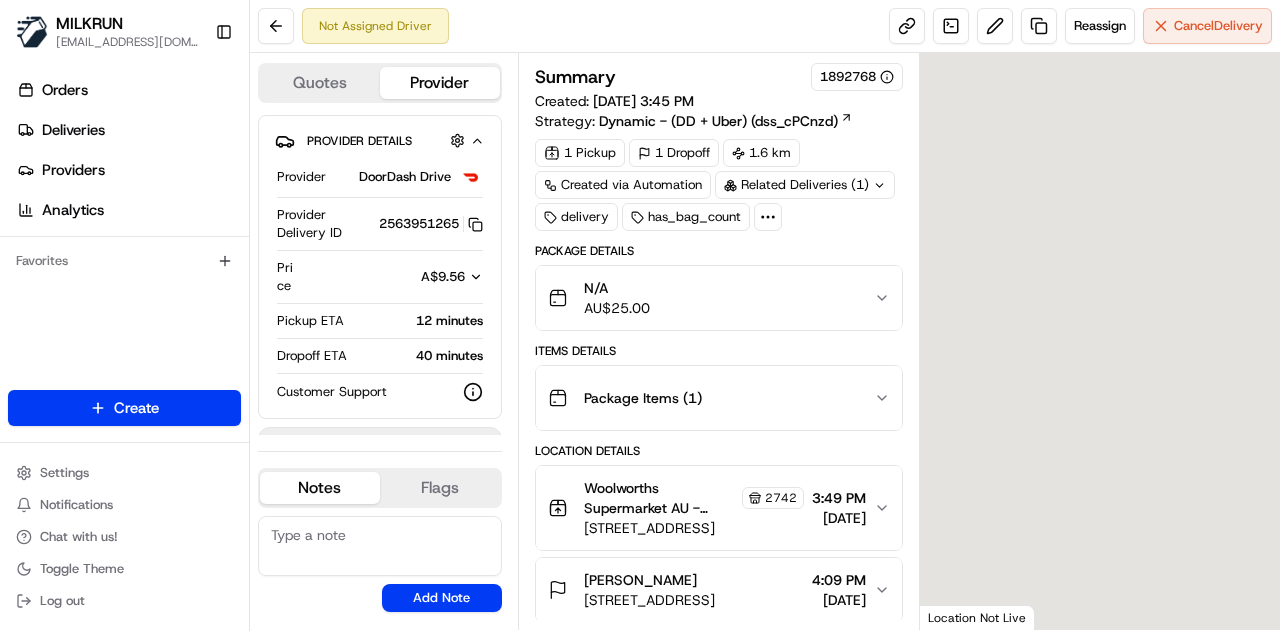 scroll, scrollTop: 0, scrollLeft: 0, axis: both 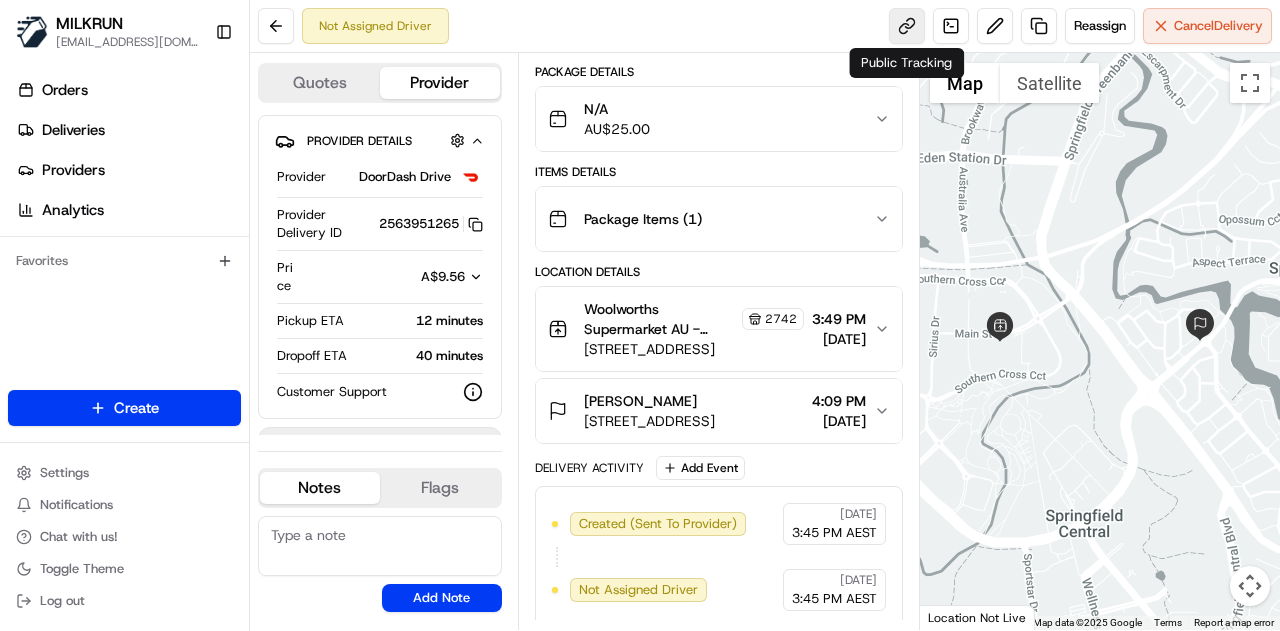 click at bounding box center [907, 26] 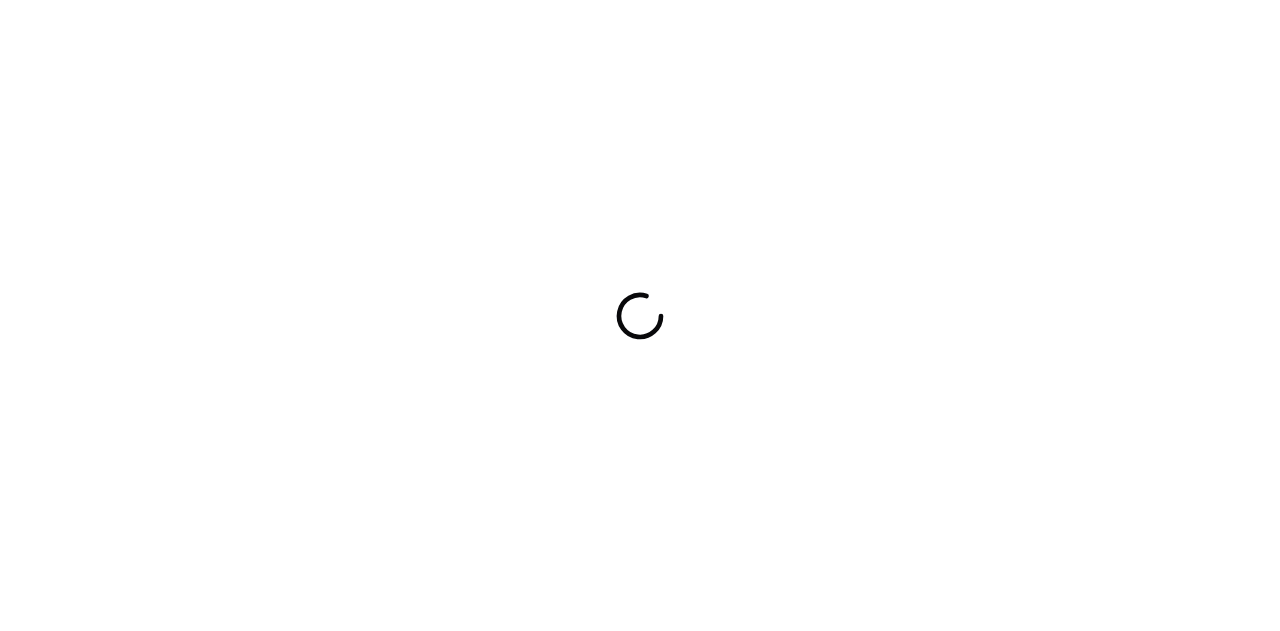 scroll, scrollTop: 0, scrollLeft: 0, axis: both 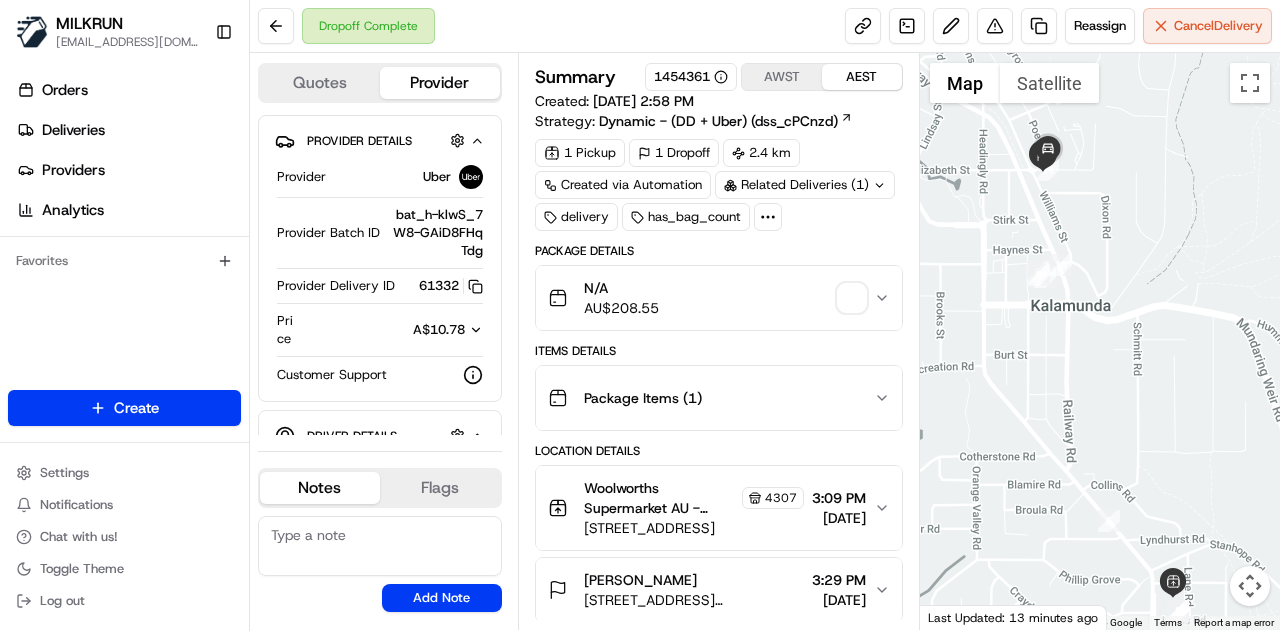 drag, startPoint x: 1046, startPoint y: 285, endPoint x: 1057, endPoint y: 379, distance: 94.641426 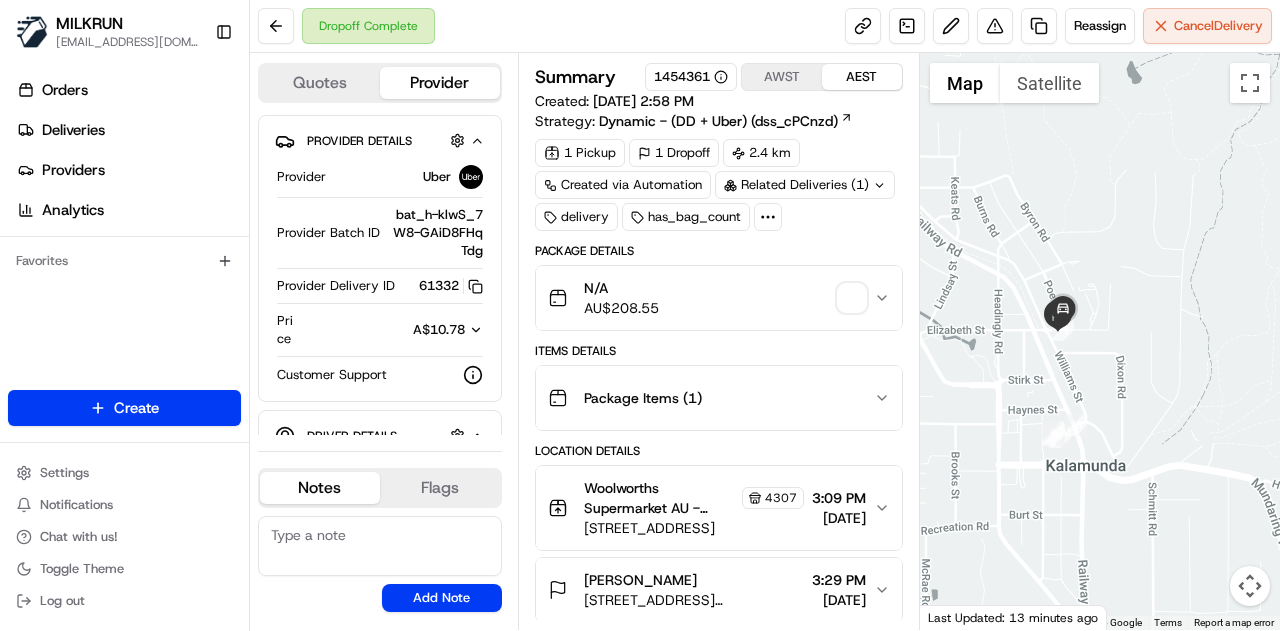drag, startPoint x: 1051, startPoint y: 325, endPoint x: 1052, endPoint y: 347, distance: 22.022715 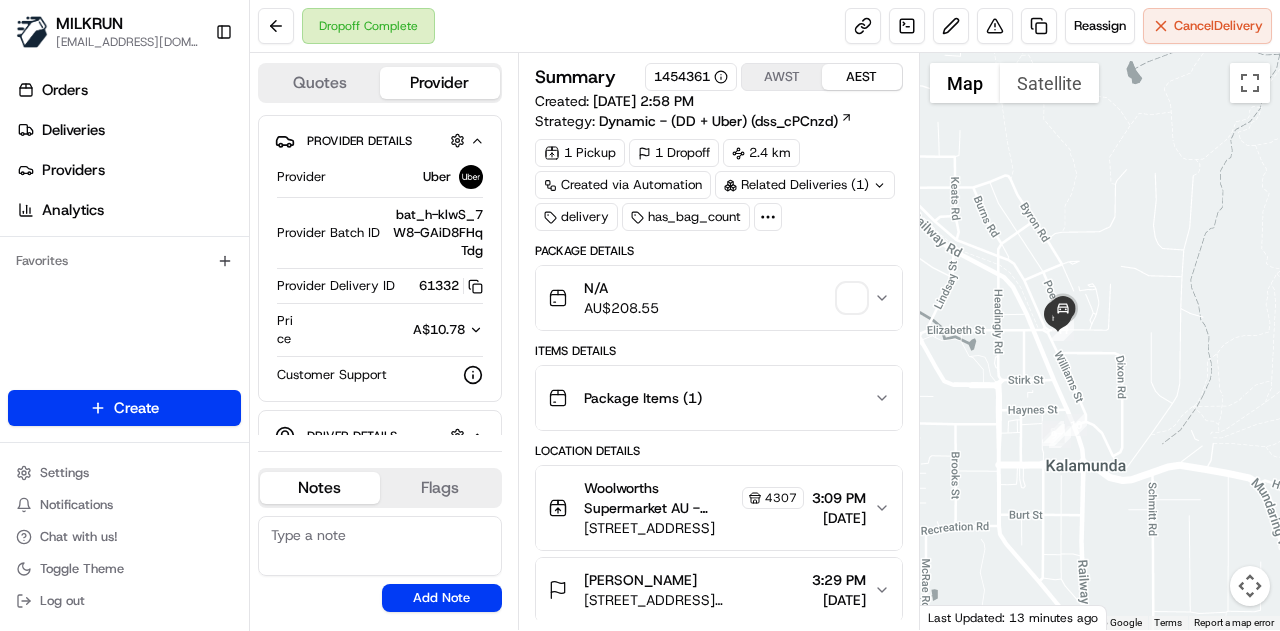 click at bounding box center [1100, 341] 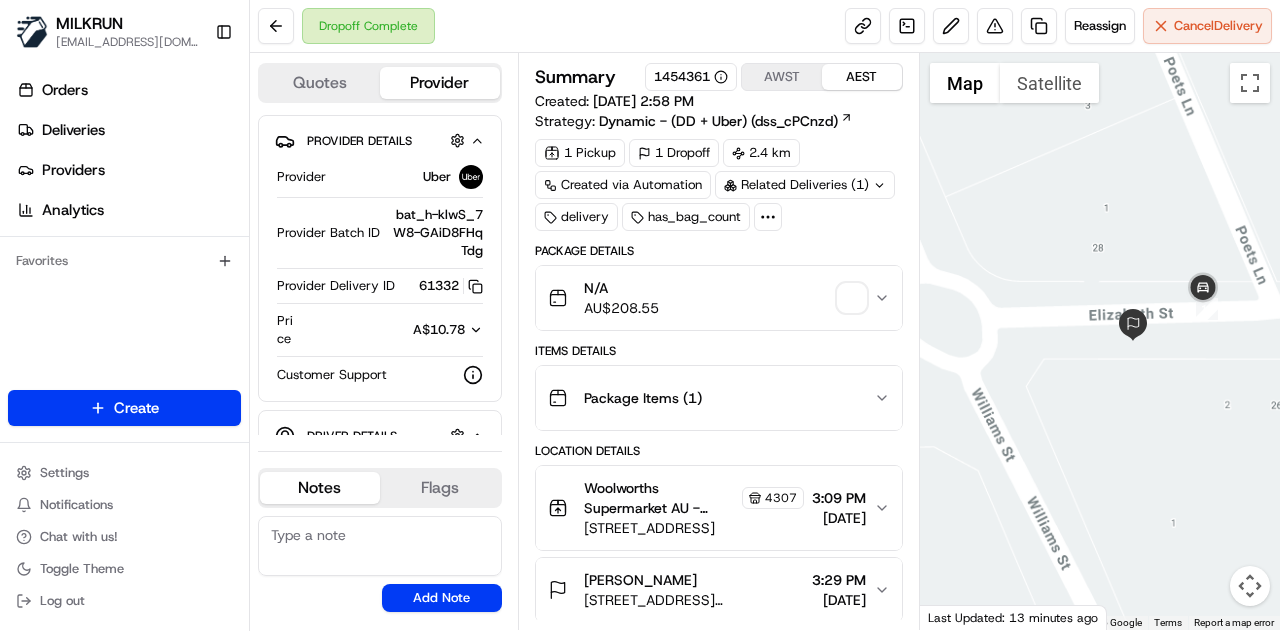 drag, startPoint x: 1098, startPoint y: 341, endPoint x: 1048, endPoint y: 335, distance: 50.358715 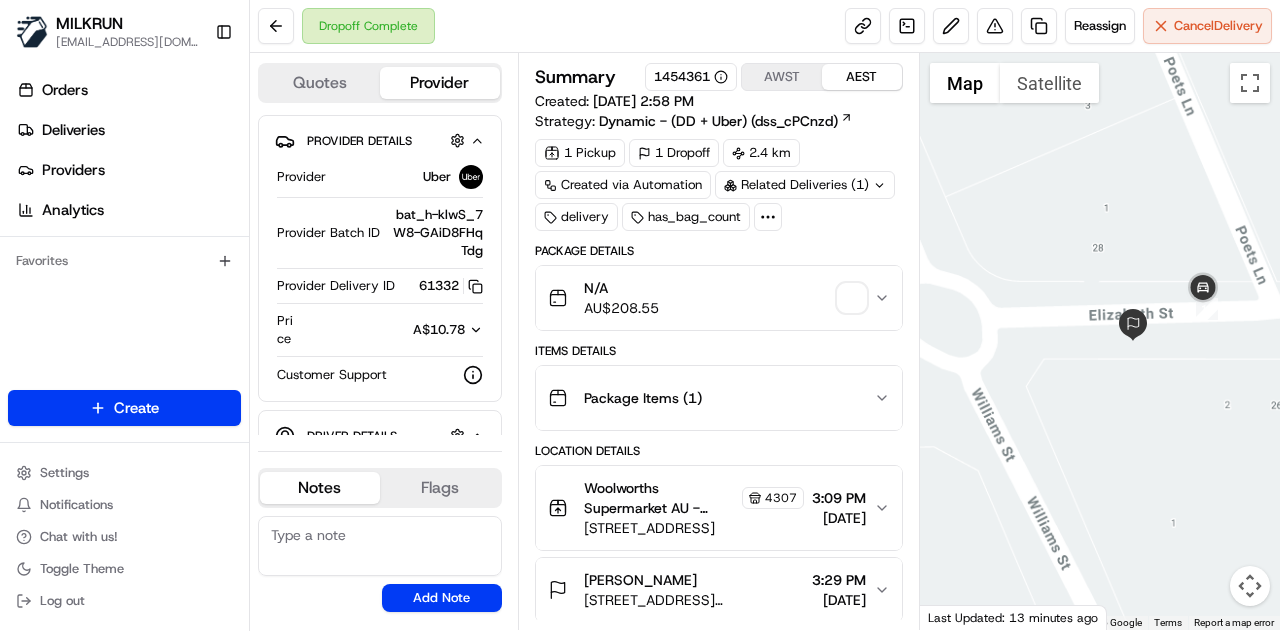click at bounding box center [1100, 341] 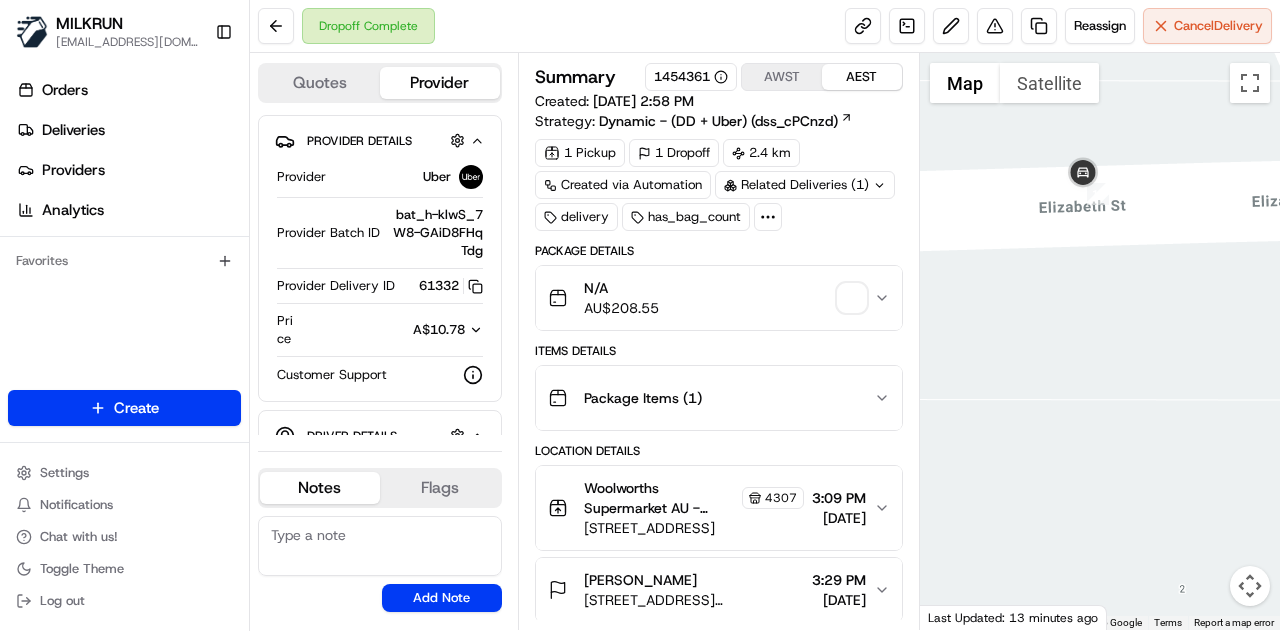 drag, startPoint x: 1095, startPoint y: 289, endPoint x: 1234, endPoint y: 314, distance: 141.2303 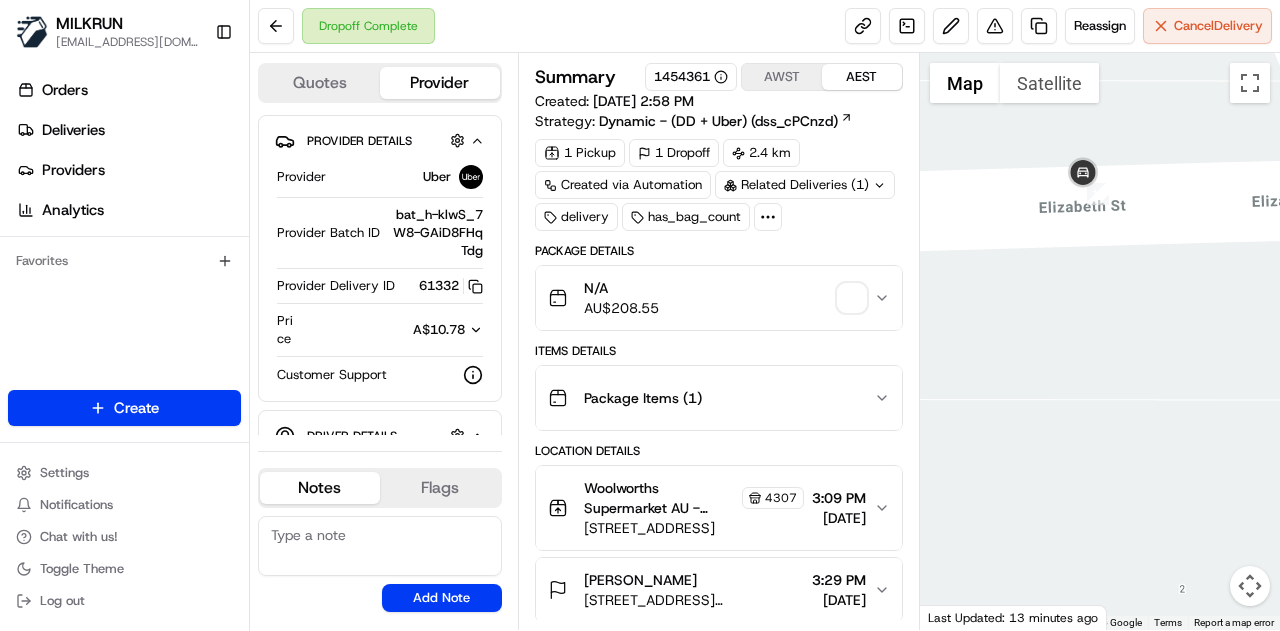 click at bounding box center (1100, 341) 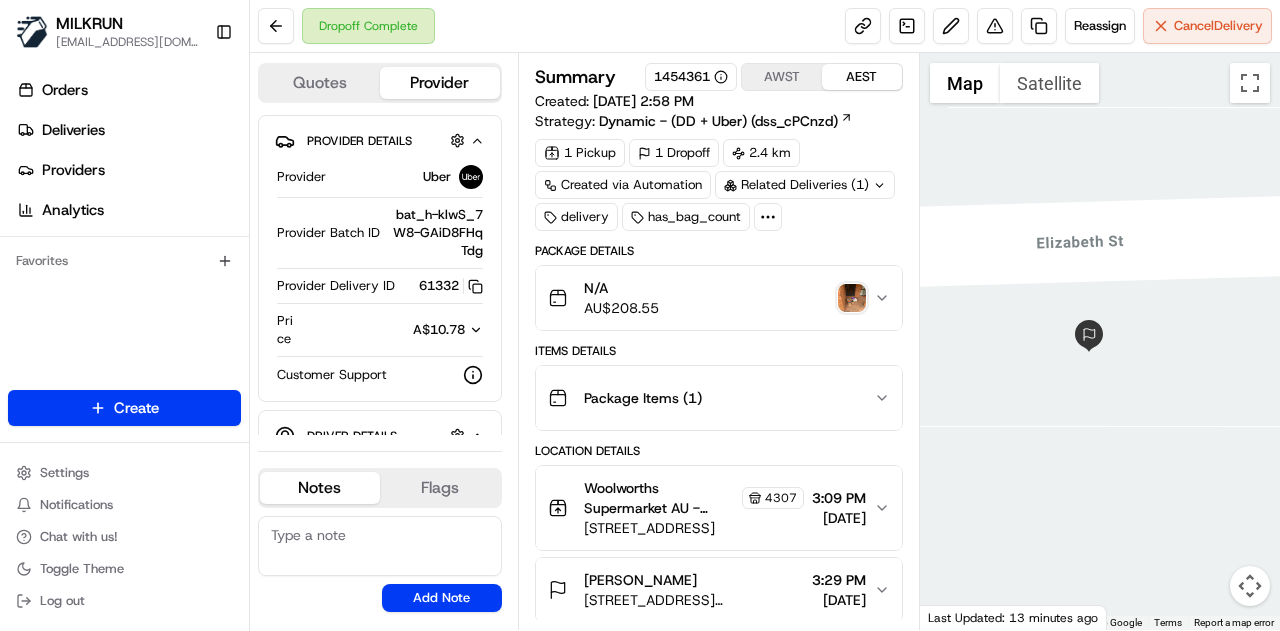 drag, startPoint x: 1158, startPoint y: 289, endPoint x: 1094, endPoint y: 317, distance: 69.856995 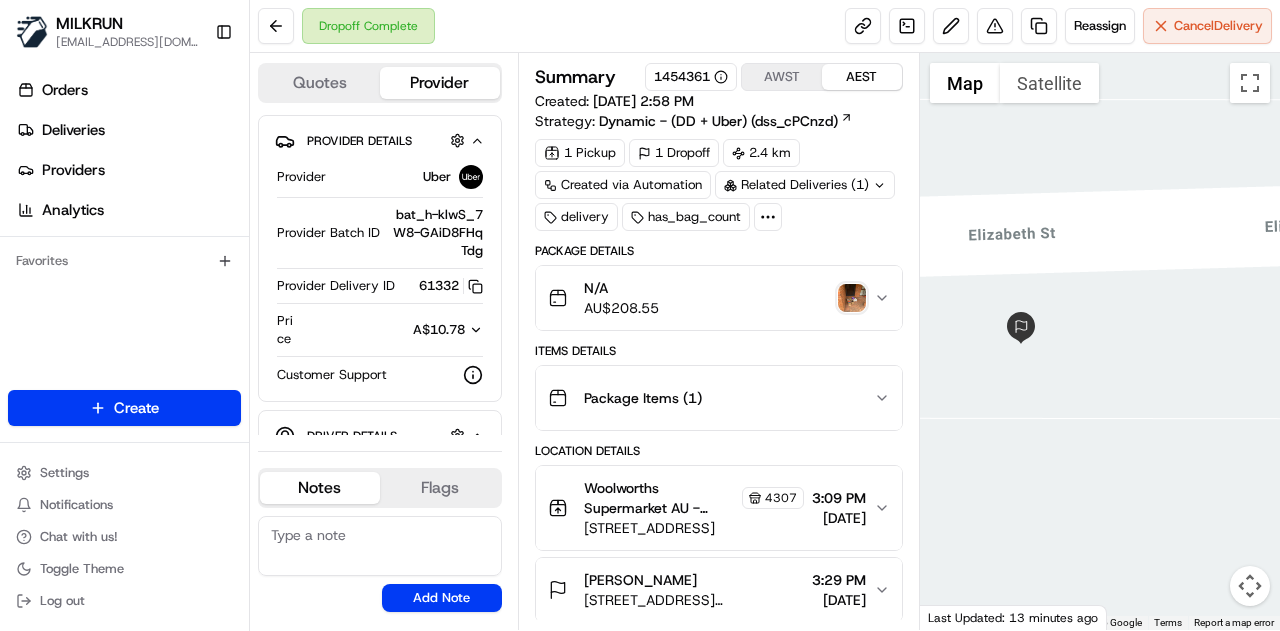 drag, startPoint x: 1179, startPoint y: 287, endPoint x: 1112, endPoint y: 296, distance: 67.601776 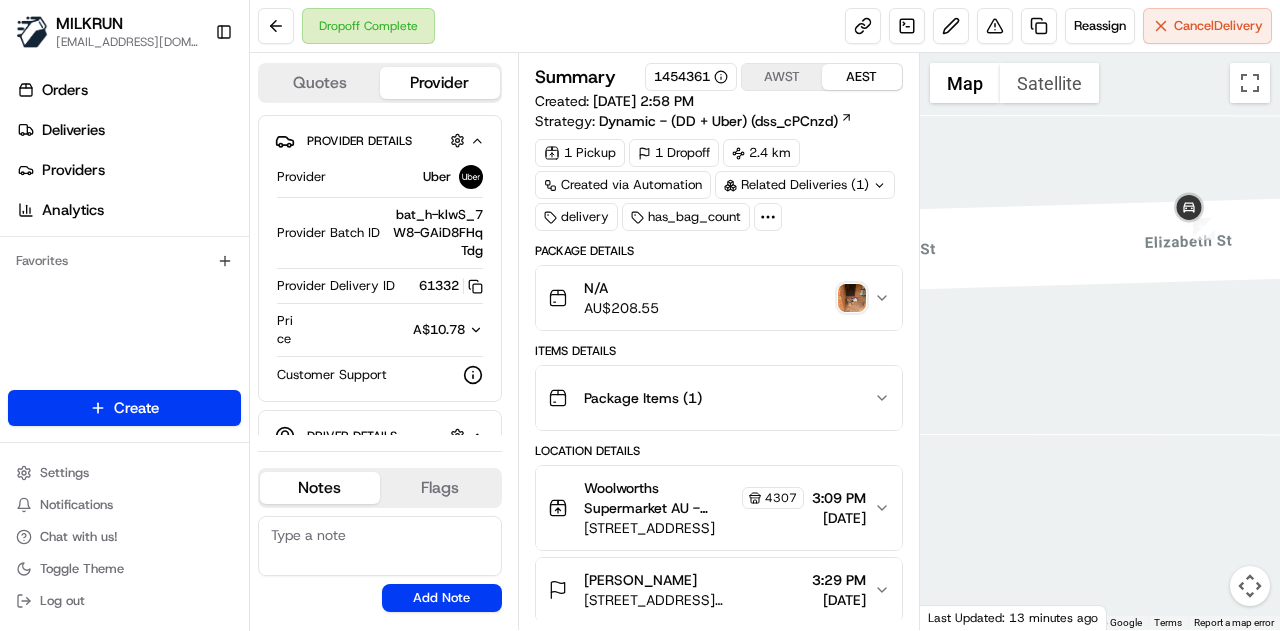 drag, startPoint x: 1172, startPoint y: 280, endPoint x: 1148, endPoint y: 287, distance: 25 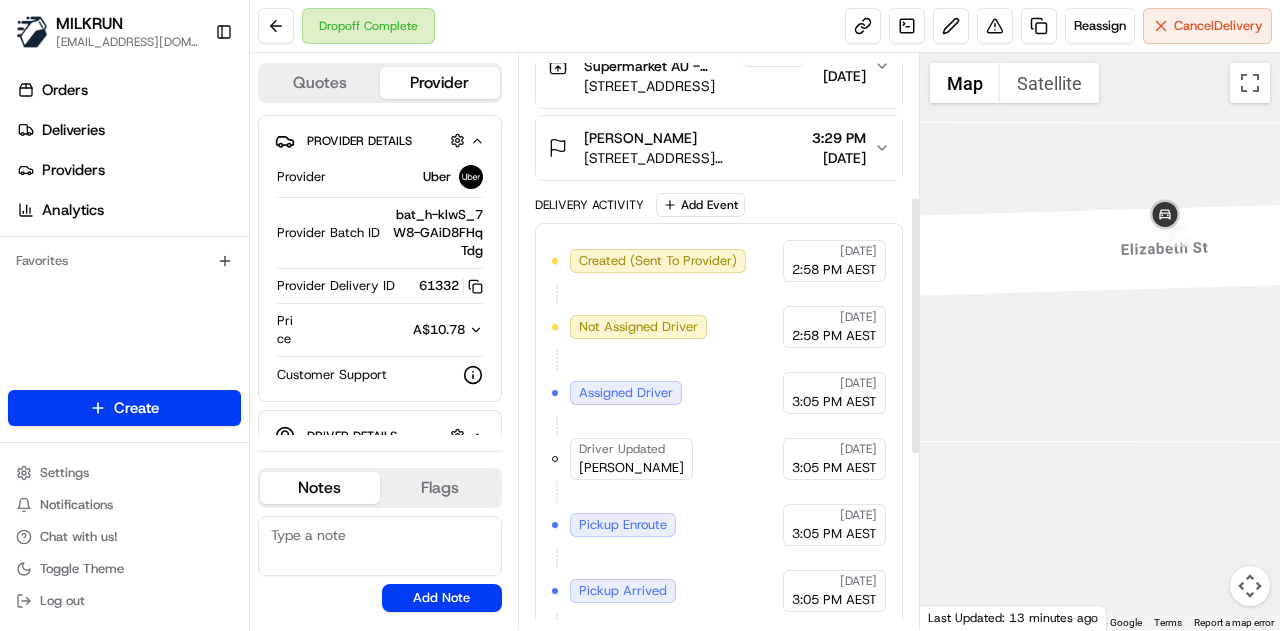 scroll, scrollTop: 302, scrollLeft: 0, axis: vertical 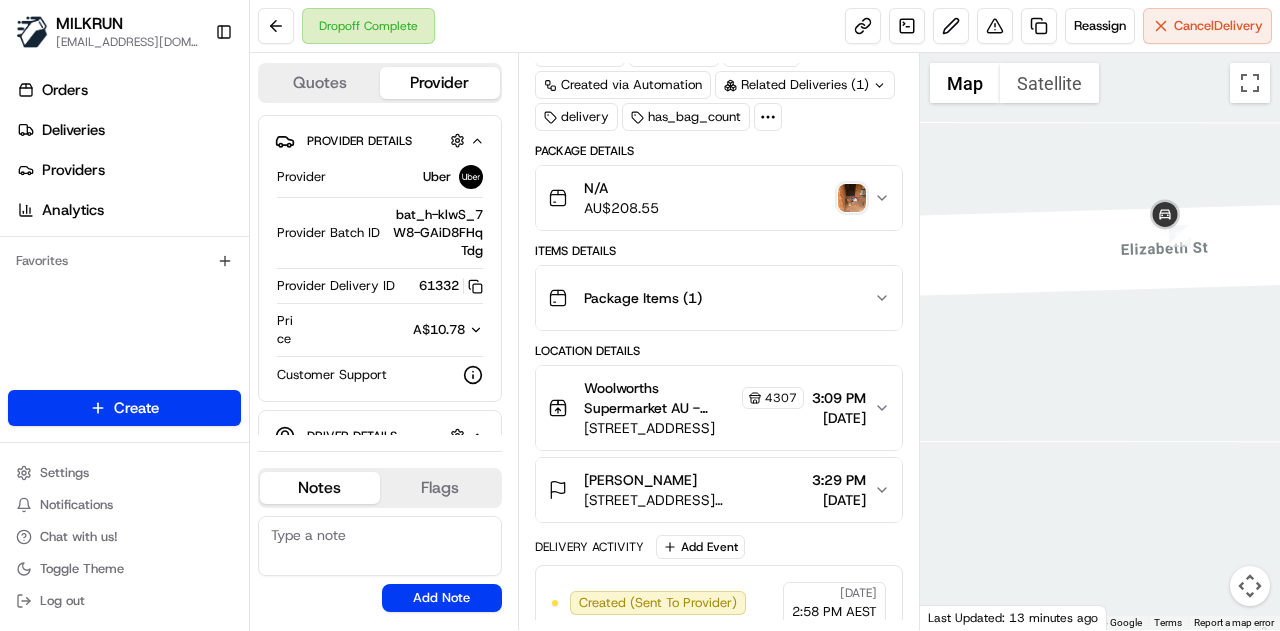 click on "Woolworths Supermarket AU - Kalamunda Store Manager 4307 123 Canning Rd, Kalamunda, WA 6076, AU 3:09 PM 13/07/2025" at bounding box center (711, 408) 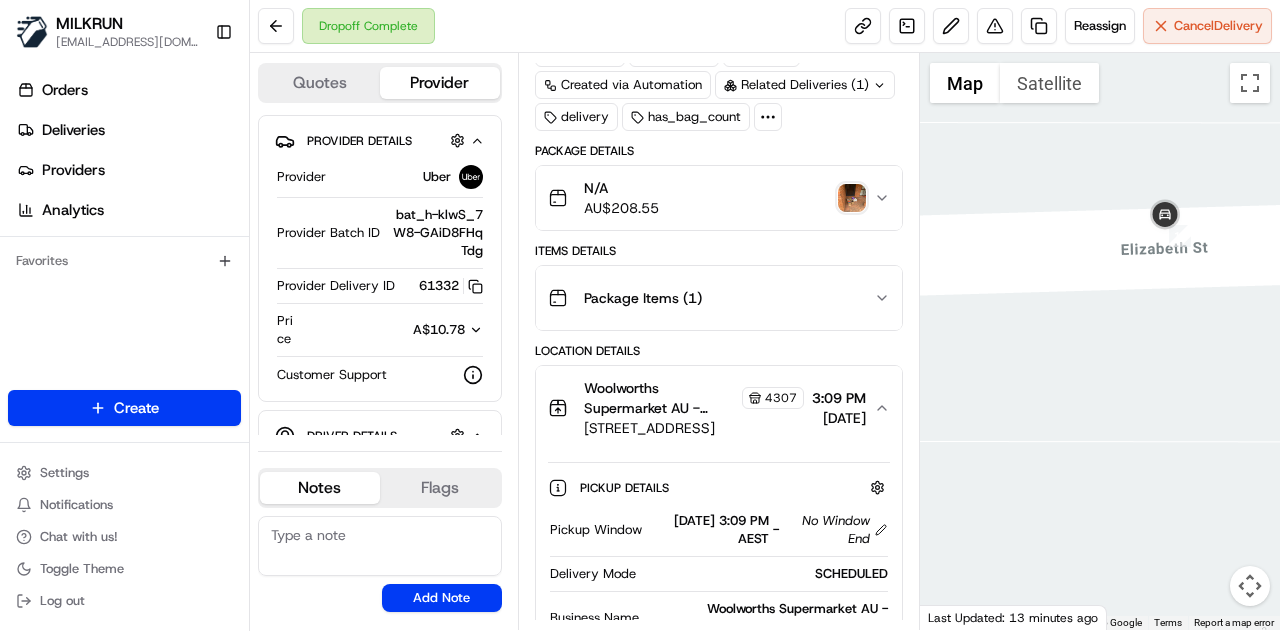 click 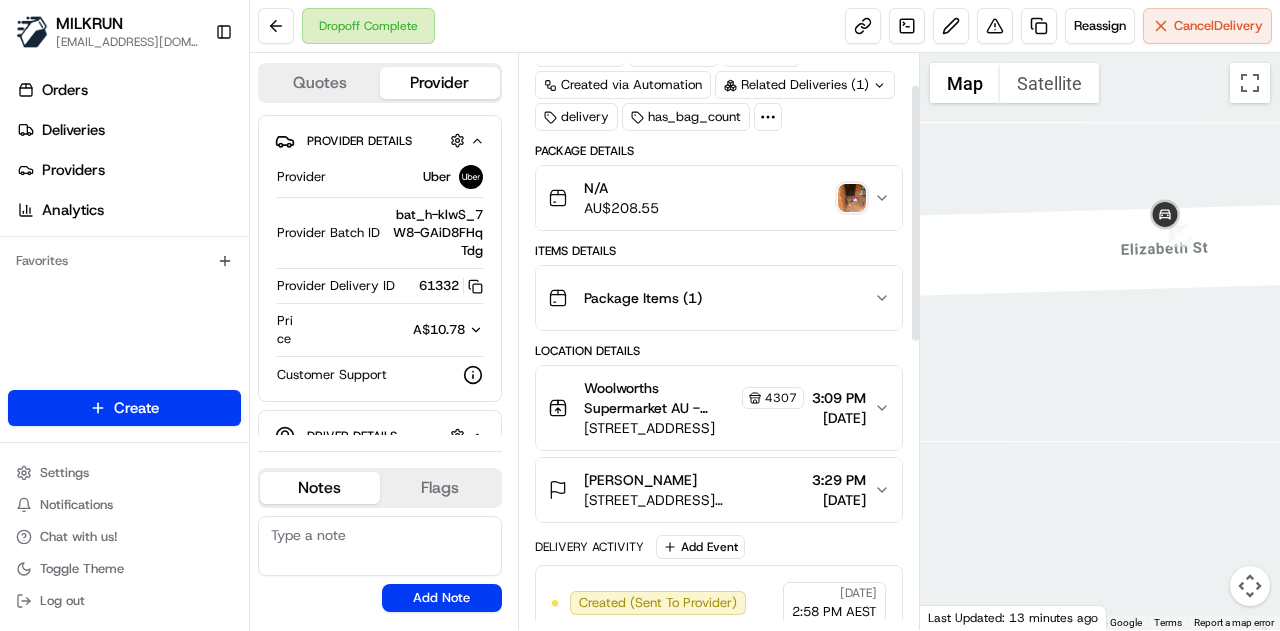 scroll, scrollTop: 0, scrollLeft: 0, axis: both 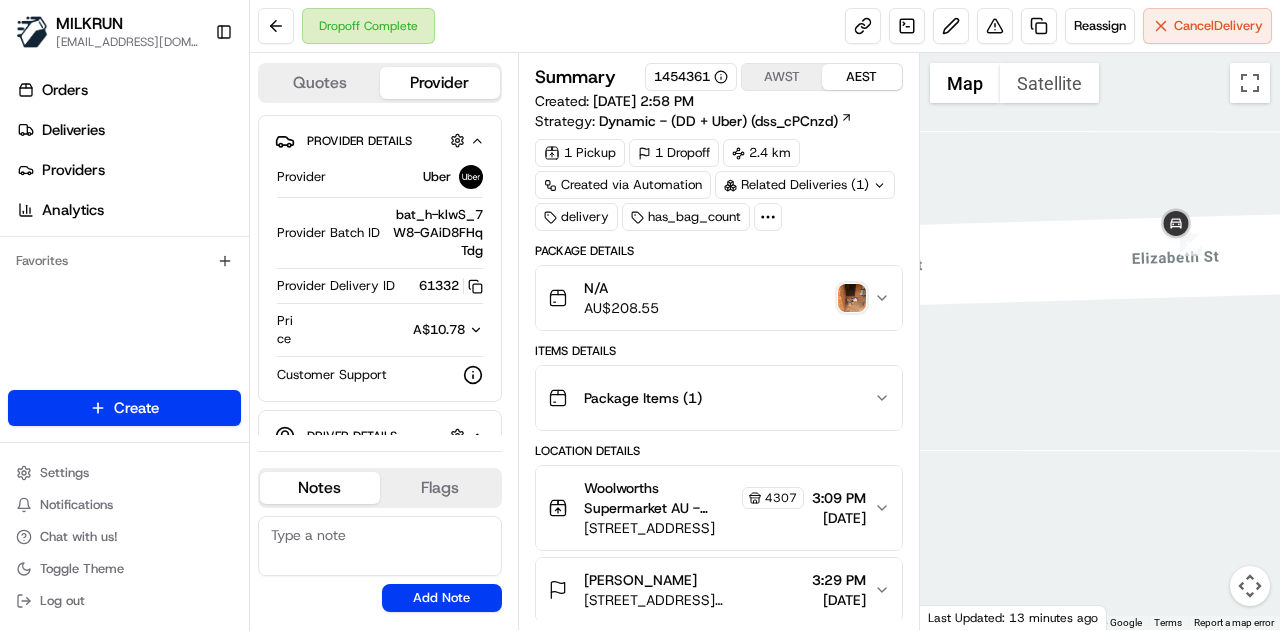 drag, startPoint x: 1097, startPoint y: 285, endPoint x: 1125, endPoint y: 292, distance: 28.86174 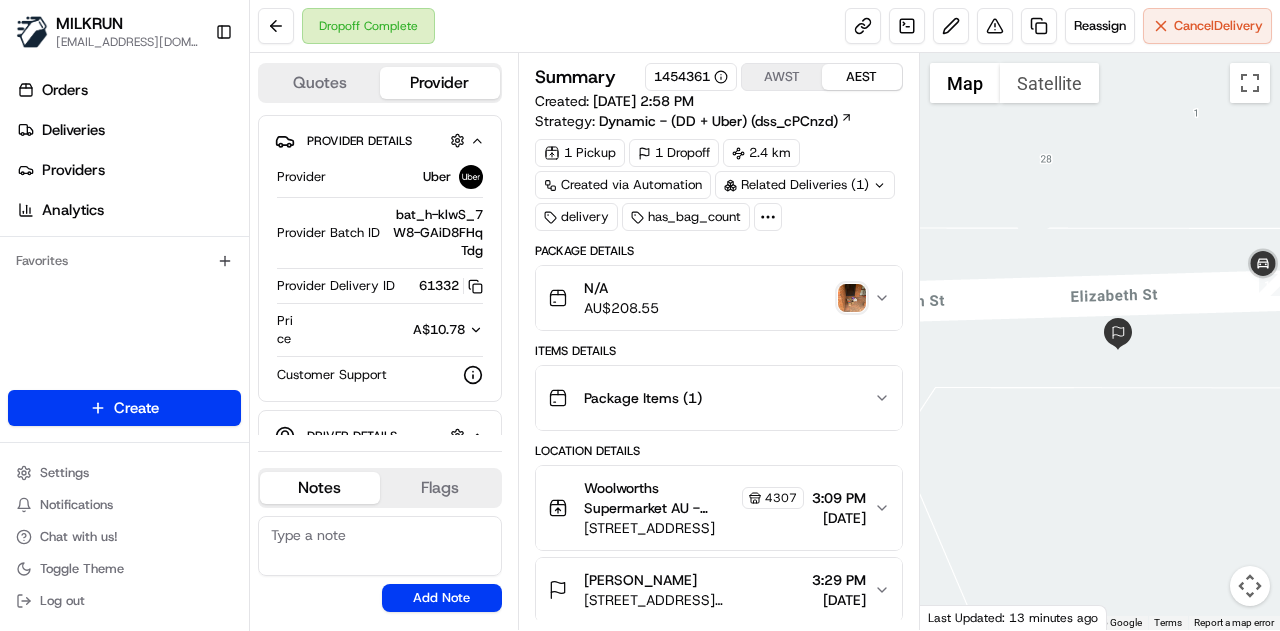 drag, startPoint x: 1041, startPoint y: 255, endPoint x: 1105, endPoint y: 263, distance: 64.49806 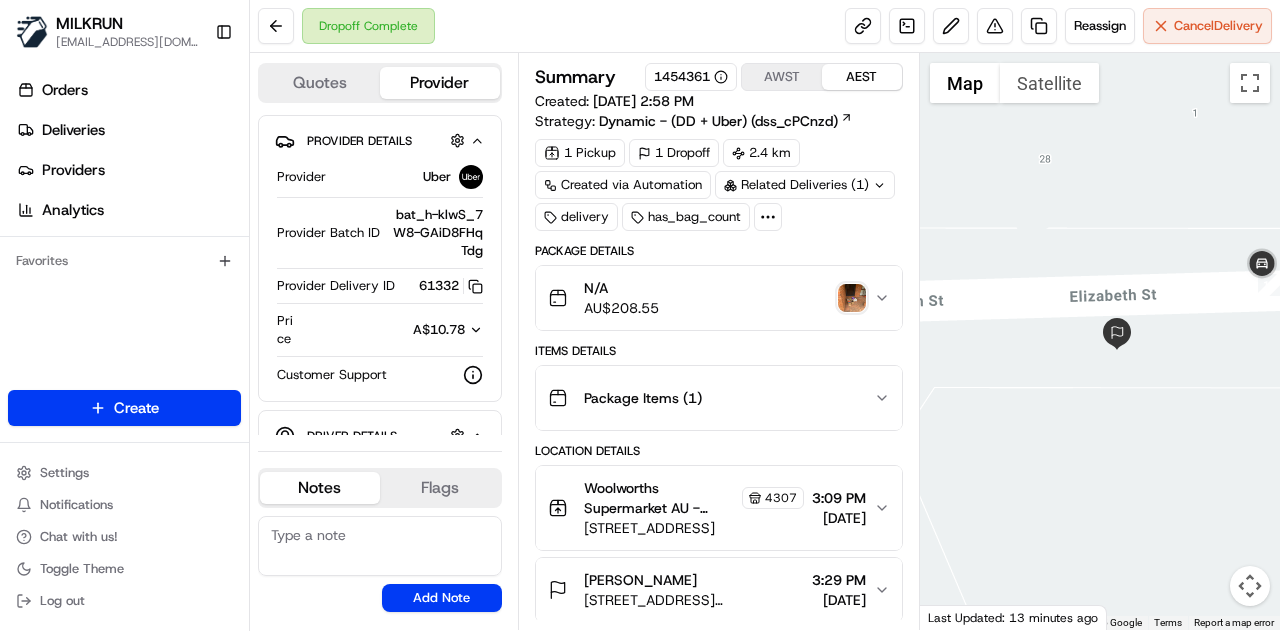 drag, startPoint x: 1105, startPoint y: 263, endPoint x: 1024, endPoint y: 264, distance: 81.00617 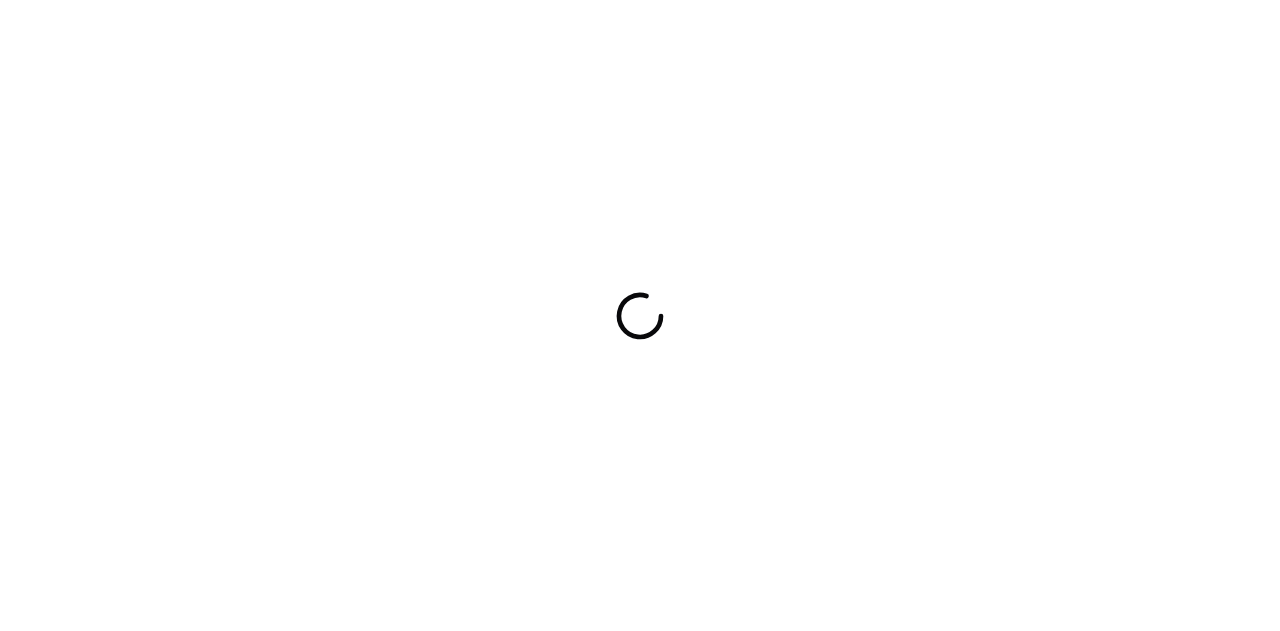 scroll, scrollTop: 0, scrollLeft: 0, axis: both 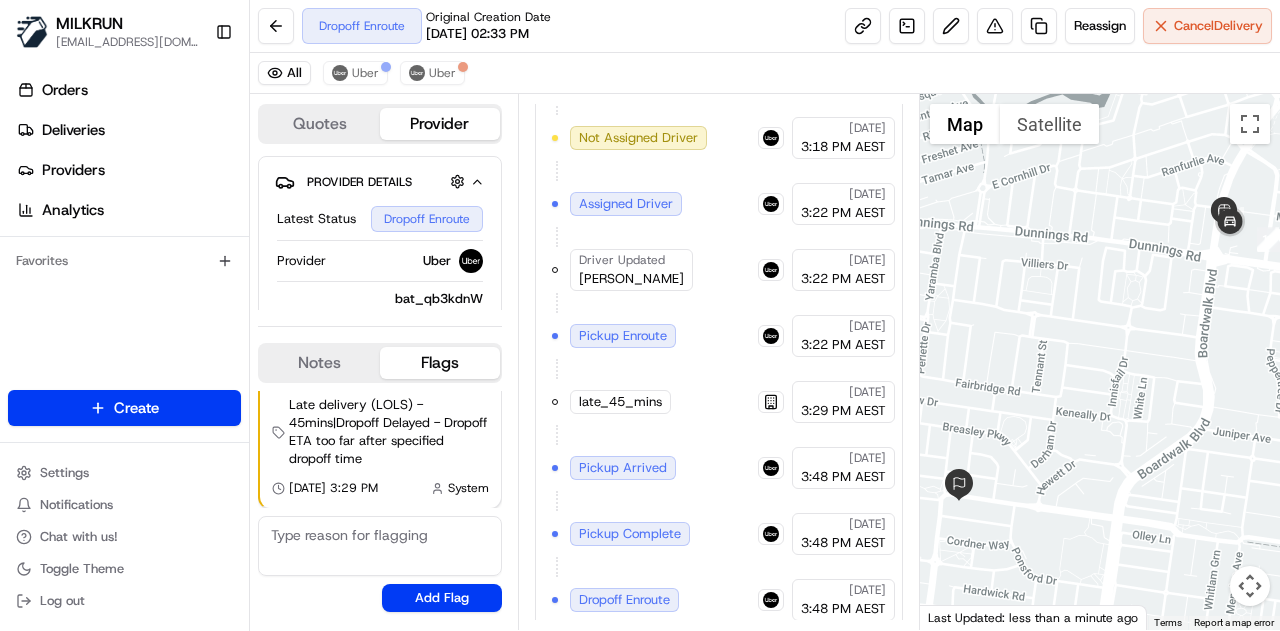 drag, startPoint x: 1072, startPoint y: 344, endPoint x: 1100, endPoint y: 333, distance: 30.083218 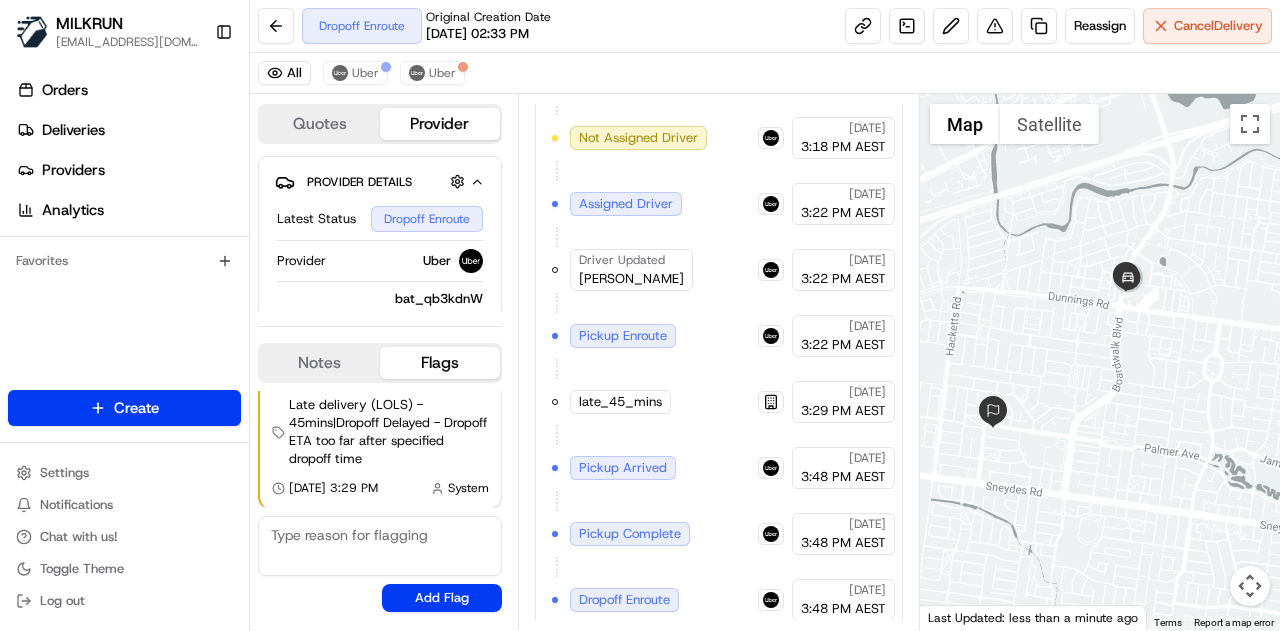 drag, startPoint x: 1110, startPoint y: 314, endPoint x: 1134, endPoint y: 365, distance: 56.364883 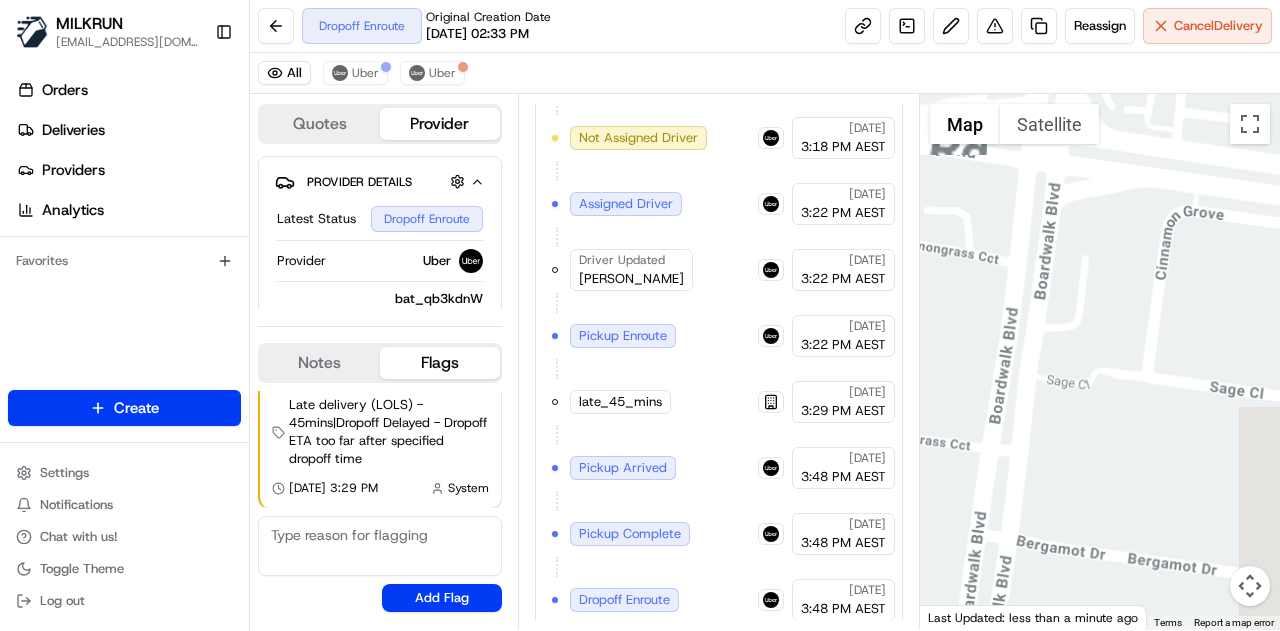 drag, startPoint x: 1146, startPoint y: 210, endPoint x: 1026, endPoint y: 408, distance: 231.52538 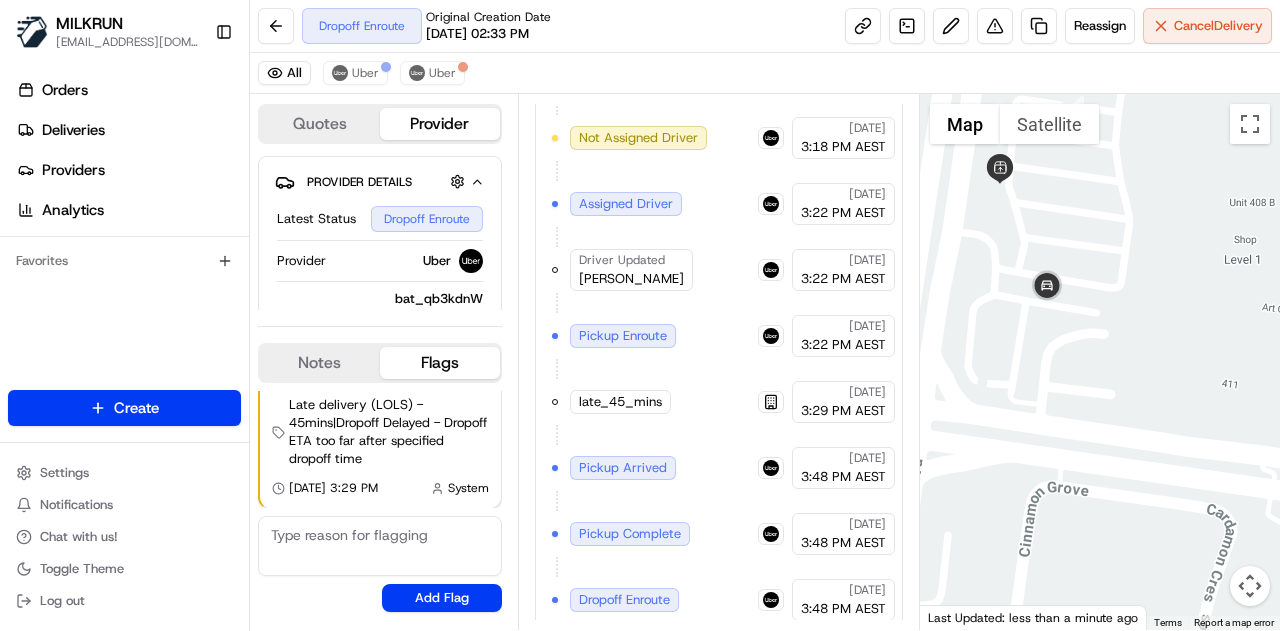 drag, startPoint x: 1082, startPoint y: 270, endPoint x: 1026, endPoint y: 409, distance: 149.8566 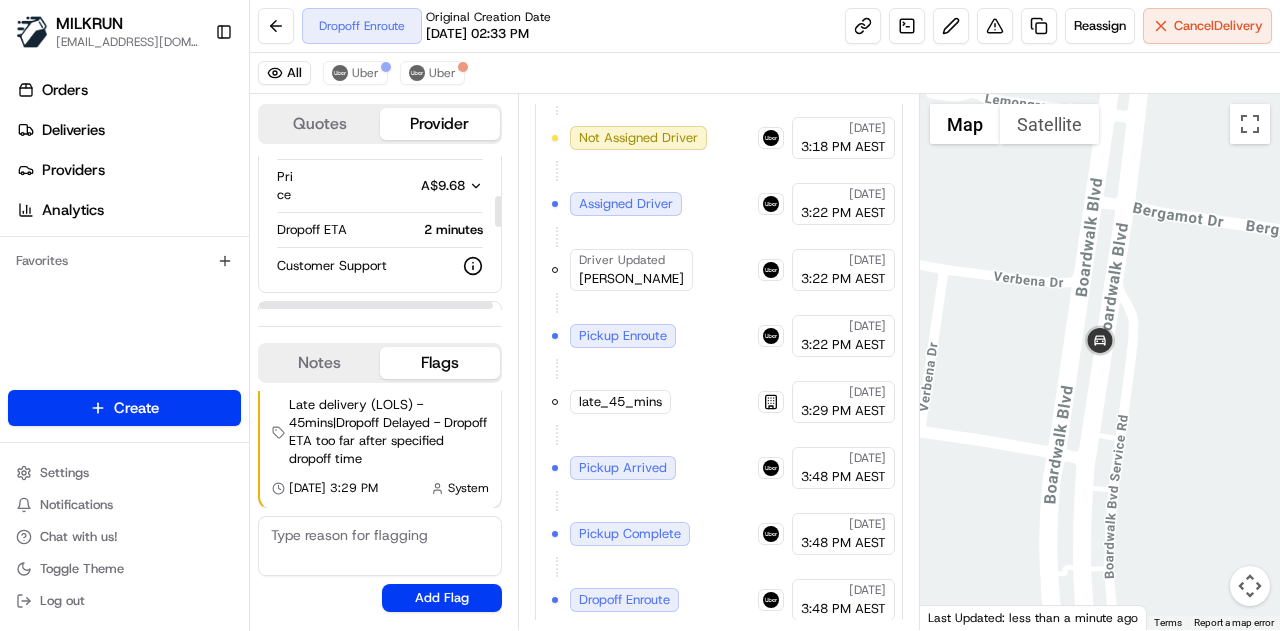 scroll, scrollTop: 200, scrollLeft: 0, axis: vertical 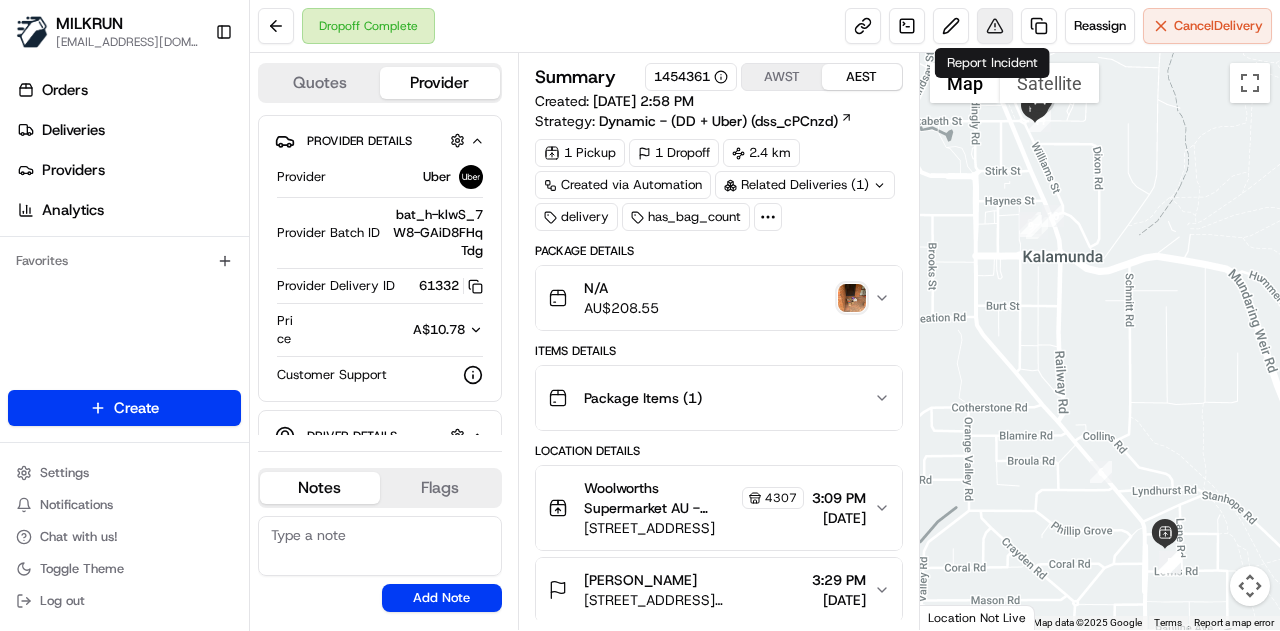 click at bounding box center (995, 26) 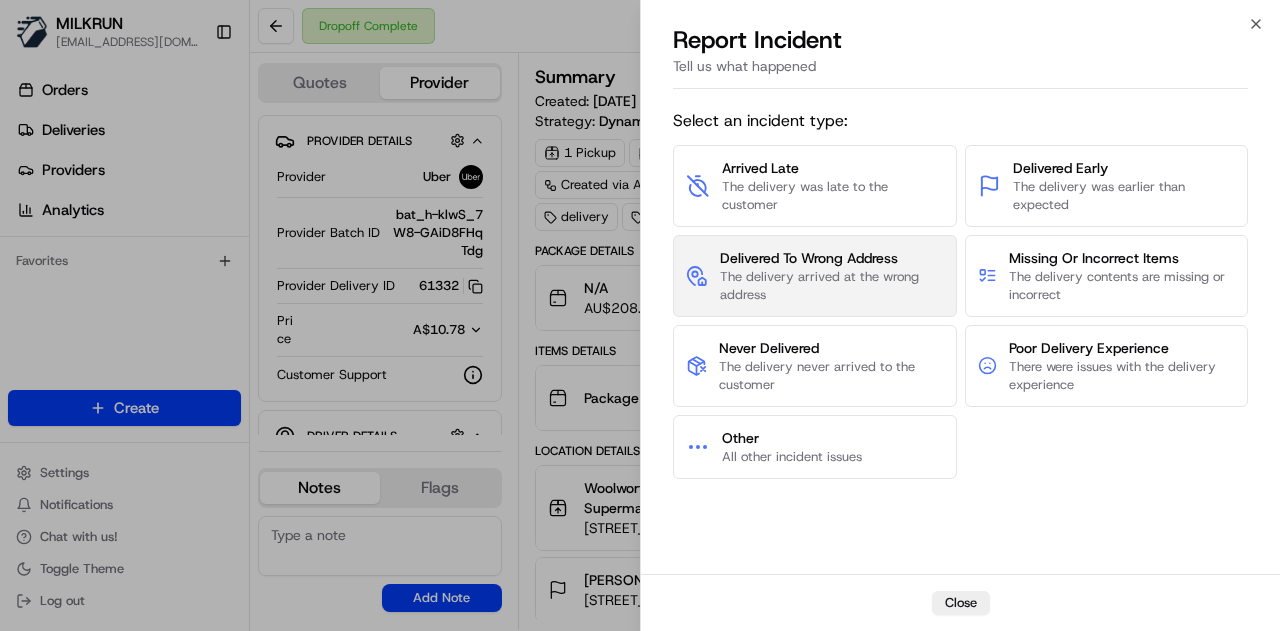 click on "The delivery arrived at the wrong address" at bounding box center (832, 286) 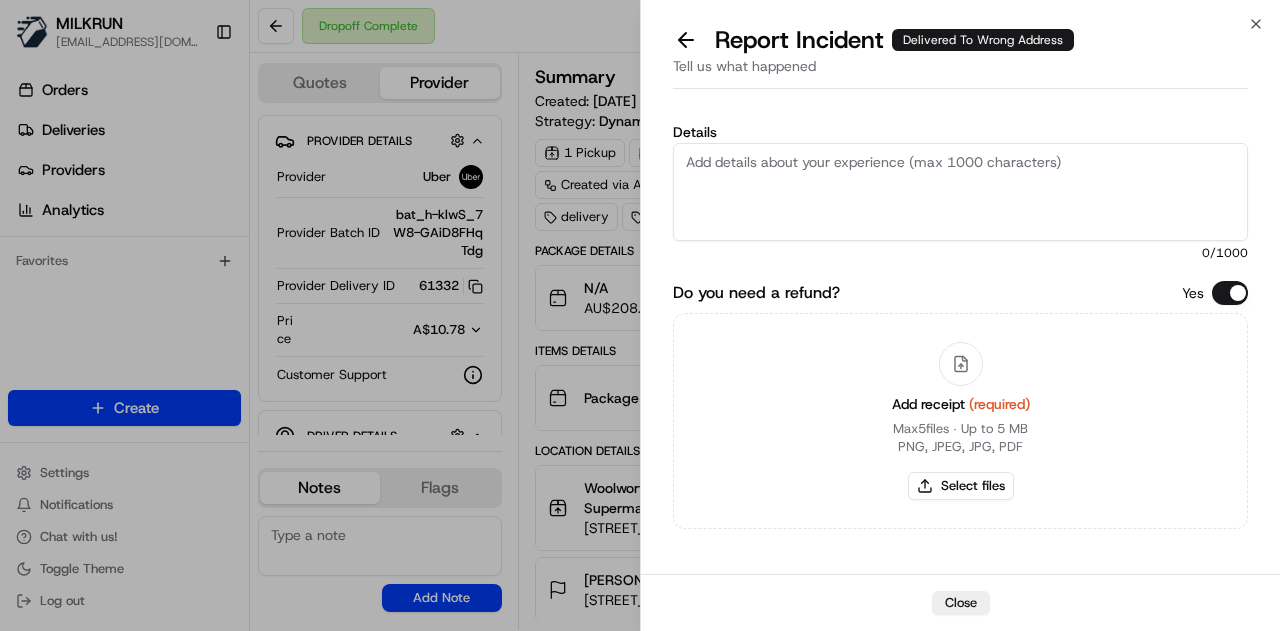 click on "Details" at bounding box center (960, 192) 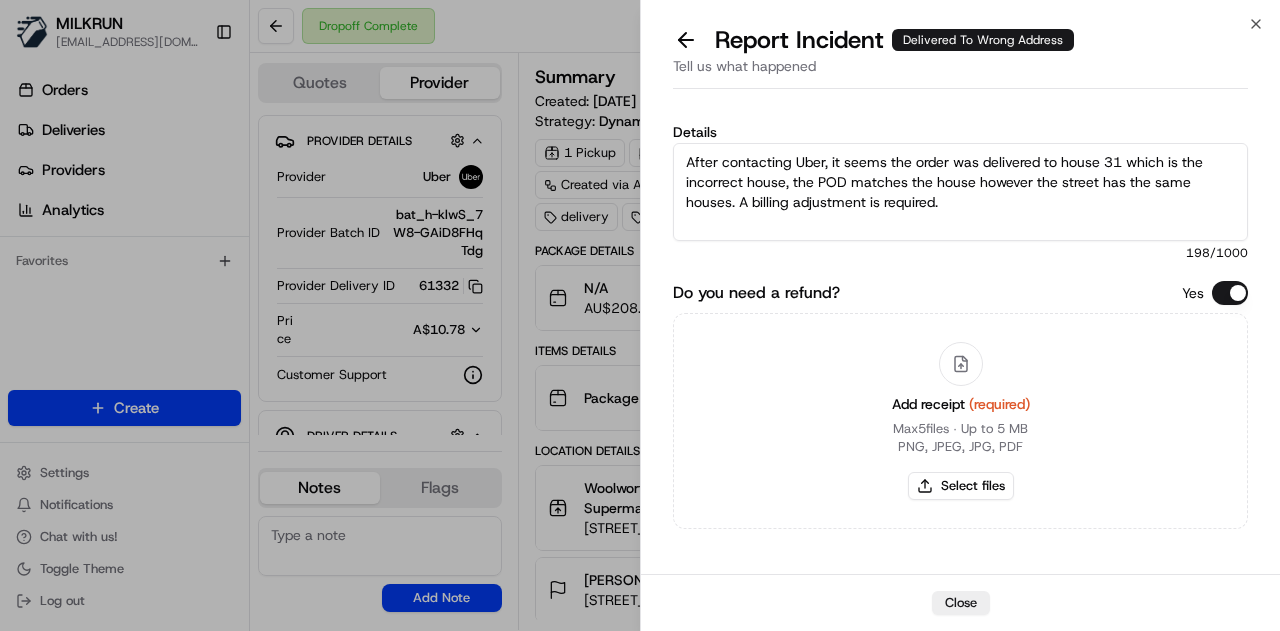 type on "After contacting Uber, it seems the order was delivered to house 31 which is the incorrect house, the POD matches the house however the street has the same houses. A billing adjustment is required." 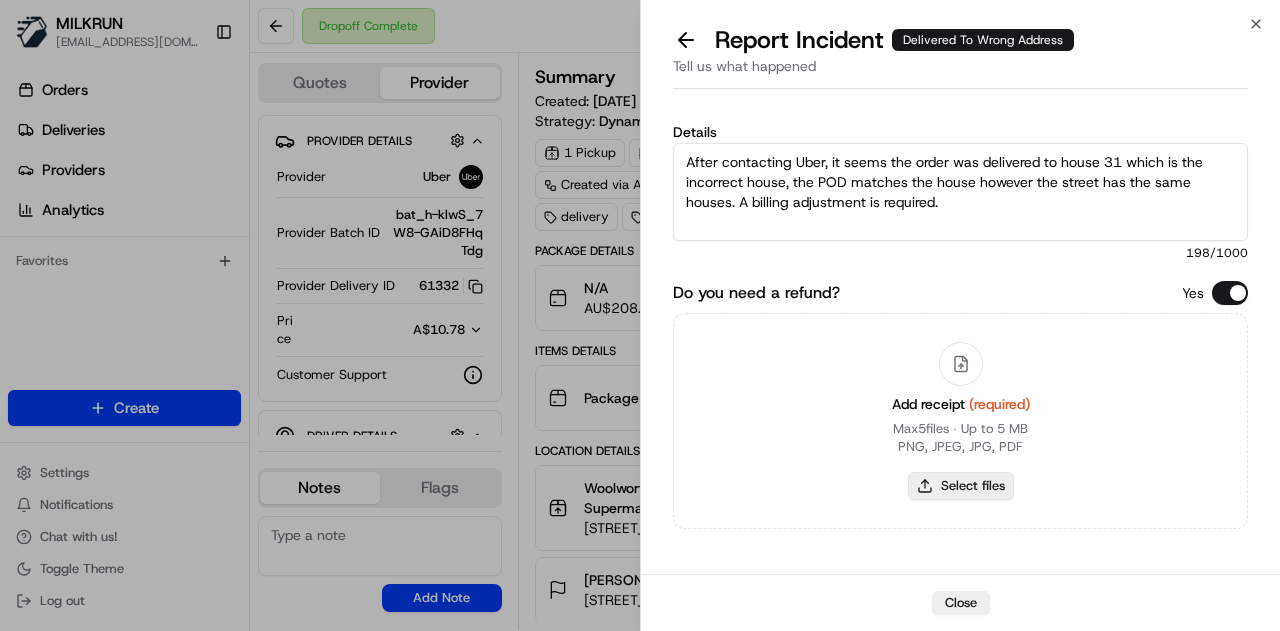 click on "Select files" at bounding box center (961, 486) 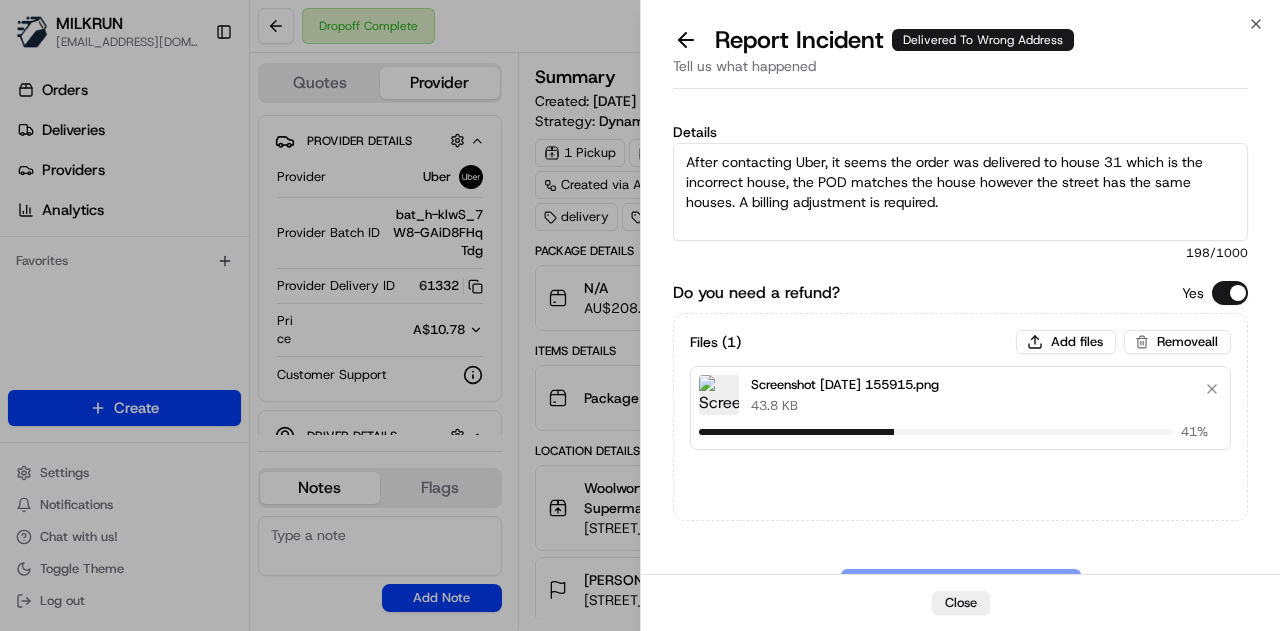 type 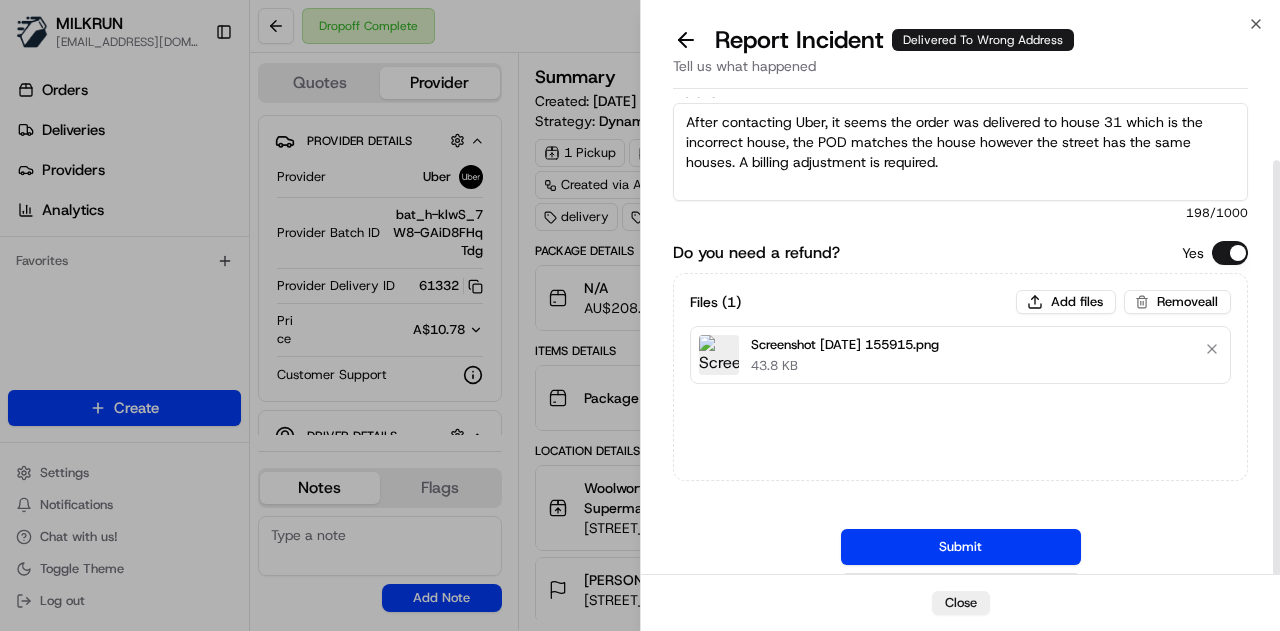 scroll, scrollTop: 73, scrollLeft: 0, axis: vertical 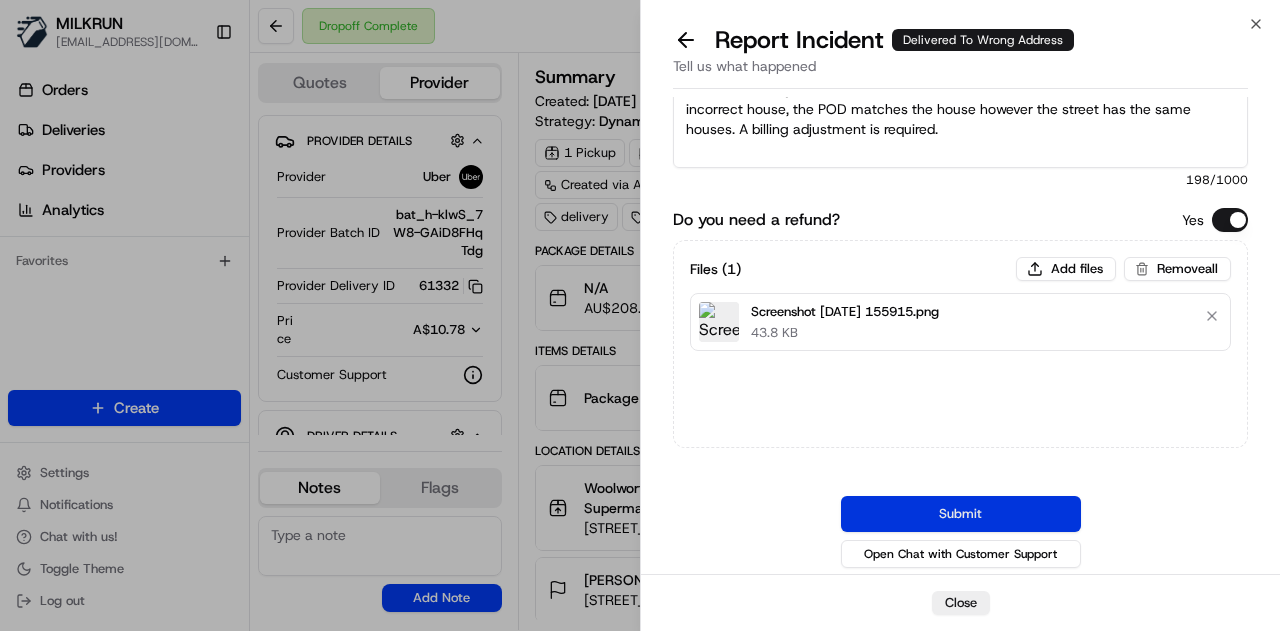 click on "Submit" at bounding box center (961, 514) 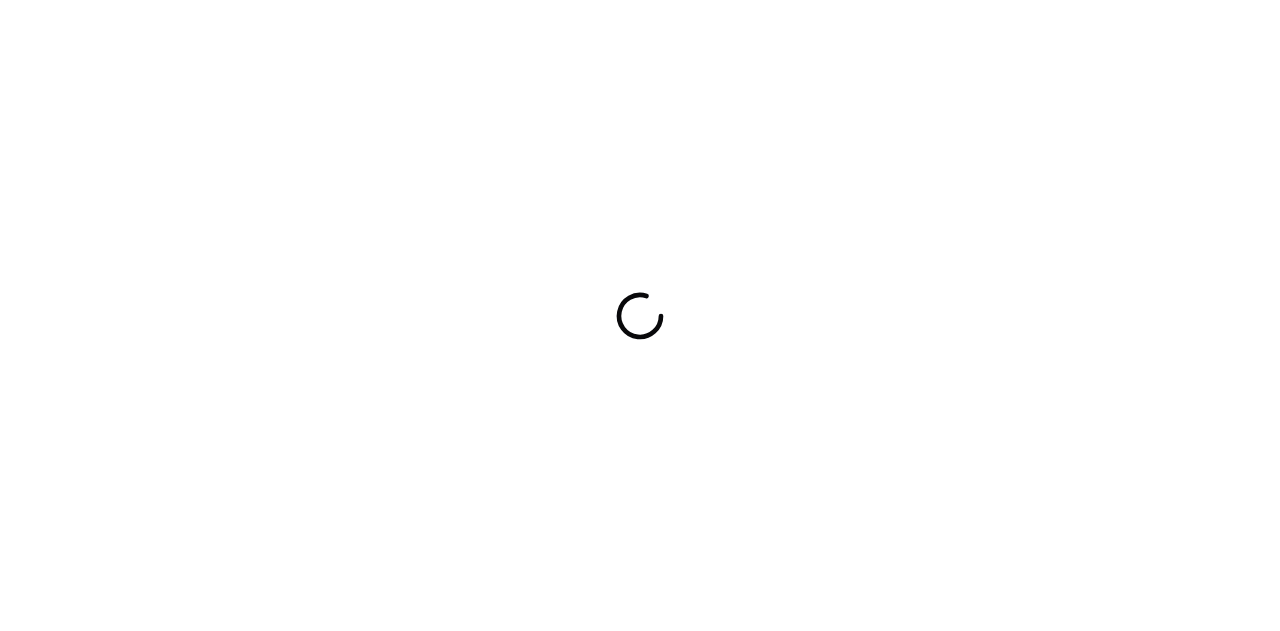 scroll, scrollTop: 0, scrollLeft: 0, axis: both 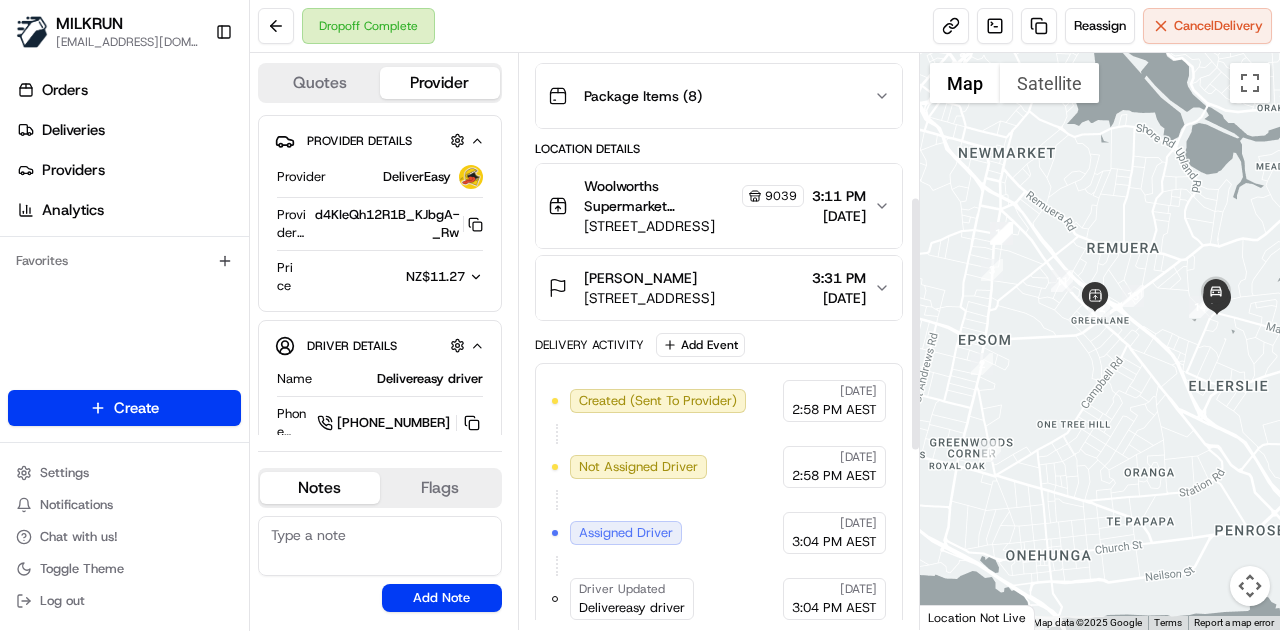 drag, startPoint x: 1198, startPoint y: 324, endPoint x: 1142, endPoint y: 333, distance: 56.718605 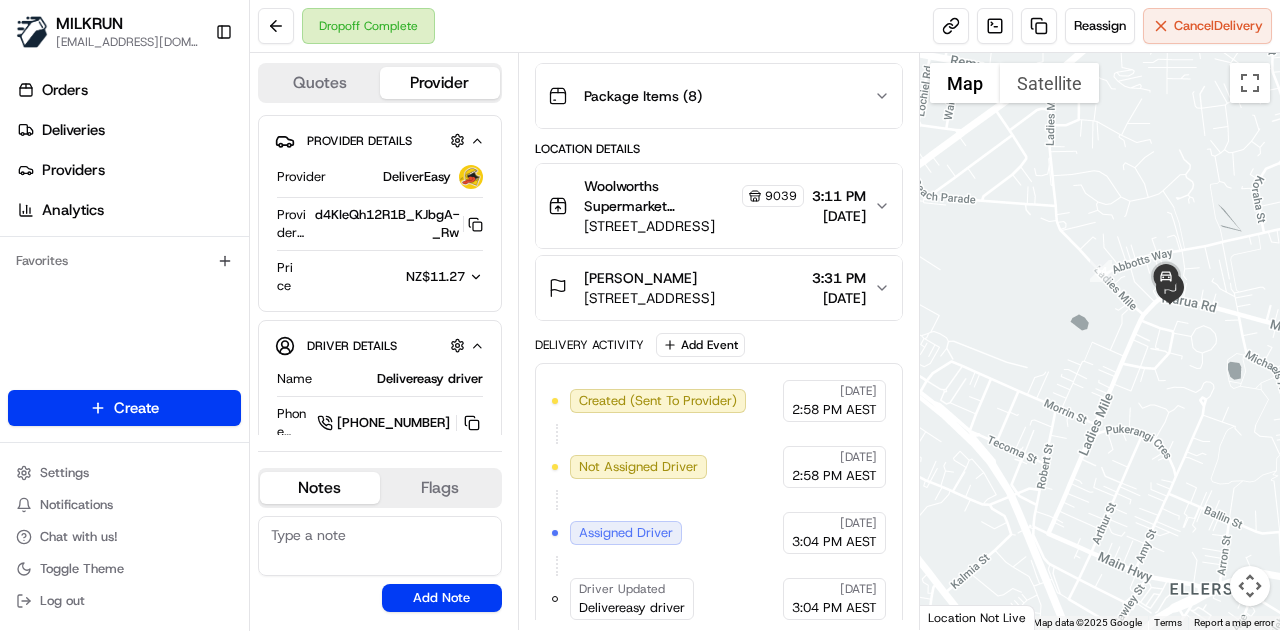 drag, startPoint x: 1180, startPoint y: 314, endPoint x: 1136, endPoint y: 337, distance: 49.648766 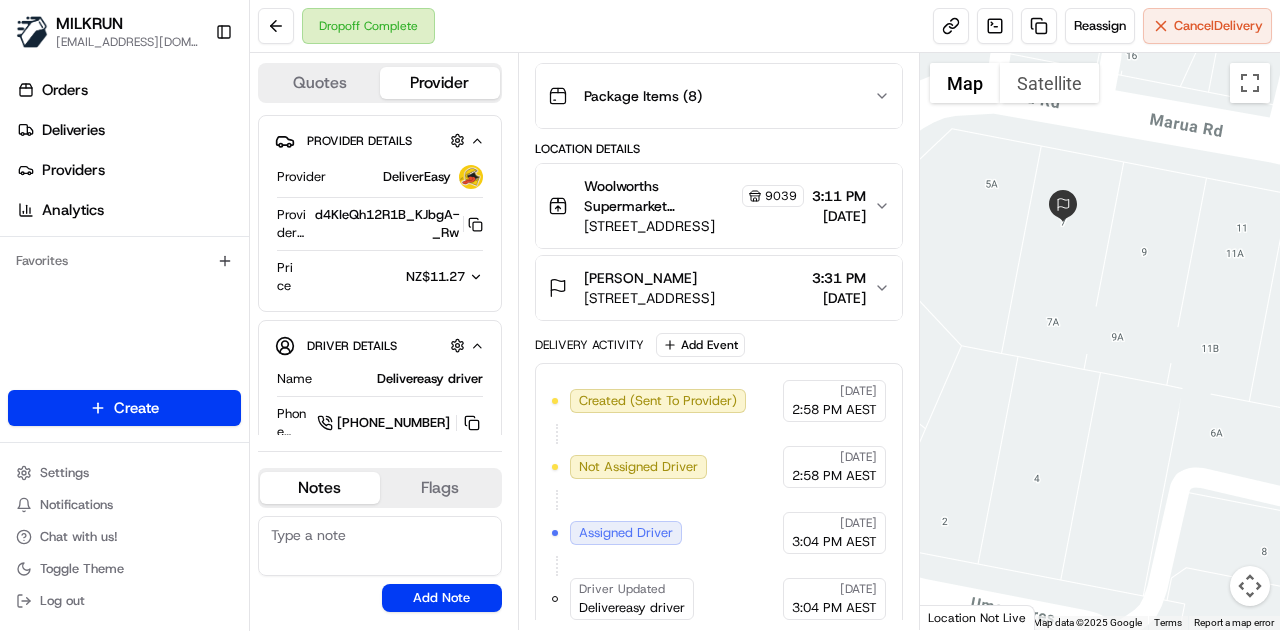 drag, startPoint x: 1061, startPoint y: 265, endPoint x: 1063, endPoint y: 373, distance: 108.01852 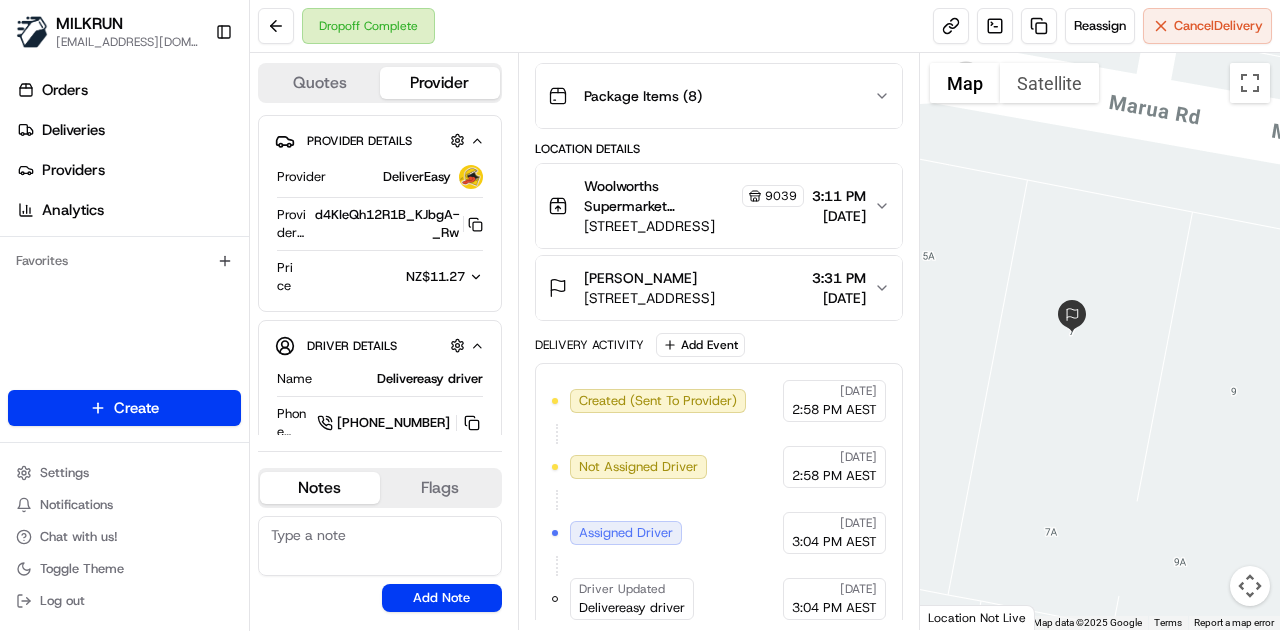 drag, startPoint x: 1087, startPoint y: 209, endPoint x: 1121, endPoint y: 316, distance: 112.27199 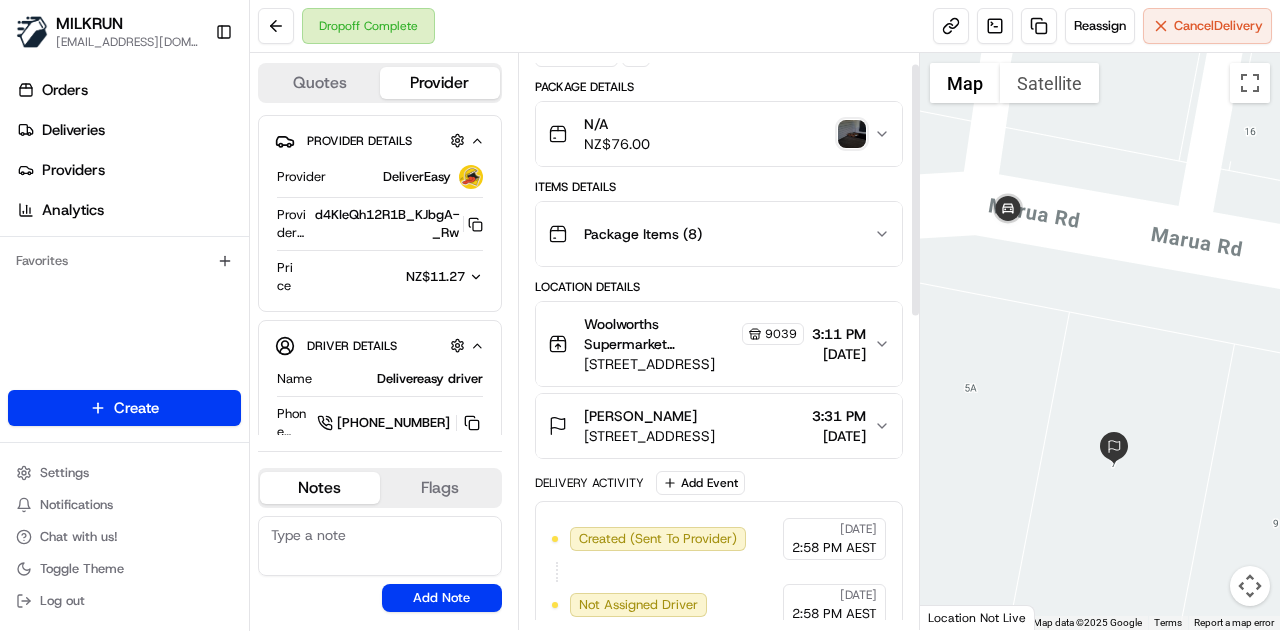 scroll, scrollTop: 0, scrollLeft: 0, axis: both 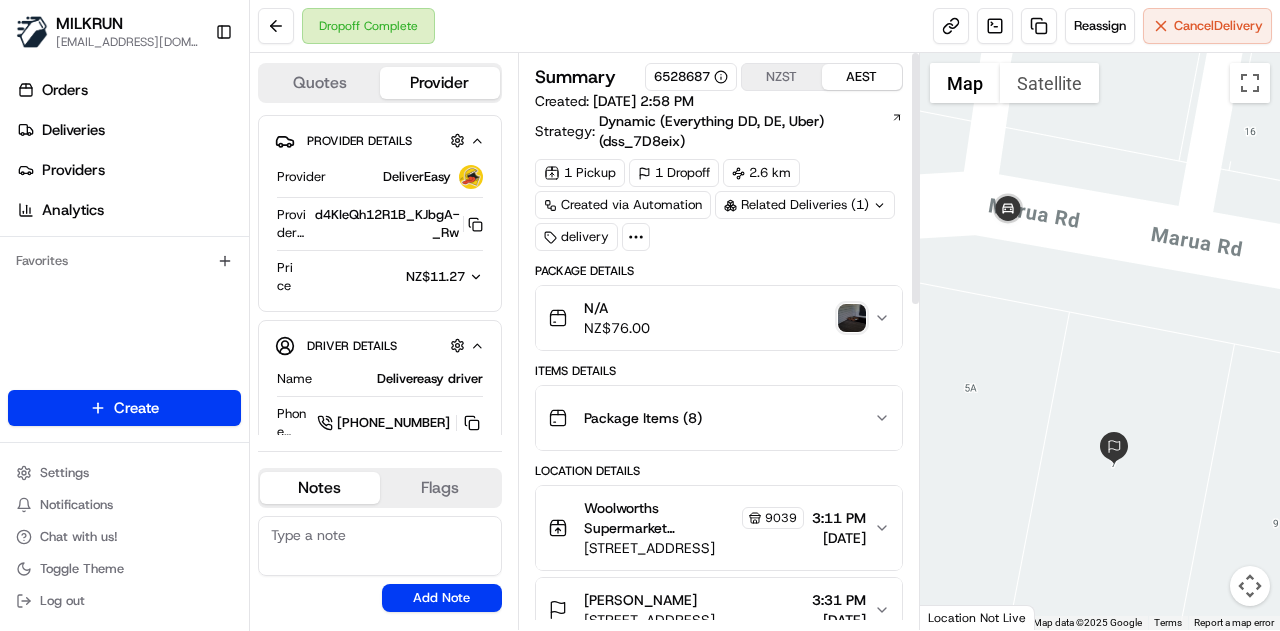 click at bounding box center (852, 318) 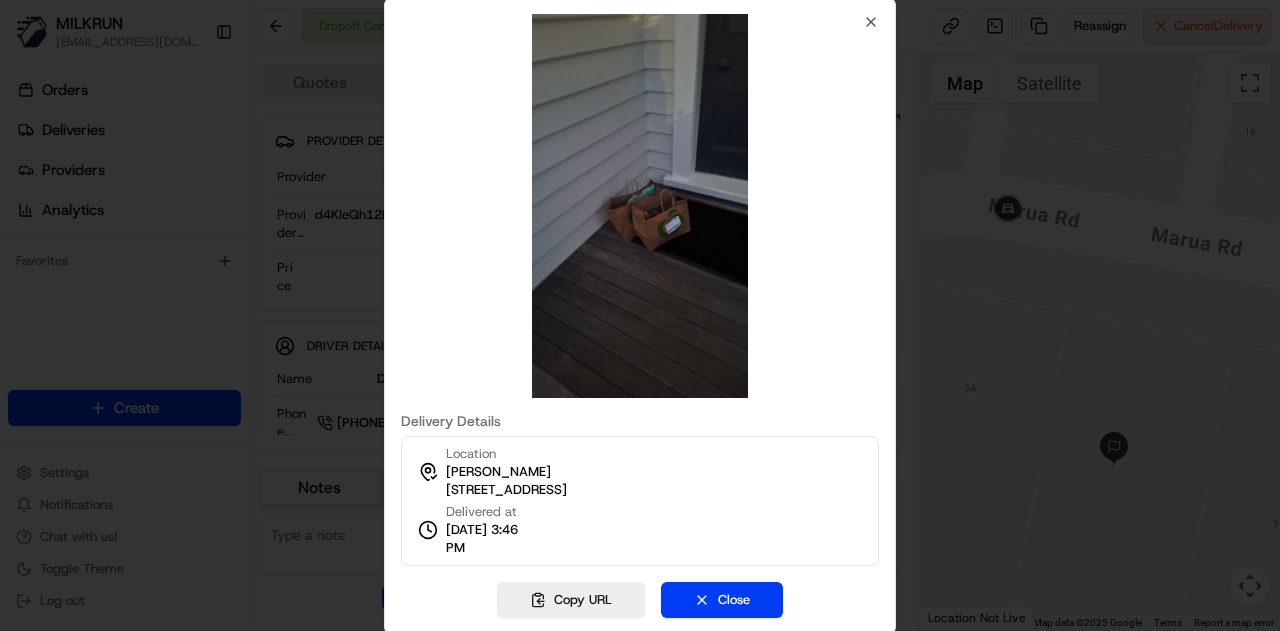 click at bounding box center [640, 206] 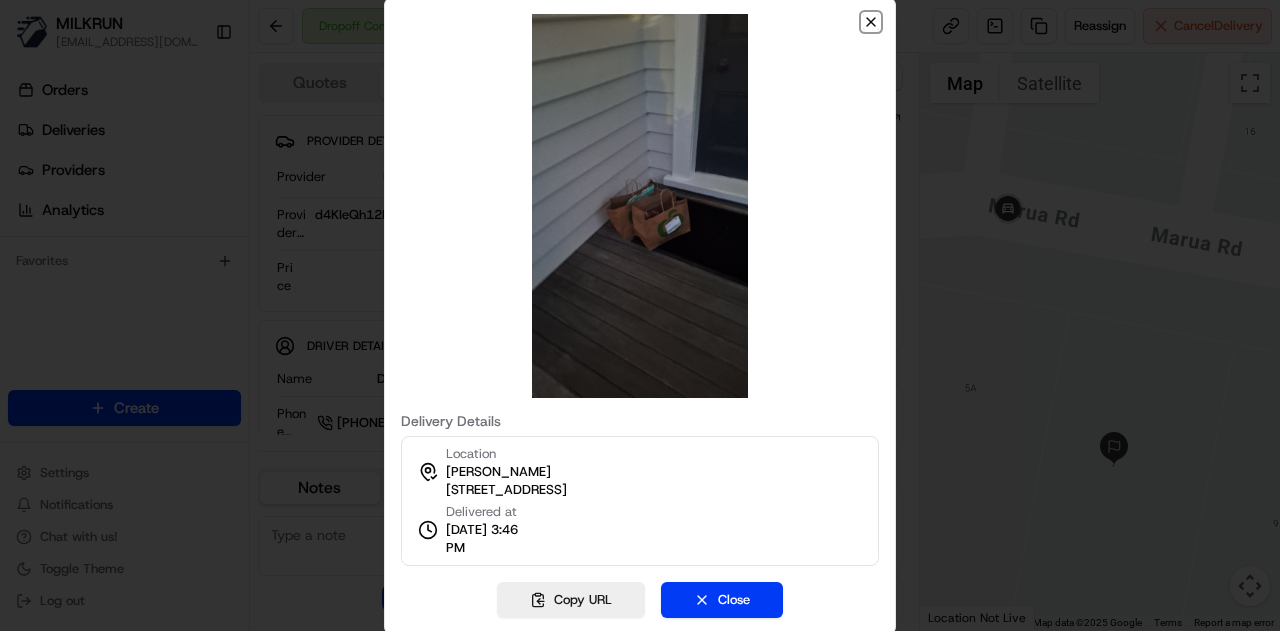 click 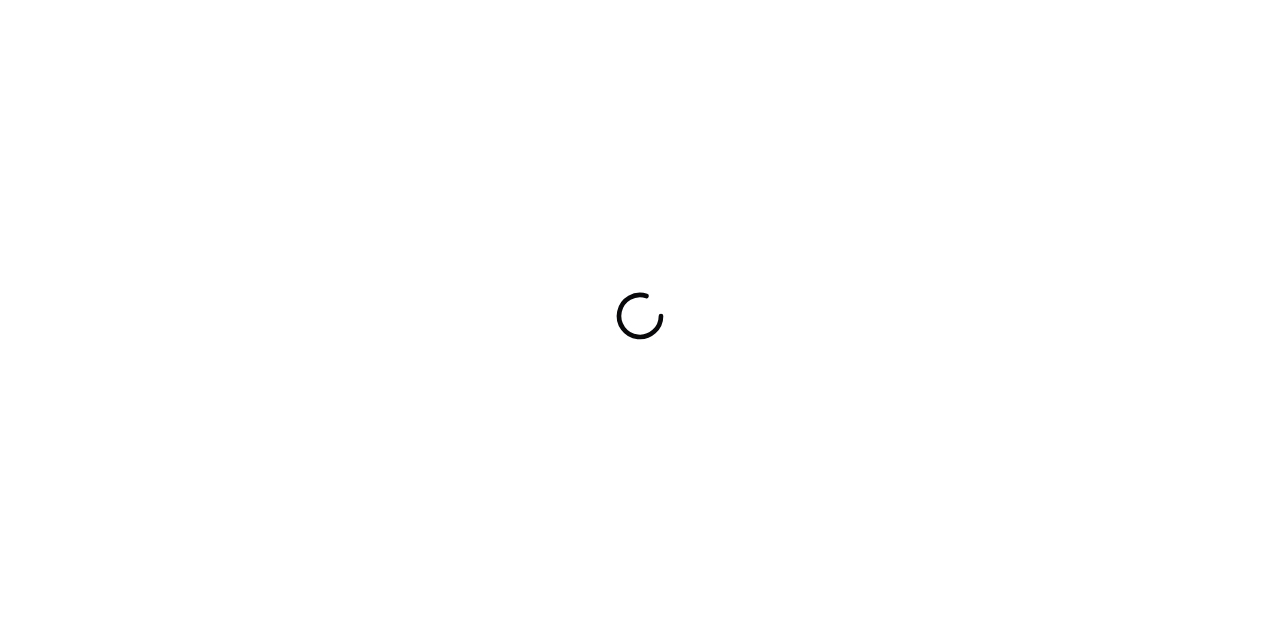 scroll, scrollTop: 0, scrollLeft: 0, axis: both 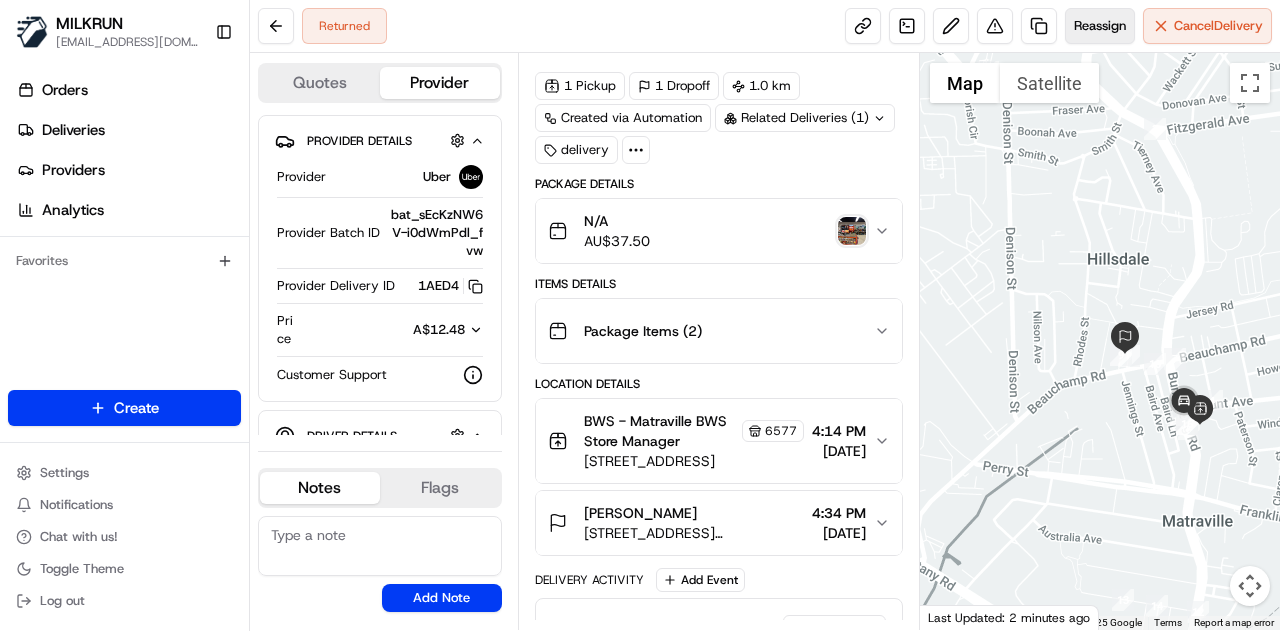 click on "Reassign" at bounding box center (1100, 26) 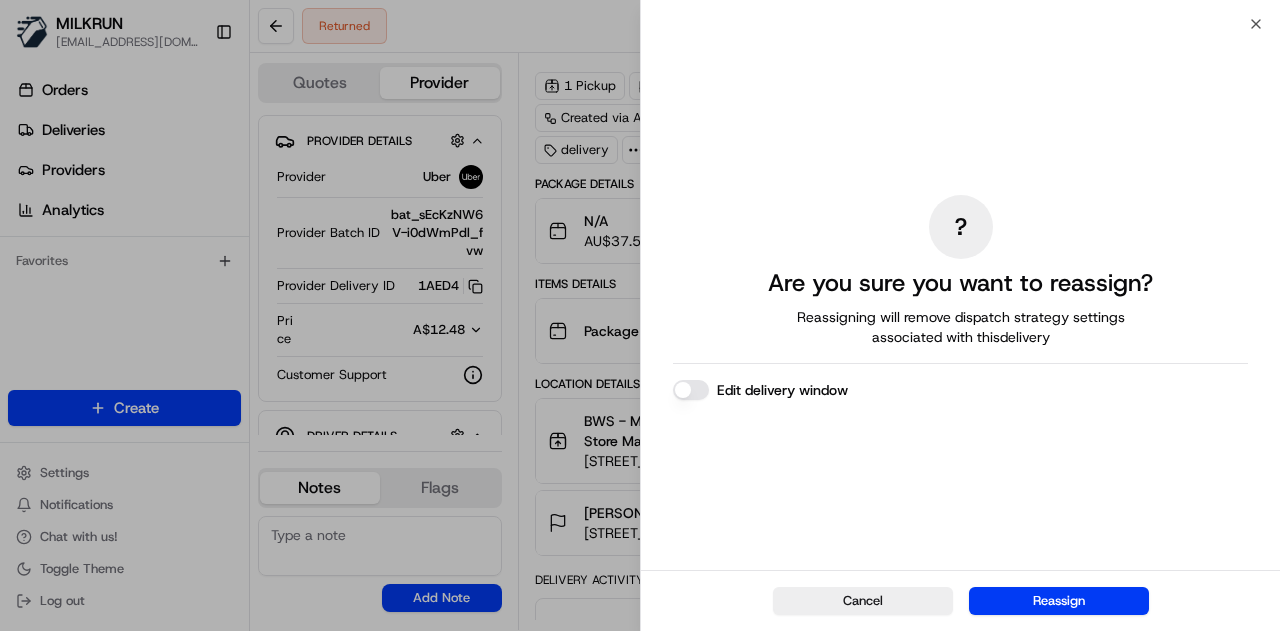 click on "Edit delivery window" at bounding box center (691, 390) 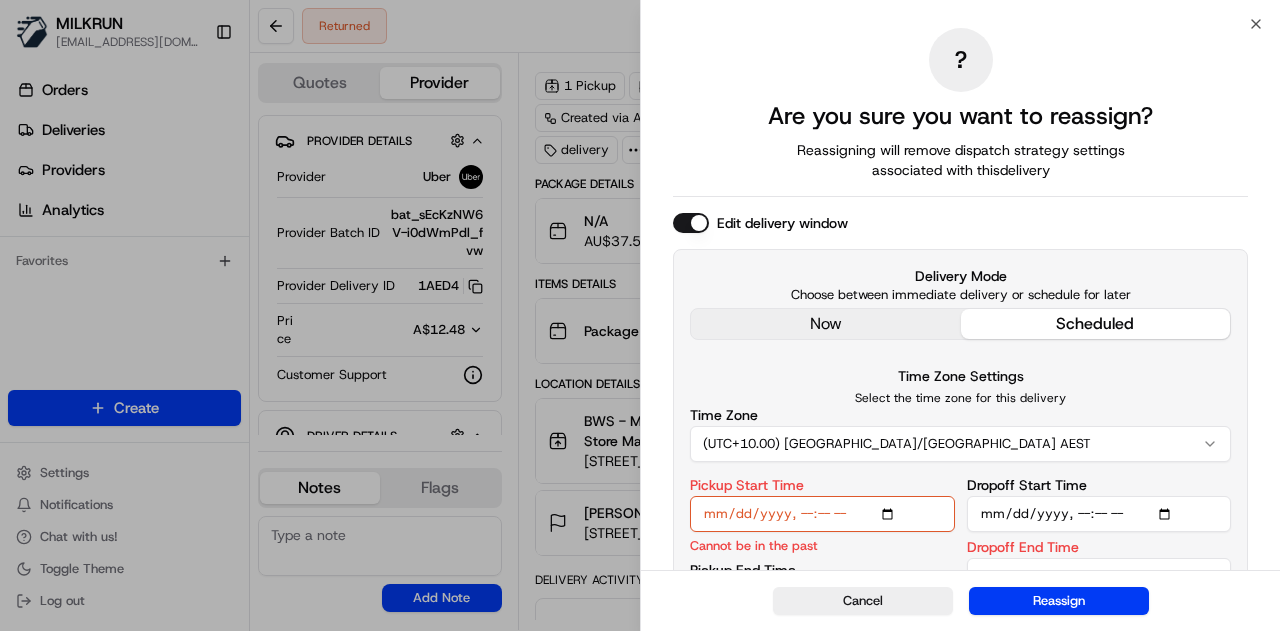 click on "Edit delivery window Delivery Mode Choose between immediate delivery or schedule for later now scheduled Time Zone Settings Select the time zone for this delivery Time Zone (UTC+10.00) Australia/Sydney AEST Pickup Start Time Cannot be in the past Pickup End Time Dropoff Start Time Dropoff End Time Cannot be in the past" at bounding box center [960, 423] 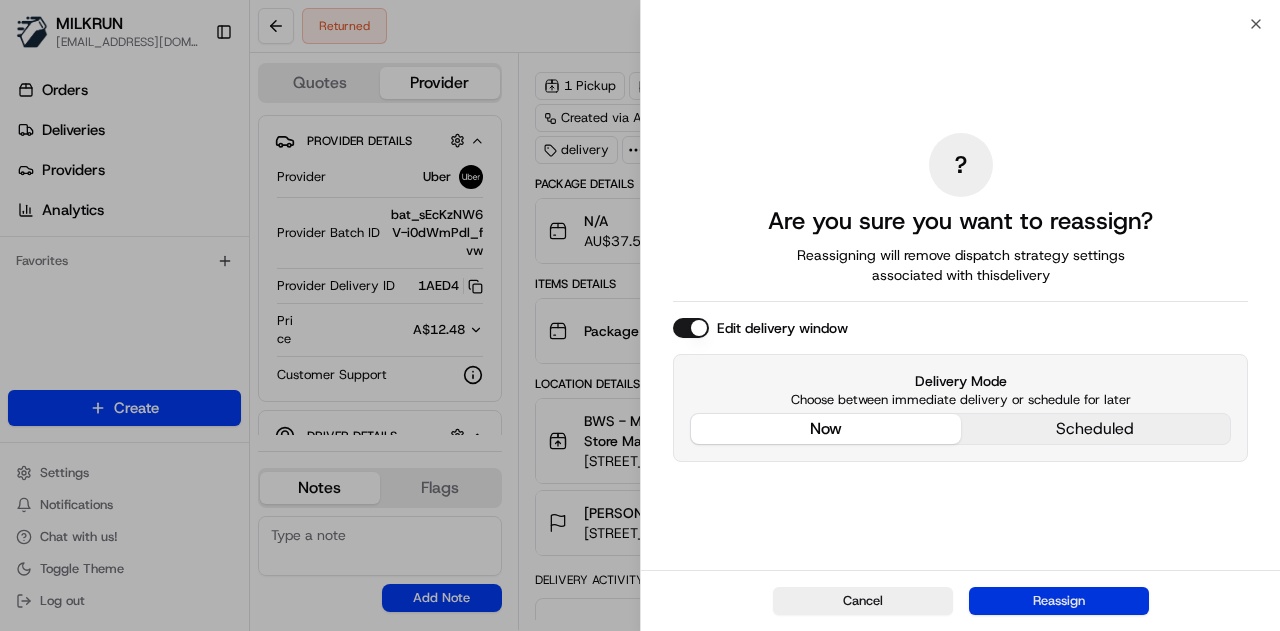 click on "Reassign" at bounding box center (1059, 601) 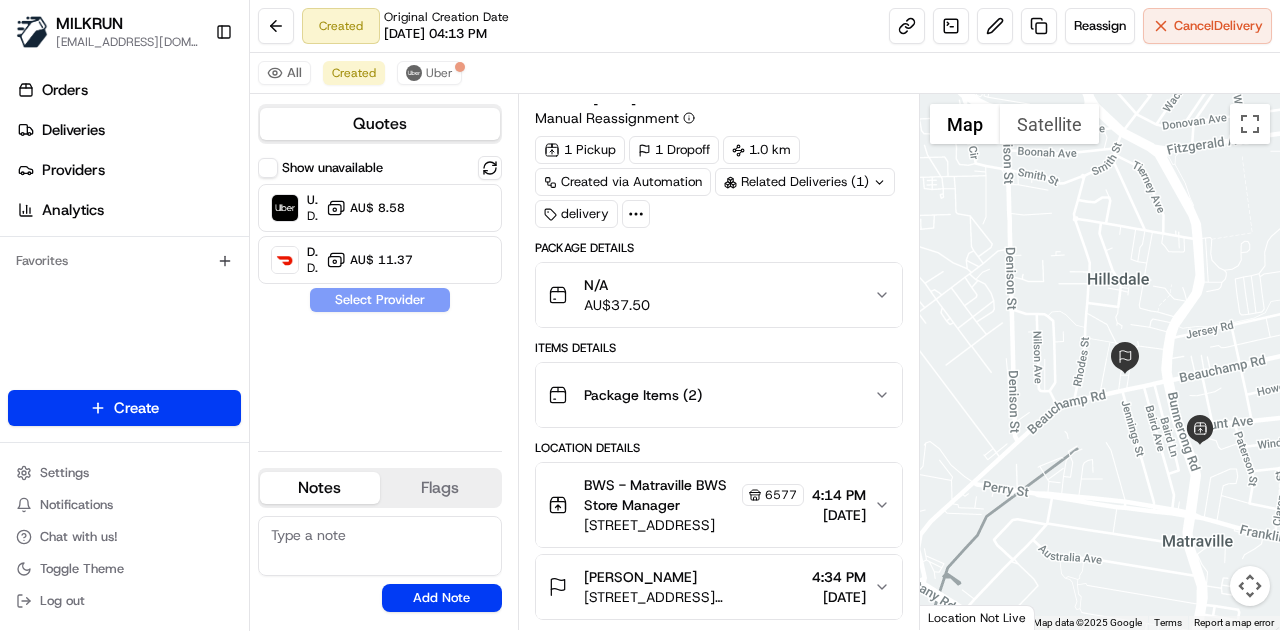 scroll, scrollTop: 38, scrollLeft: 0, axis: vertical 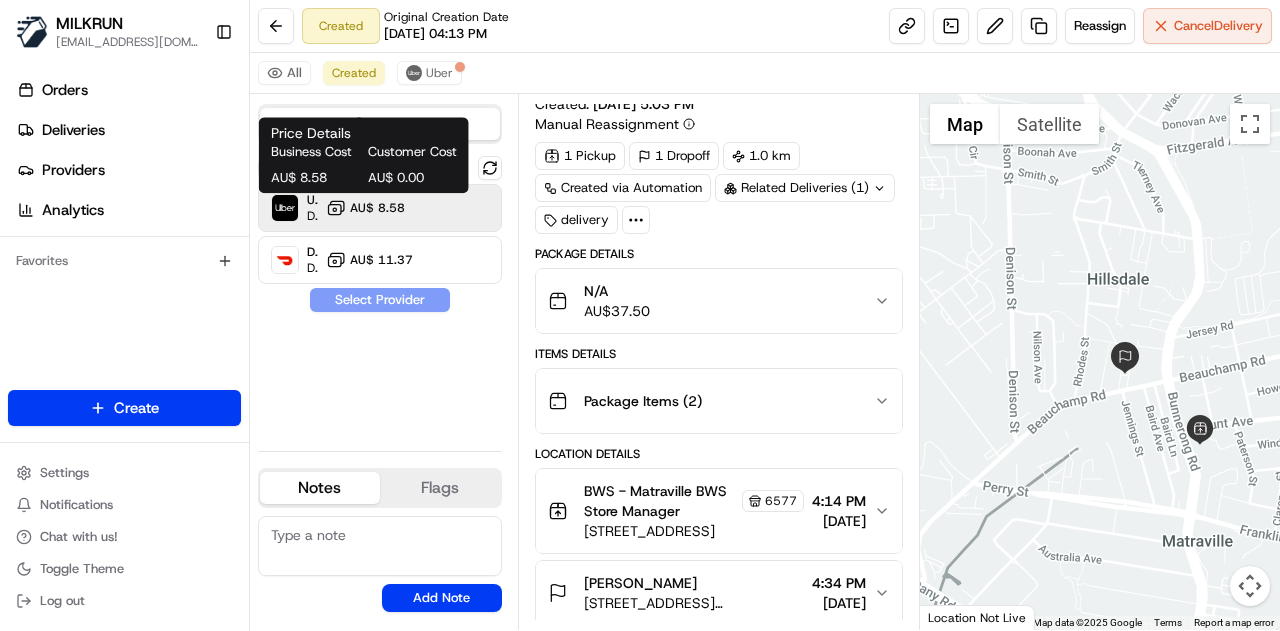 click 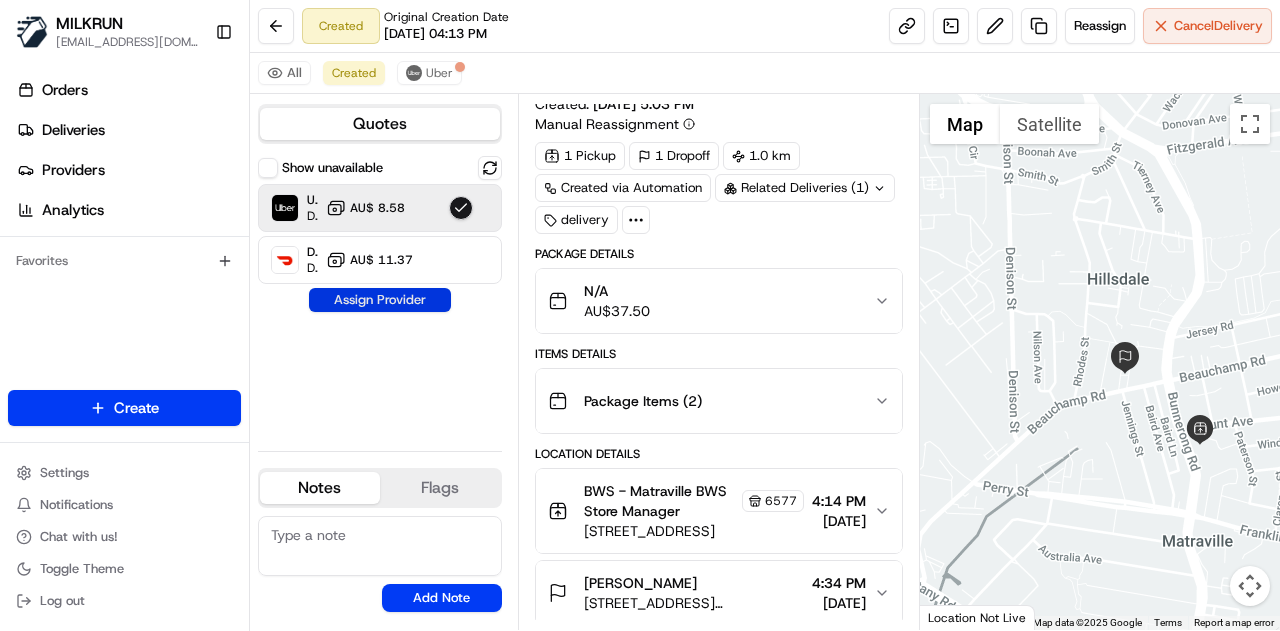 click on "Assign Provider" at bounding box center (380, 300) 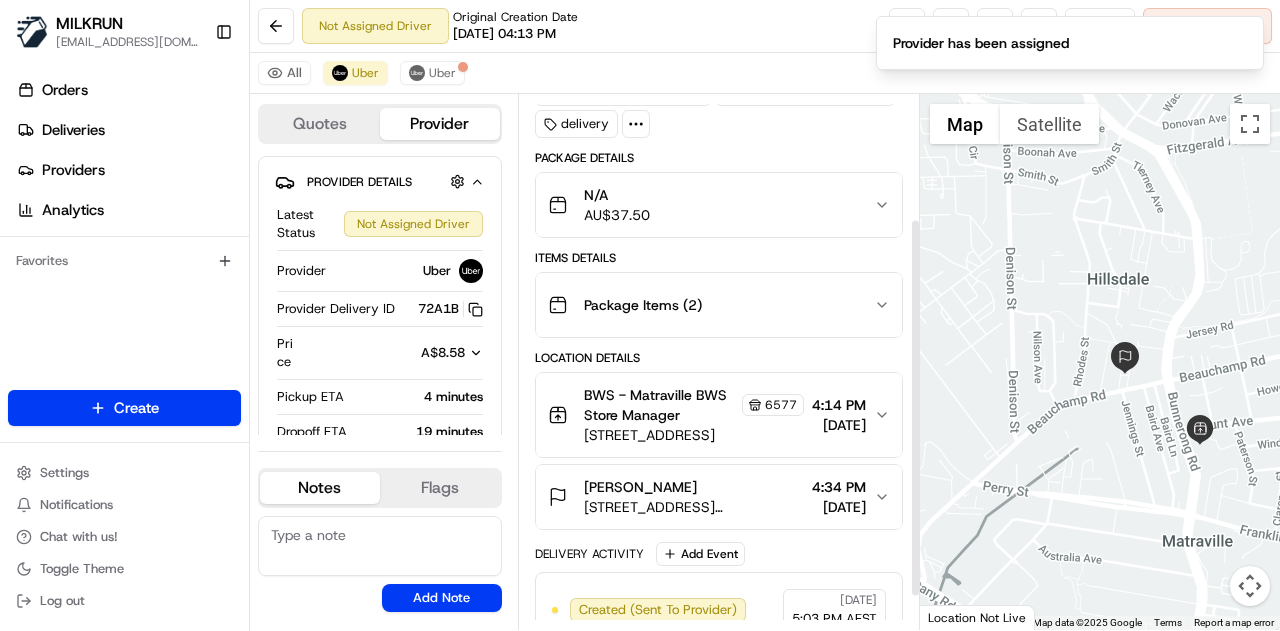 scroll, scrollTop: 220, scrollLeft: 0, axis: vertical 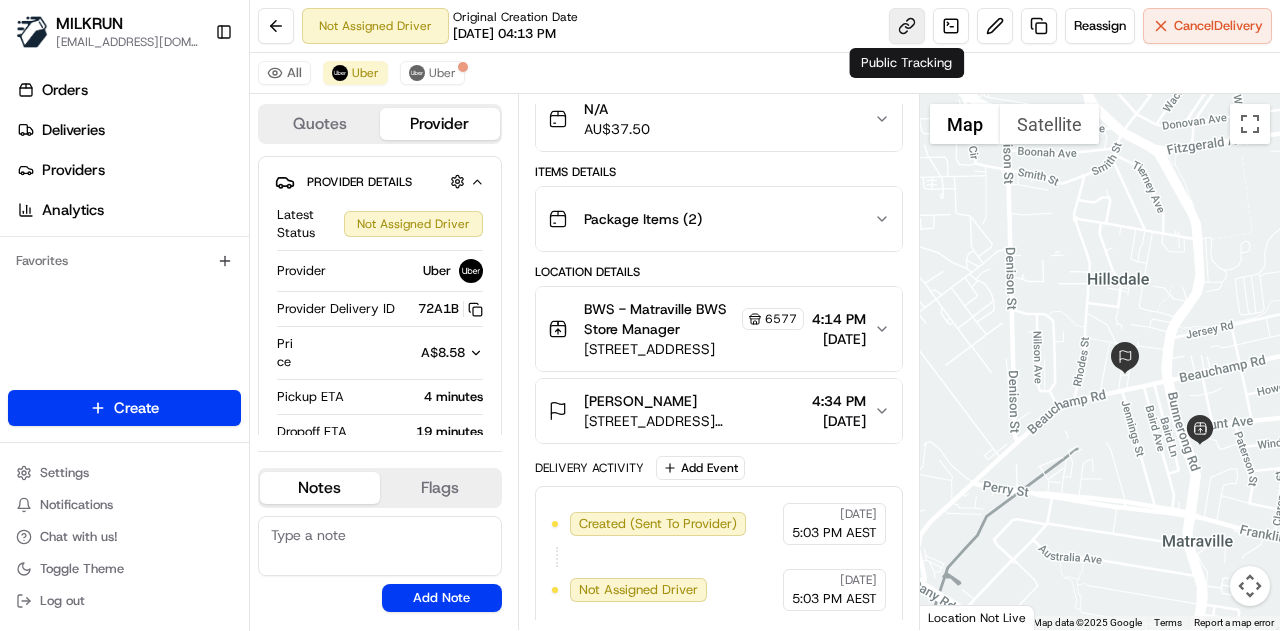click at bounding box center (907, 26) 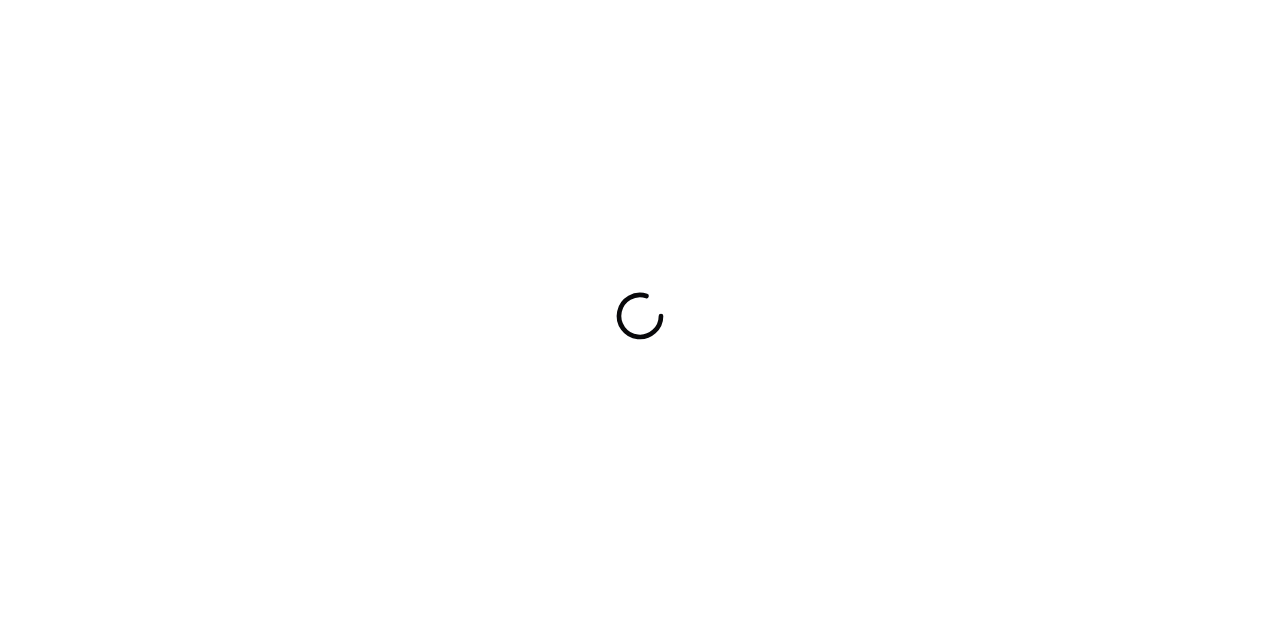 scroll, scrollTop: 0, scrollLeft: 0, axis: both 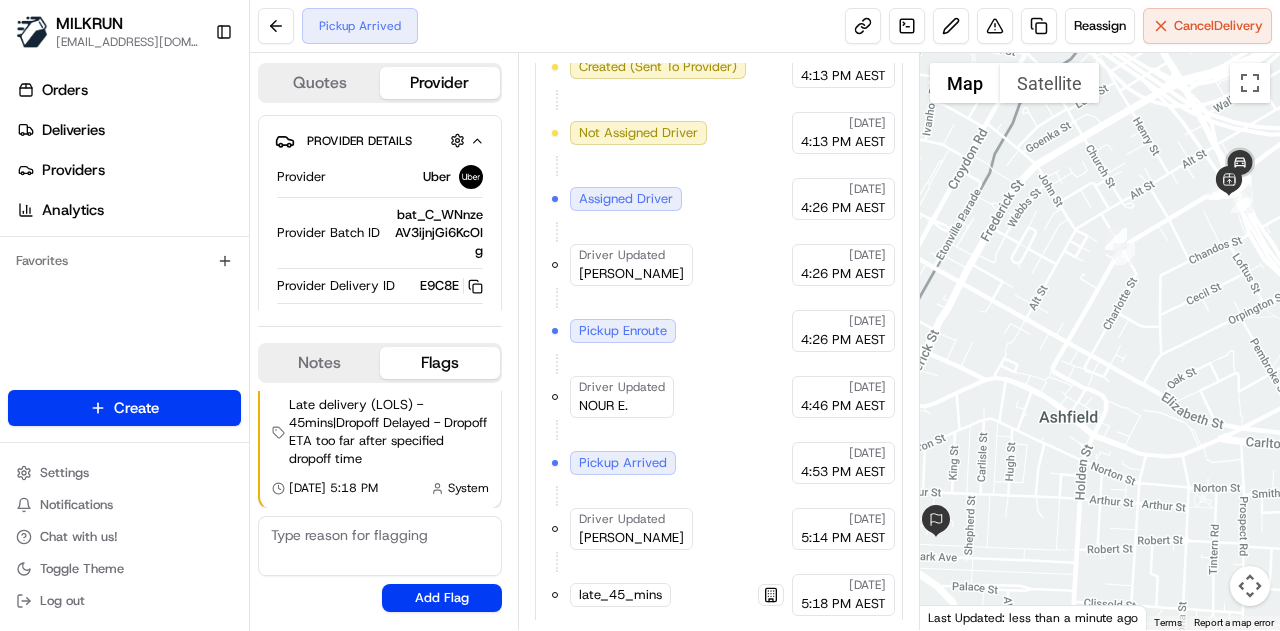 drag, startPoint x: 1187, startPoint y: 293, endPoint x: 1176, endPoint y: 311, distance: 21.095022 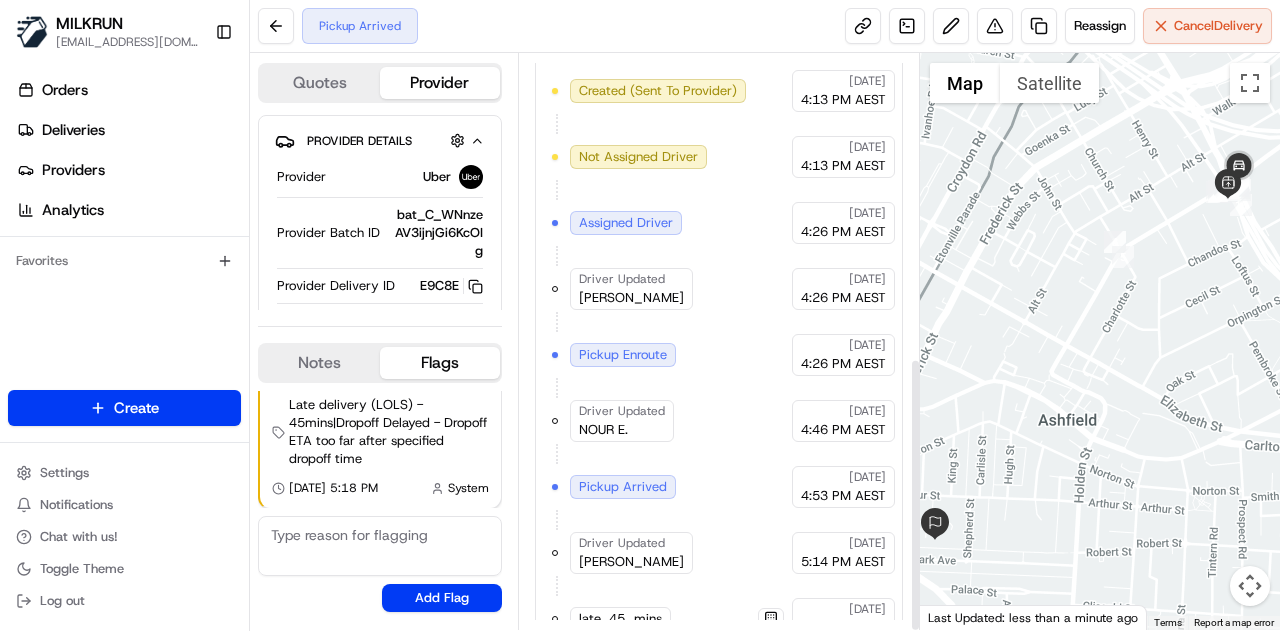 scroll, scrollTop: 636, scrollLeft: 0, axis: vertical 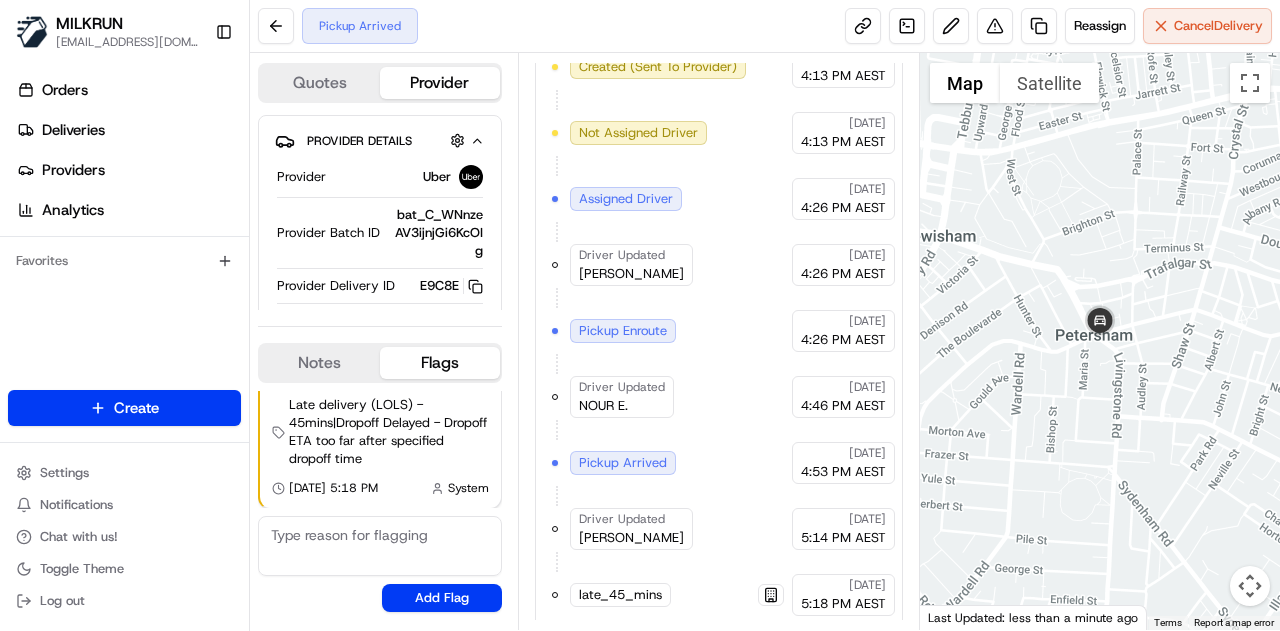 click at bounding box center [1100, 341] 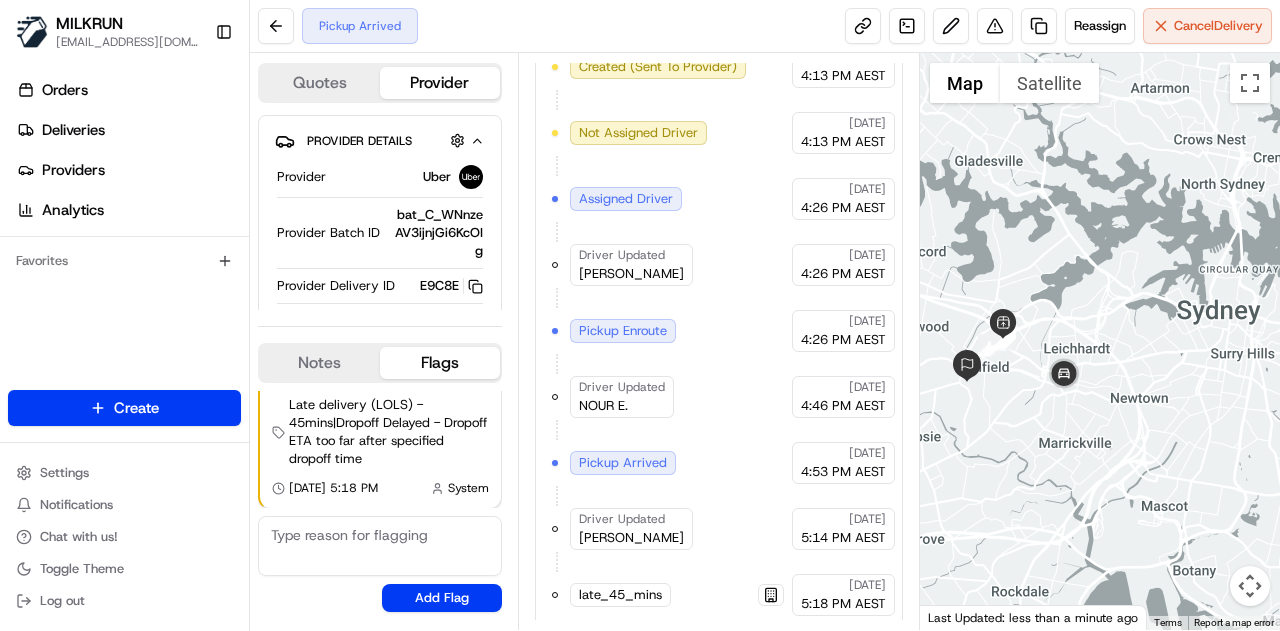 click at bounding box center [1100, 341] 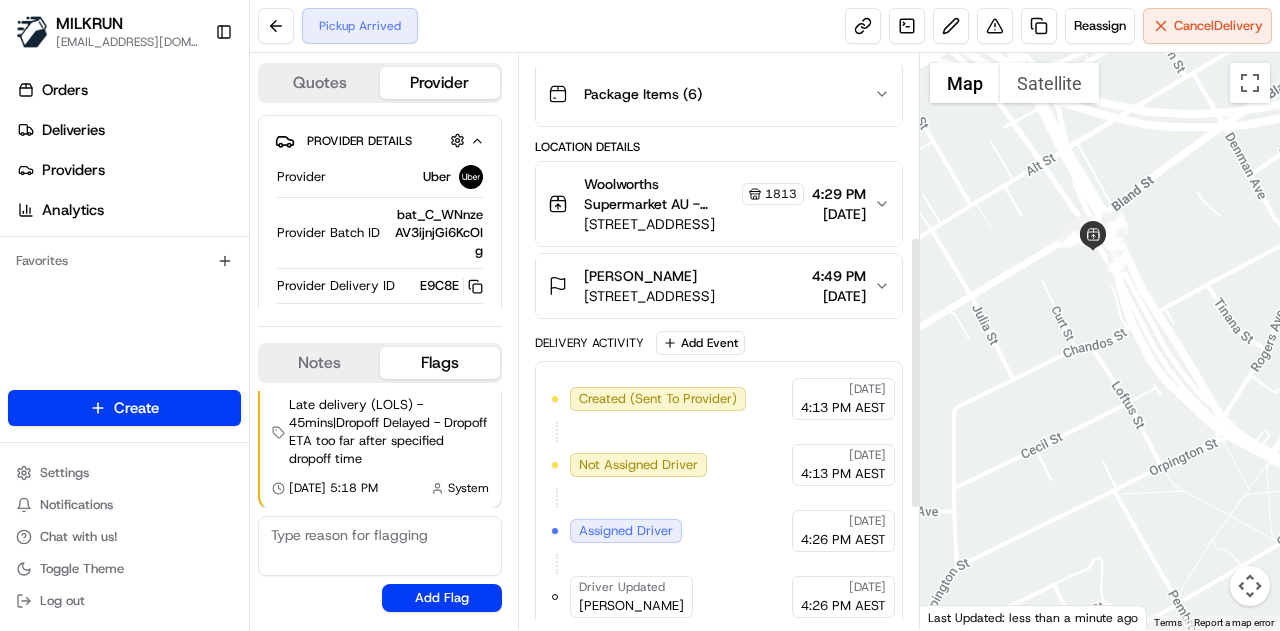 scroll, scrollTop: 636, scrollLeft: 0, axis: vertical 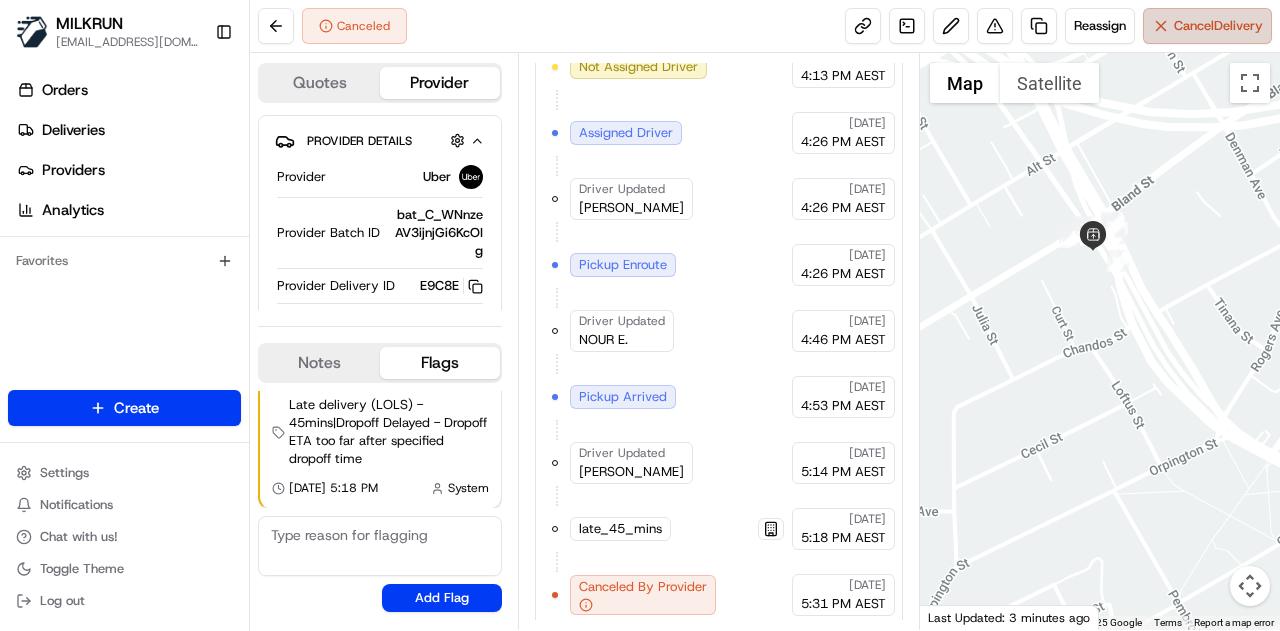 click on "Cancel  Delivery" at bounding box center [1218, 26] 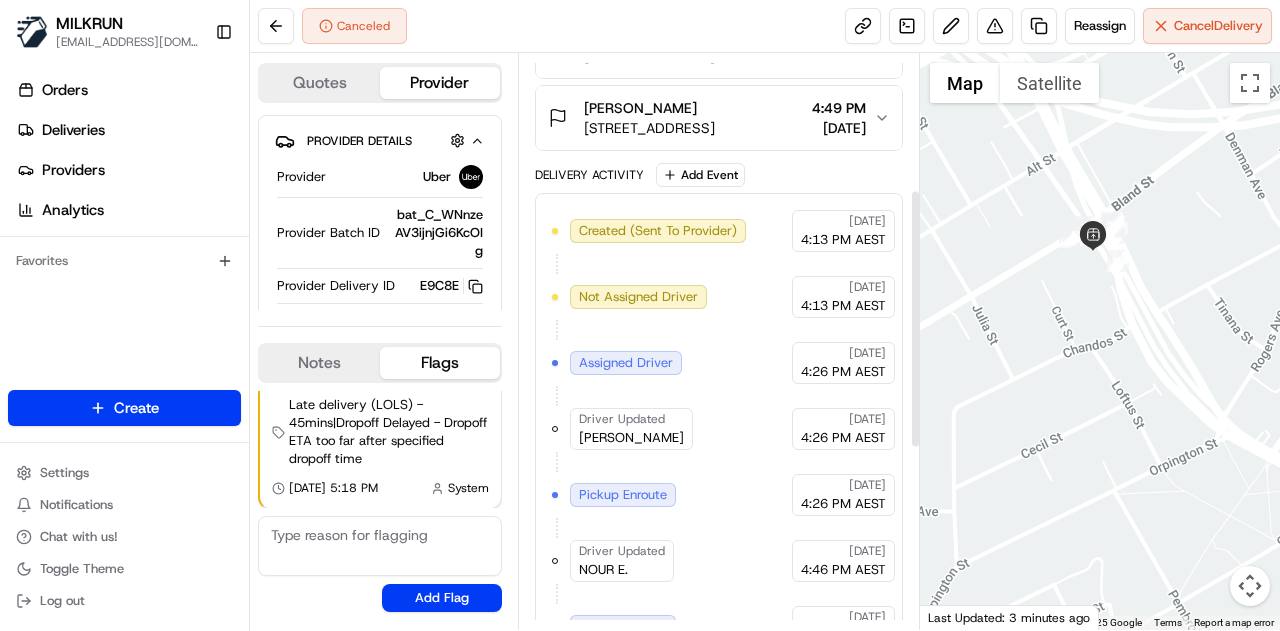 scroll, scrollTop: 302, scrollLeft: 0, axis: vertical 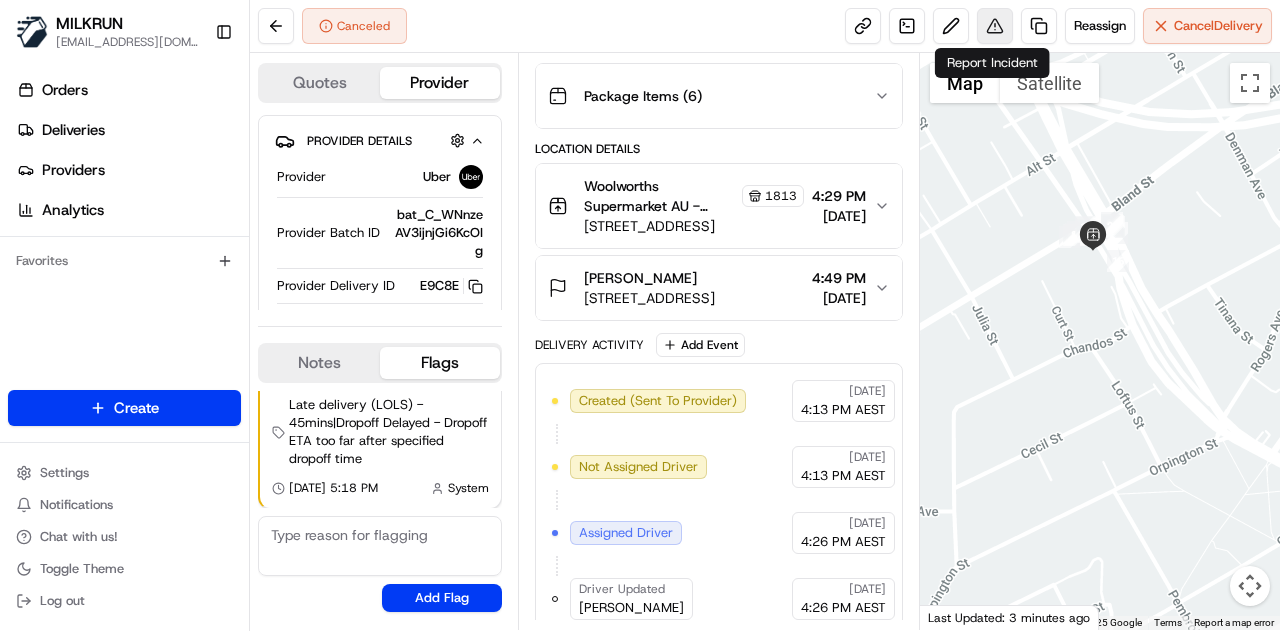click at bounding box center [995, 26] 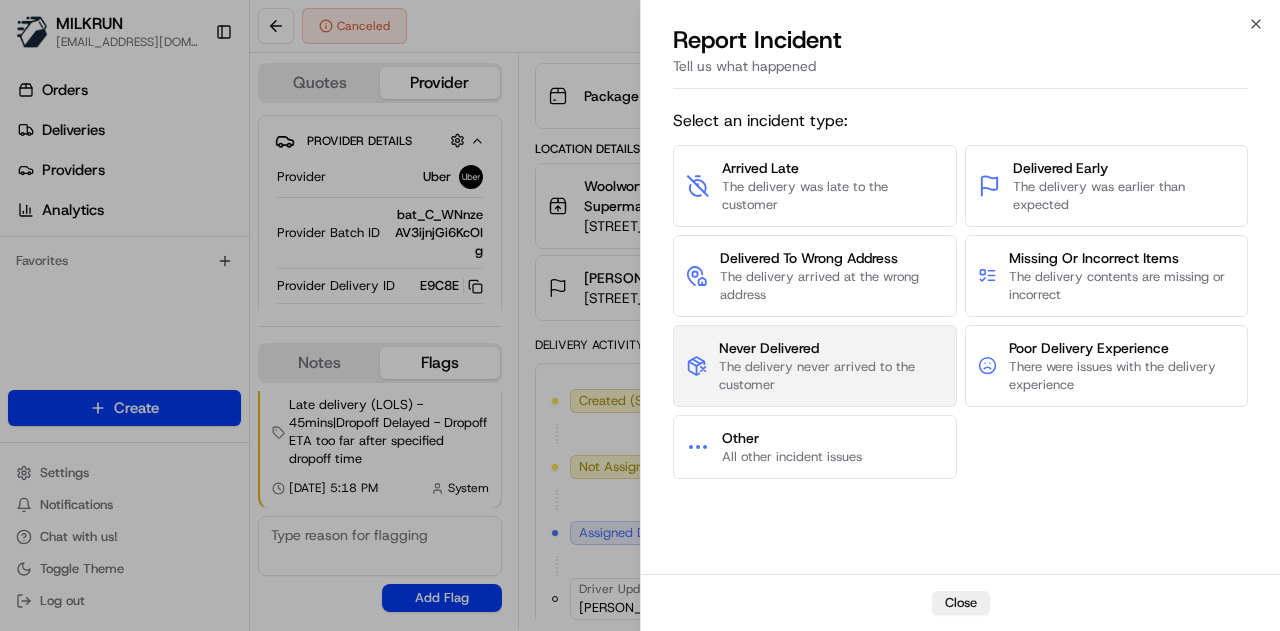 click on "Never Delivered" at bounding box center (831, 348) 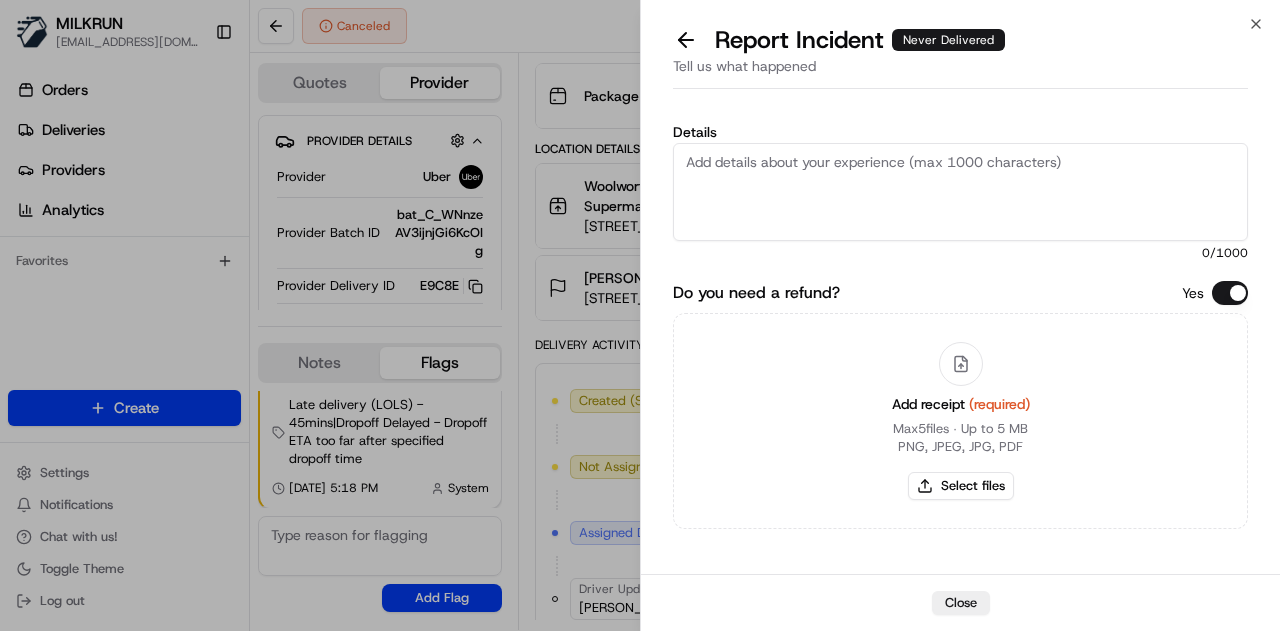 click on "Details" at bounding box center (960, 192) 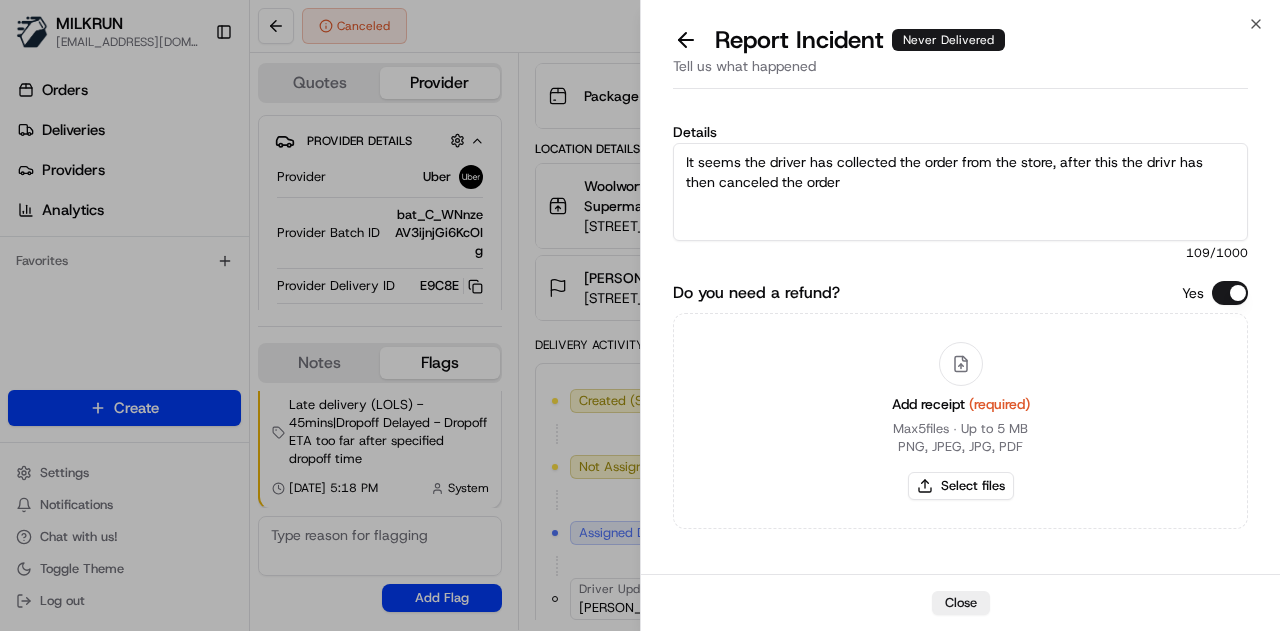 click on "It seems the driver has collected the order from the store, after this the drivr has then canceled the order" at bounding box center (960, 192) 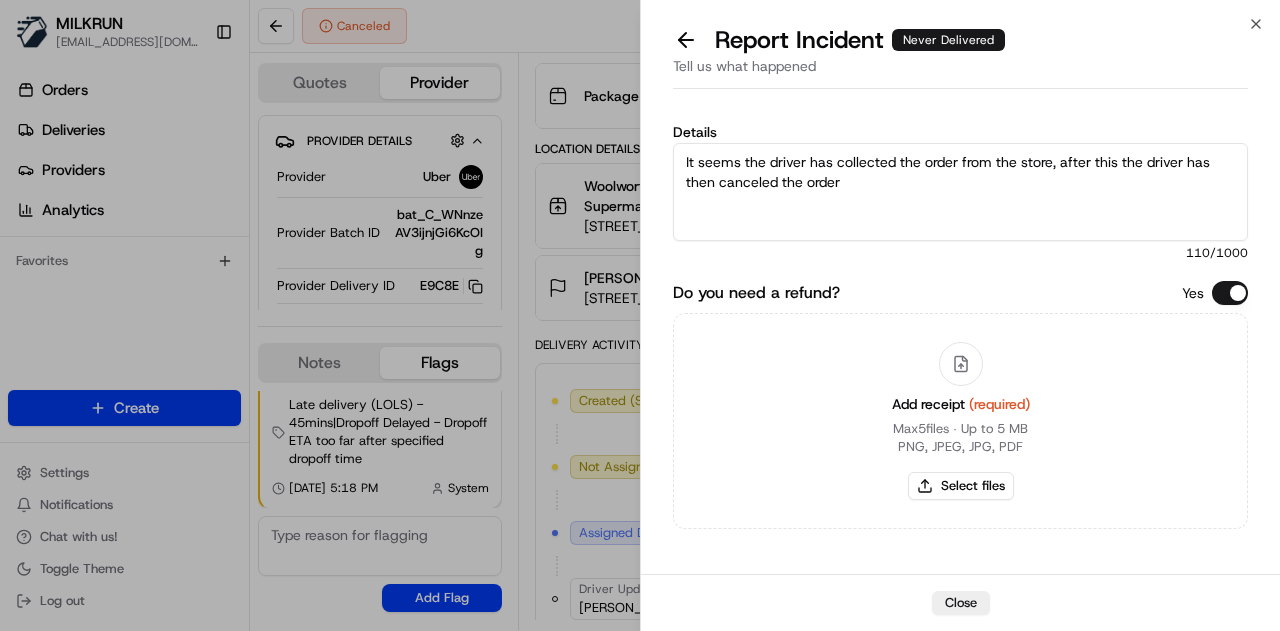 click on "It seems the driver has collected the order from the store, after this the driver has then canceled the order" at bounding box center [960, 192] 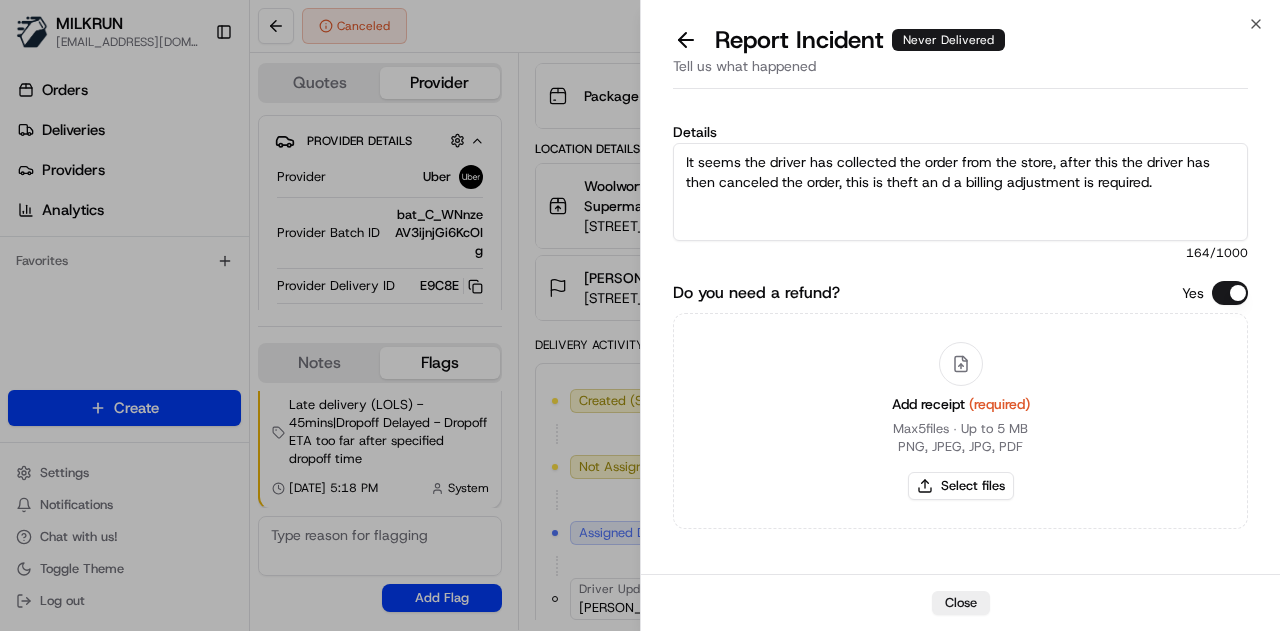 type on "It seems the driver has collected the order from the store, after this the driver has then canceled the order, this is theft an d a billing adjustment is required." 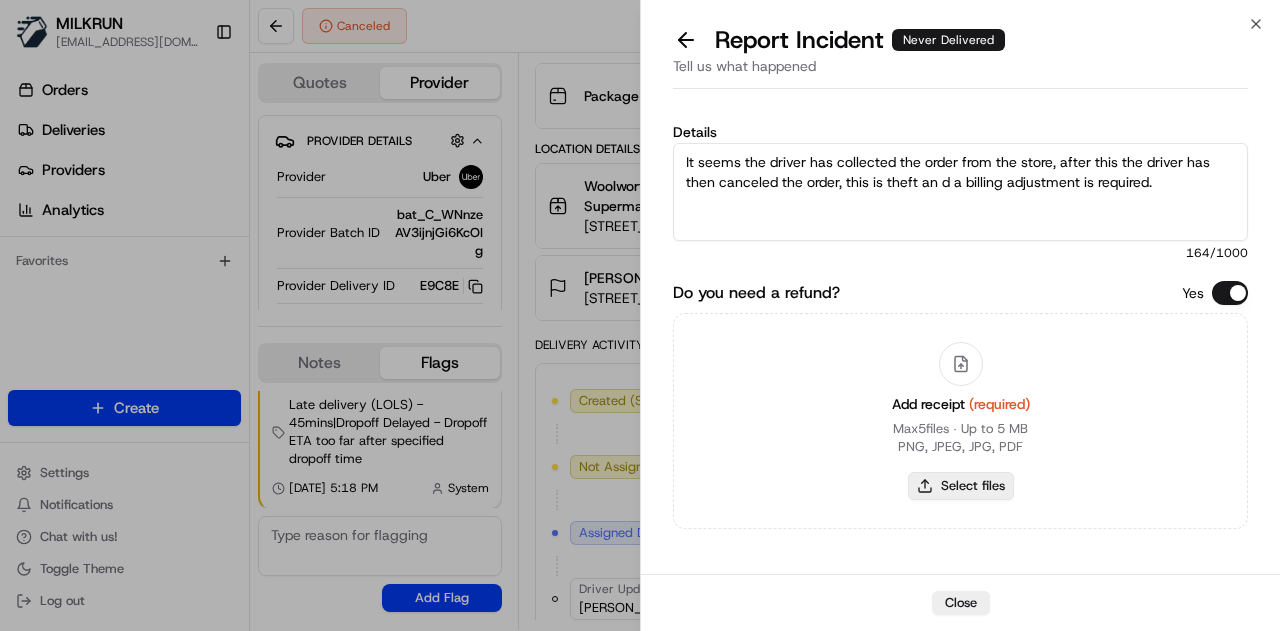 click on "Select files" at bounding box center (961, 486) 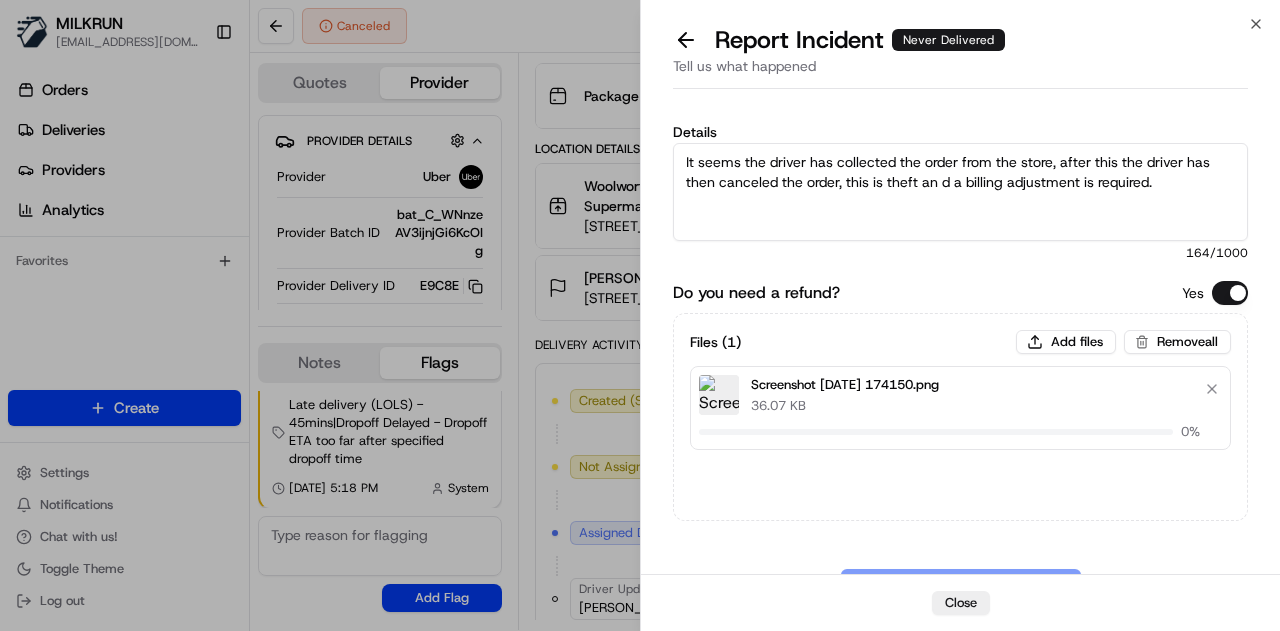 type 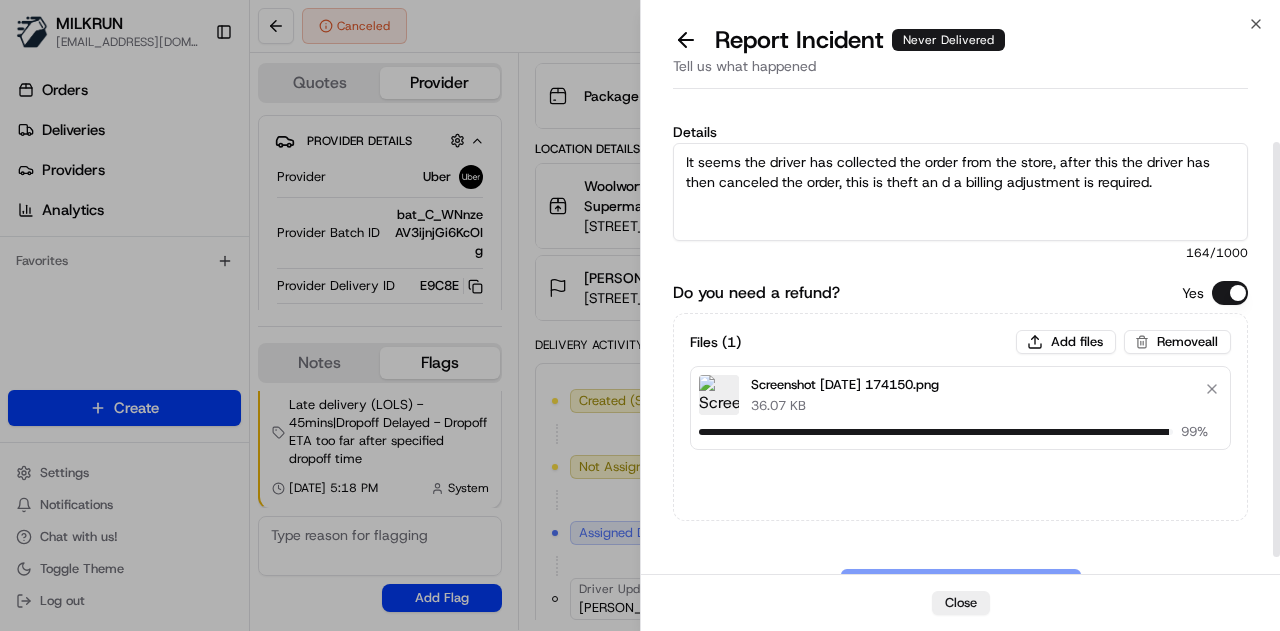 scroll, scrollTop: 73, scrollLeft: 0, axis: vertical 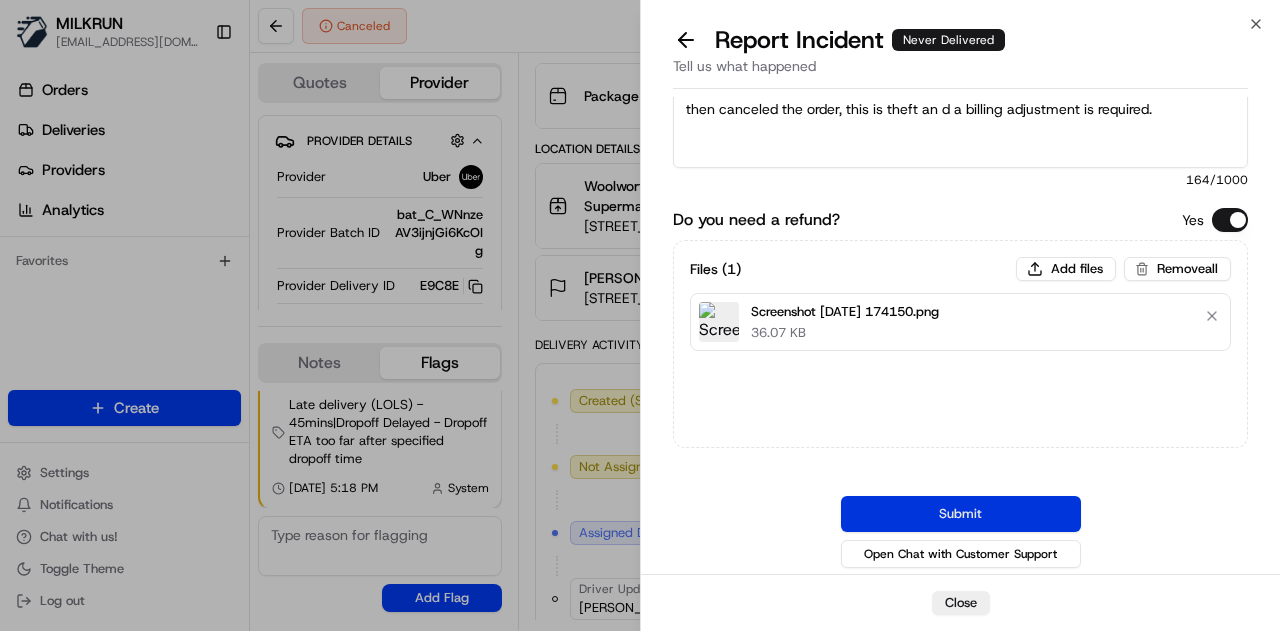 click on "Submit" at bounding box center (961, 514) 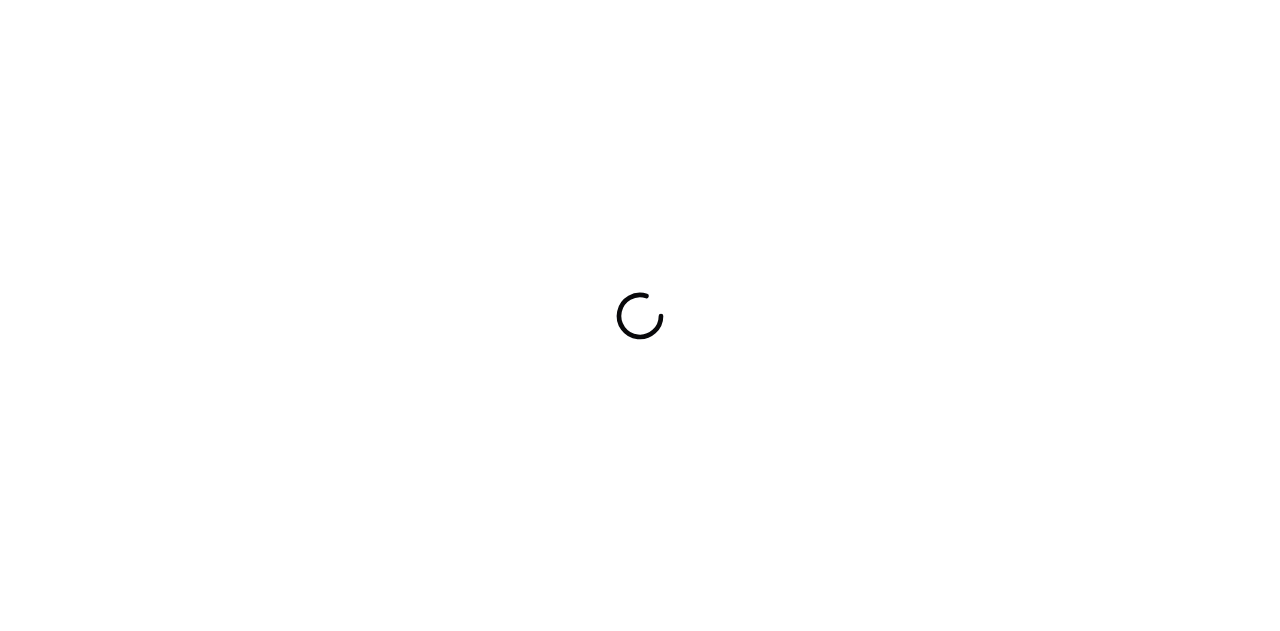 scroll, scrollTop: 0, scrollLeft: 0, axis: both 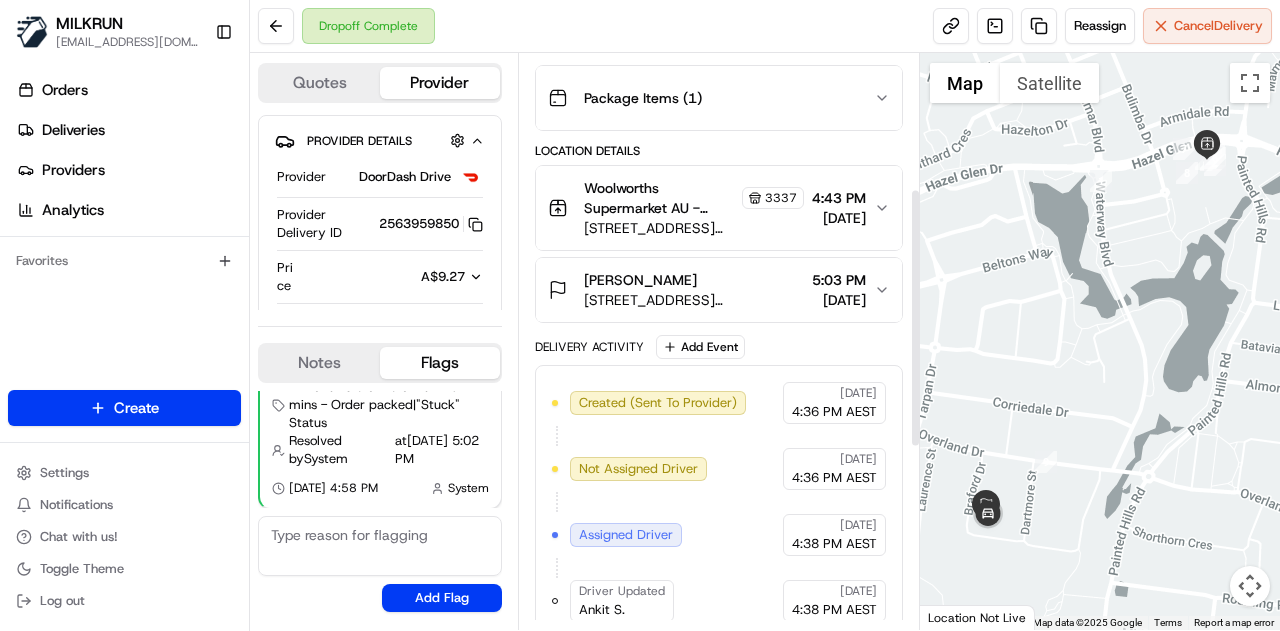 click at bounding box center (1100, 341) 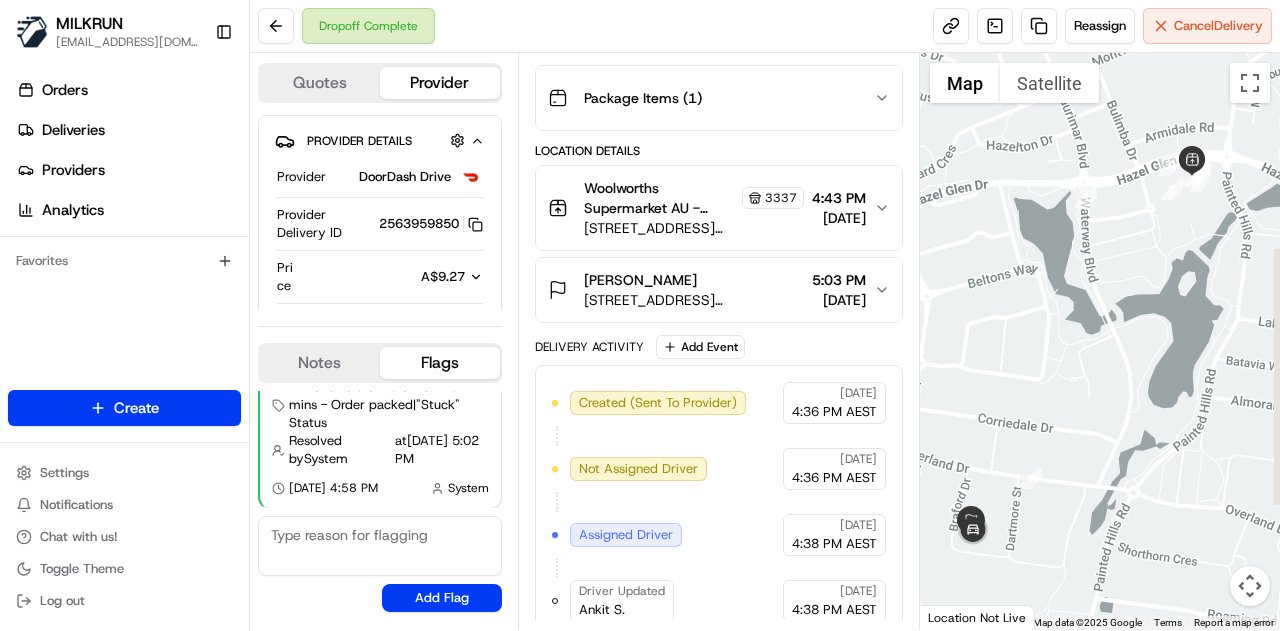 drag, startPoint x: 1145, startPoint y: 250, endPoint x: 1181, endPoint y: 178, distance: 80.49844 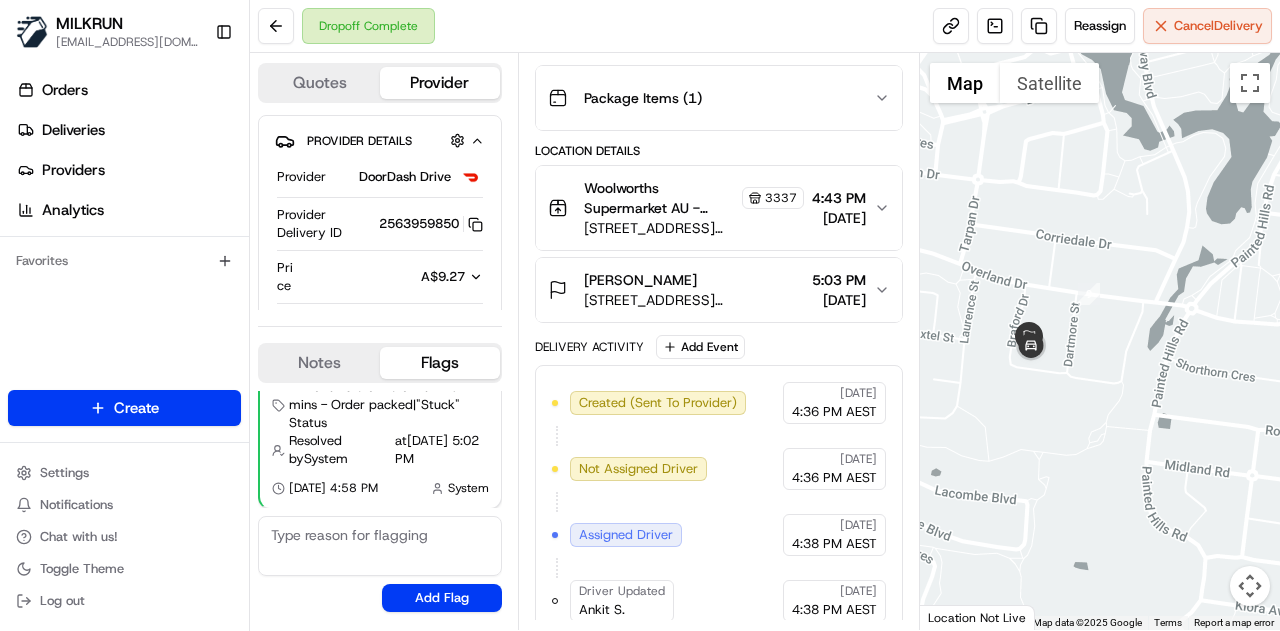 click at bounding box center [1100, 341] 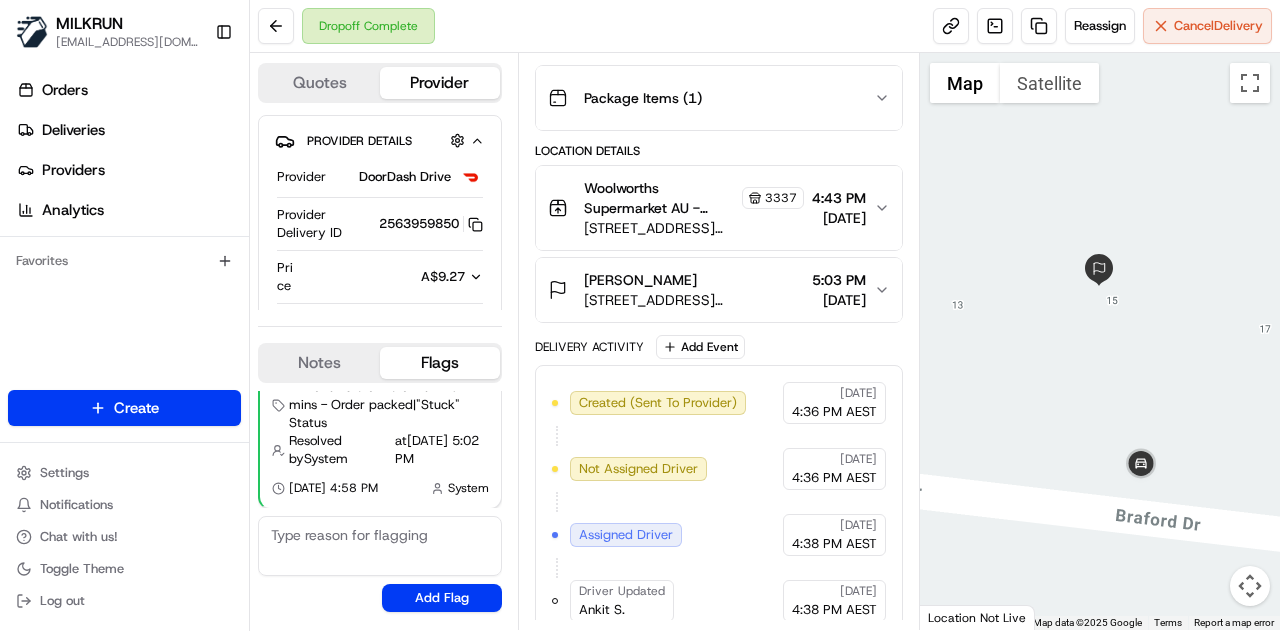 drag, startPoint x: 1095, startPoint y: 337, endPoint x: 1068, endPoint y: 345, distance: 28.160255 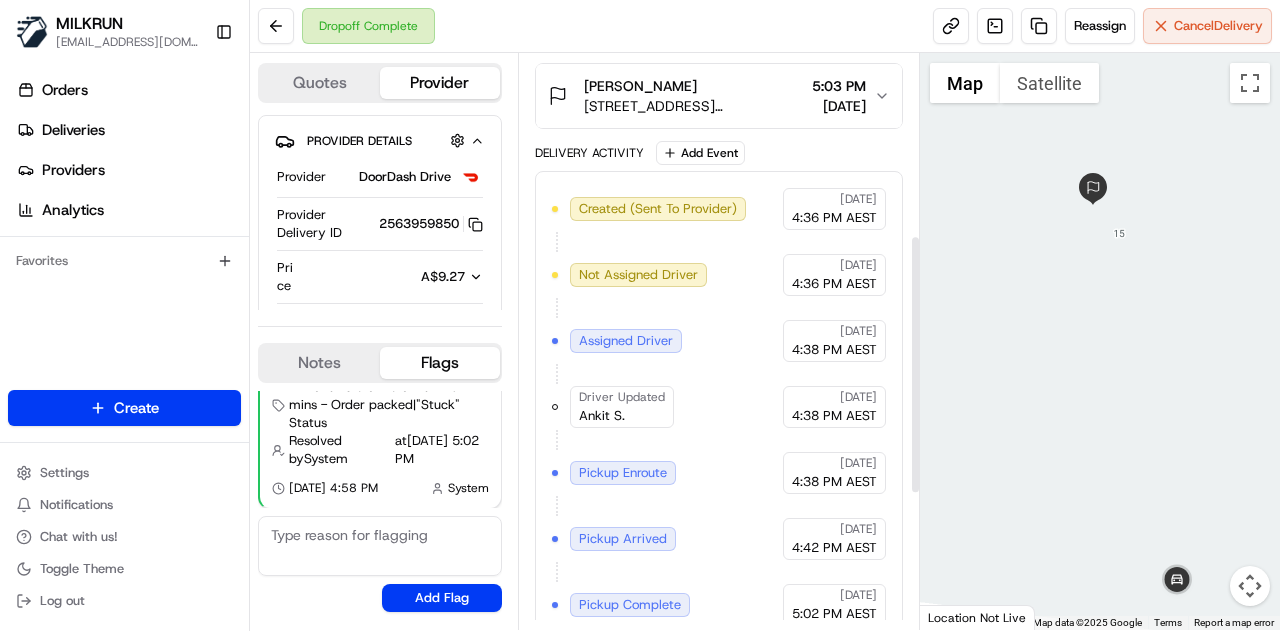 scroll, scrollTop: 402, scrollLeft: 0, axis: vertical 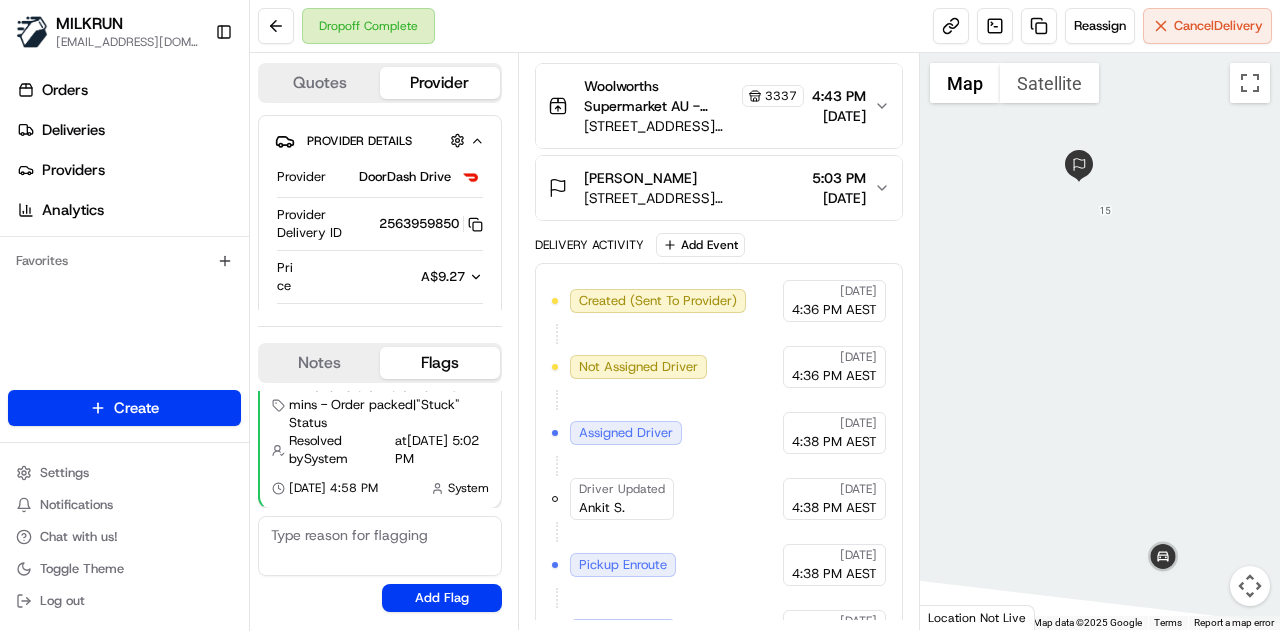 drag, startPoint x: 1128, startPoint y: 337, endPoint x: 1108, endPoint y: 304, distance: 38.587563 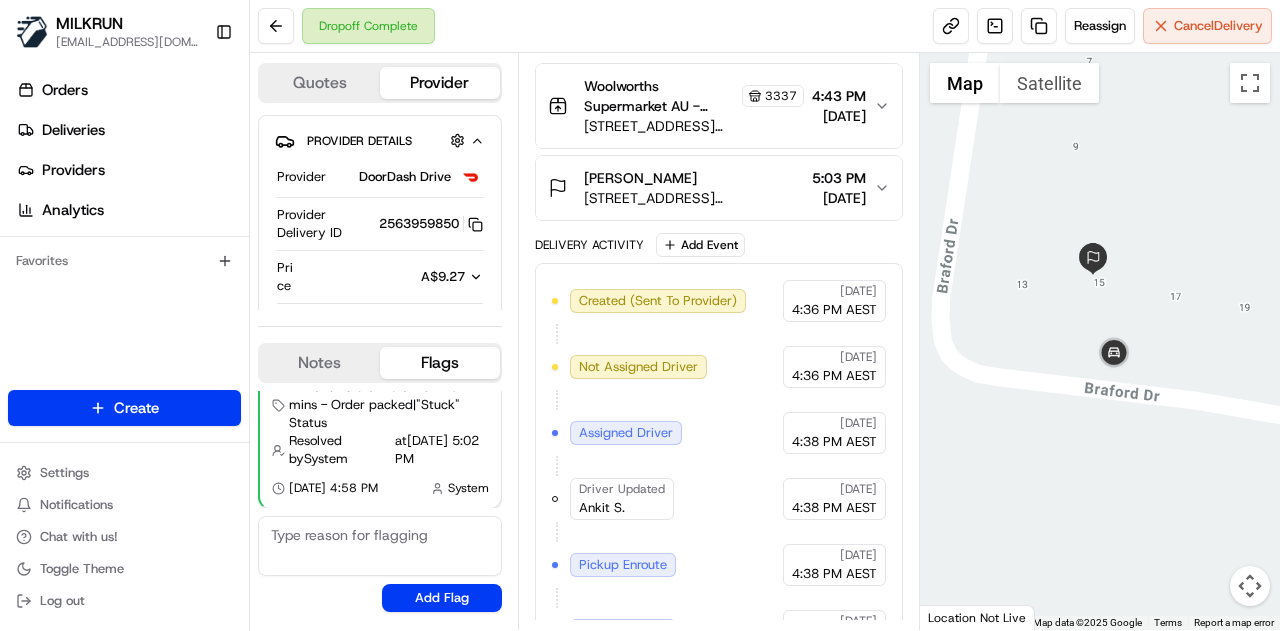 drag, startPoint x: 1172, startPoint y: 308, endPoint x: 1154, endPoint y: 341, distance: 37.589893 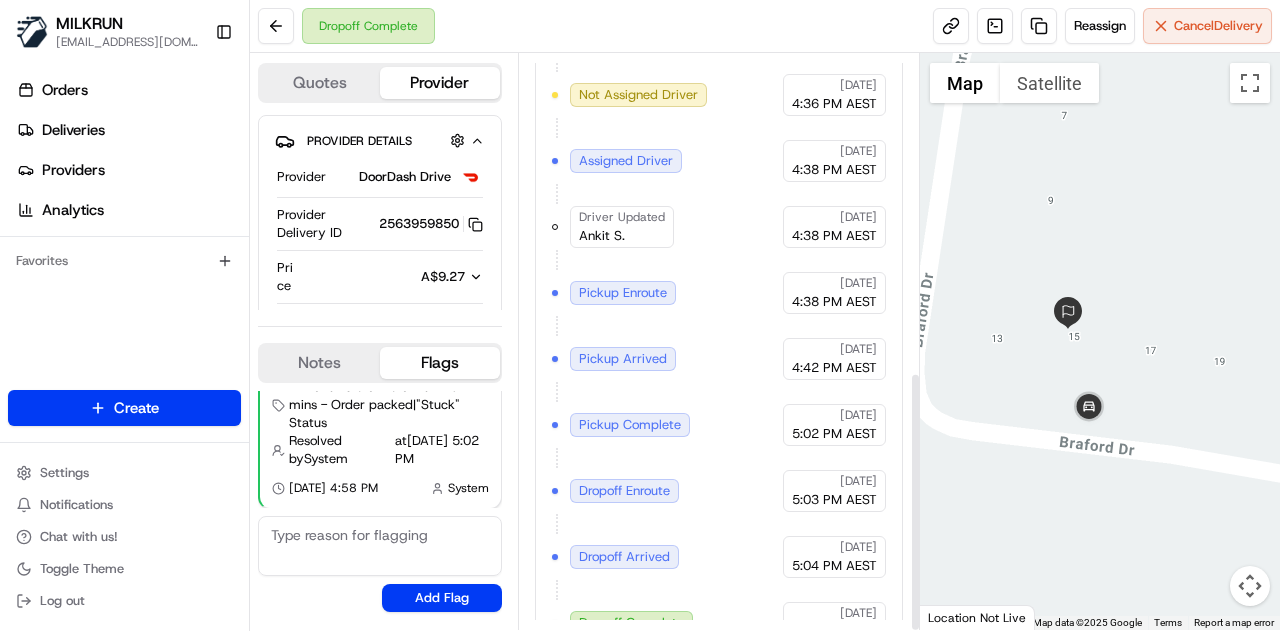 scroll, scrollTop: 702, scrollLeft: 0, axis: vertical 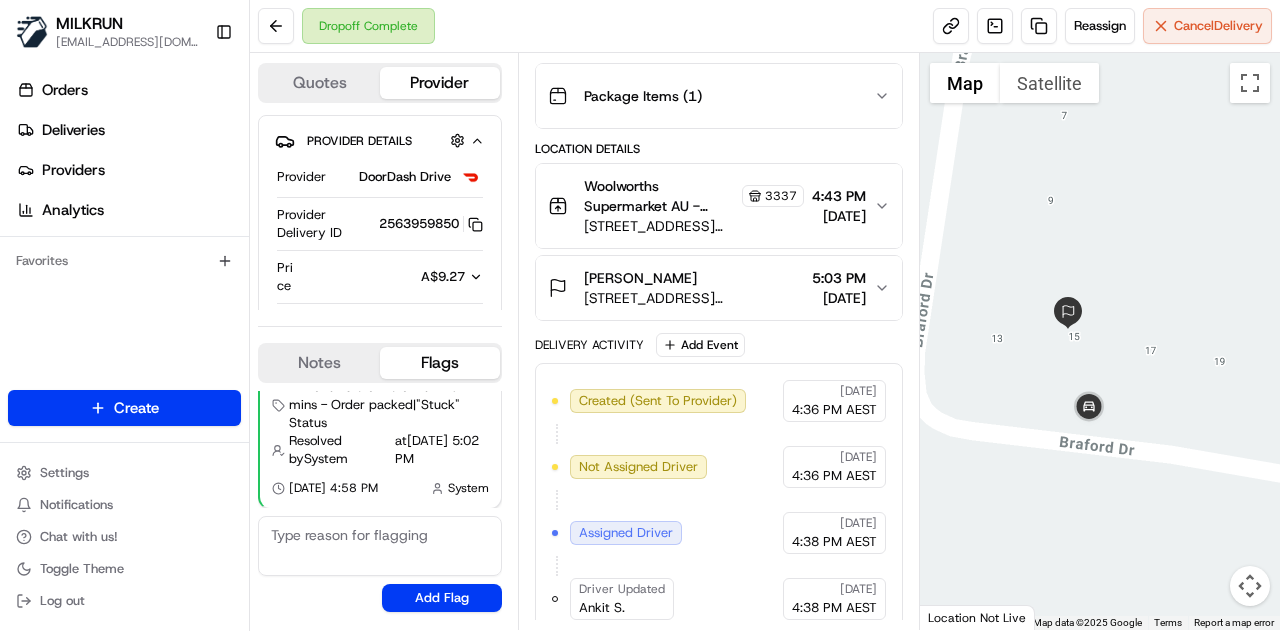 click on "5:03 PM" at bounding box center [839, 278] 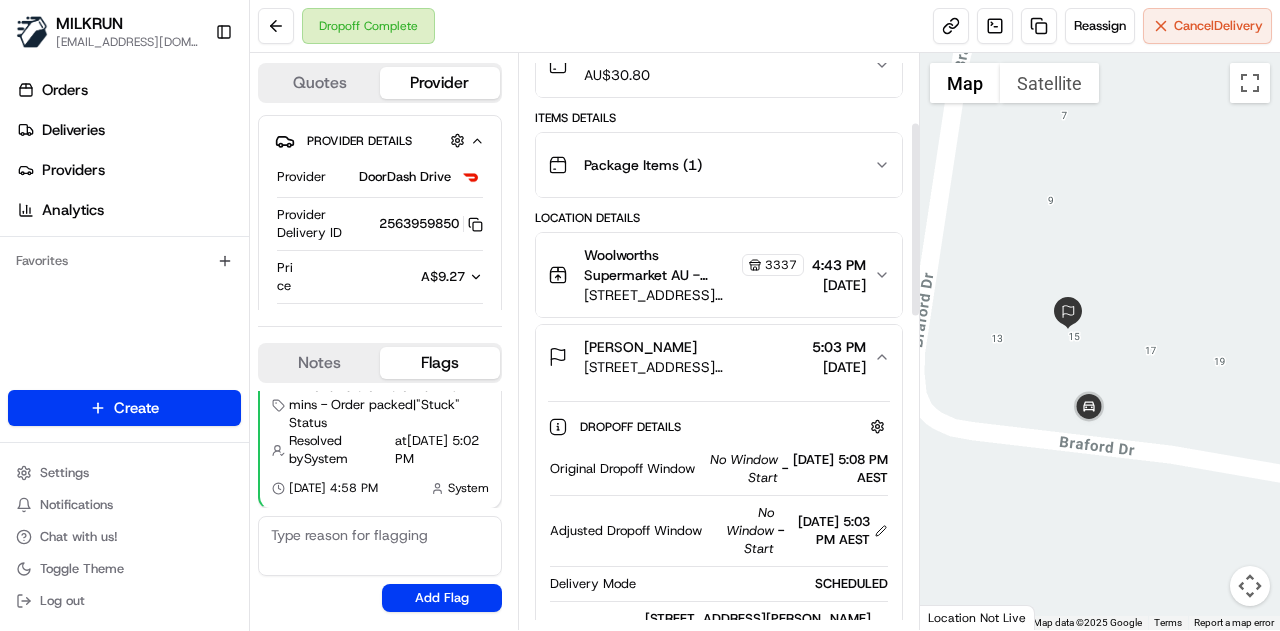 scroll, scrollTop: 202, scrollLeft: 0, axis: vertical 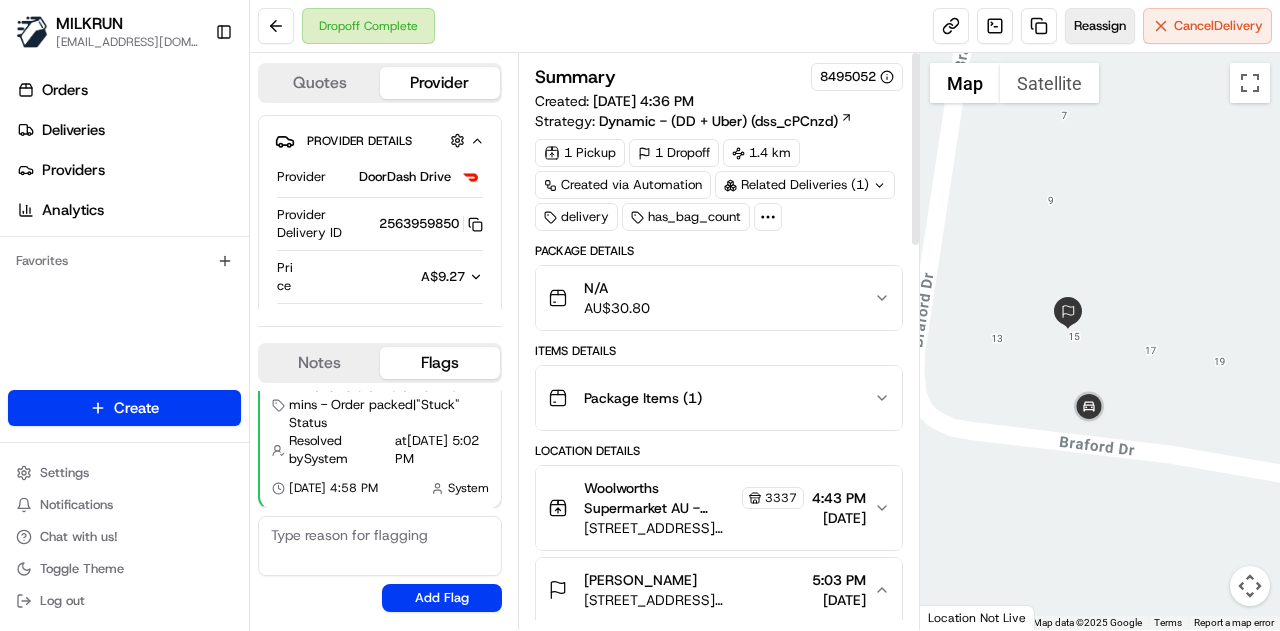 click on "Reassign" at bounding box center (1100, 26) 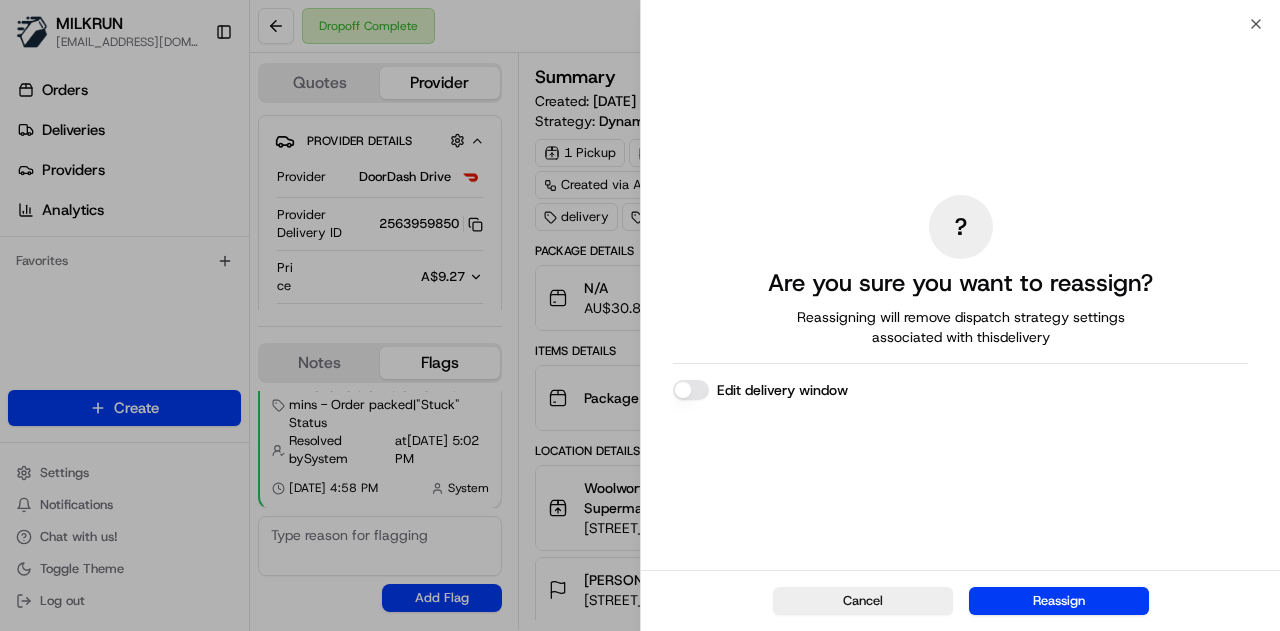 click on "Edit delivery window" at bounding box center [691, 390] 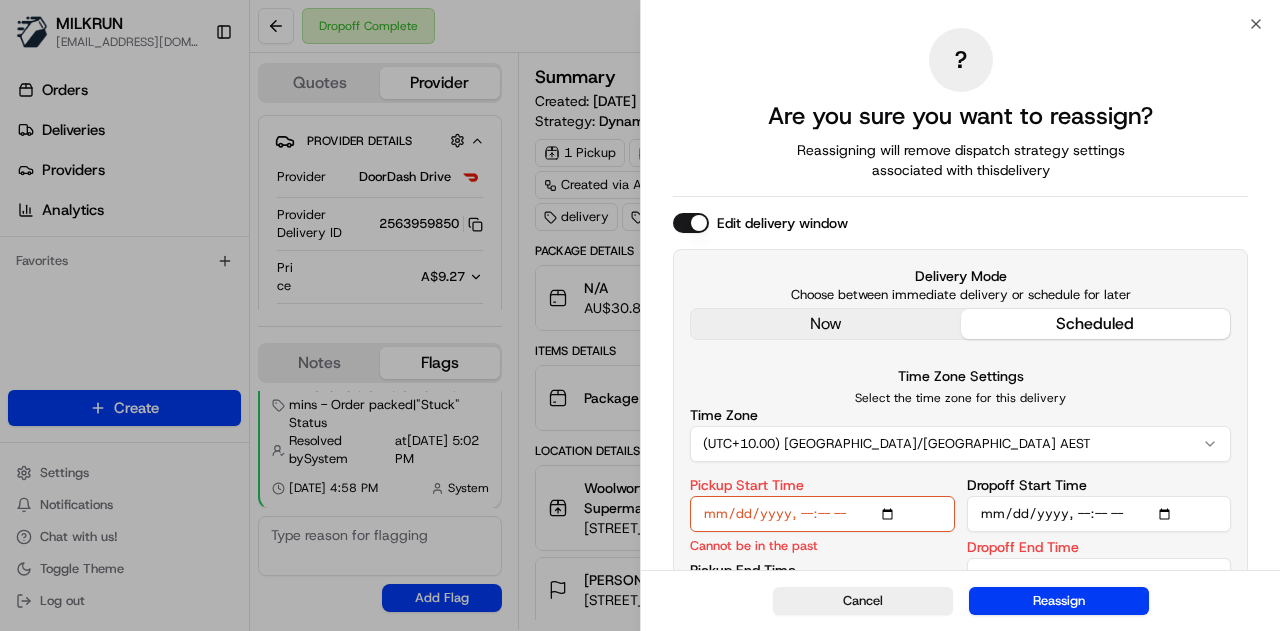 drag, startPoint x: 901, startPoint y: 318, endPoint x: 1054, endPoint y: 504, distance: 240.84227 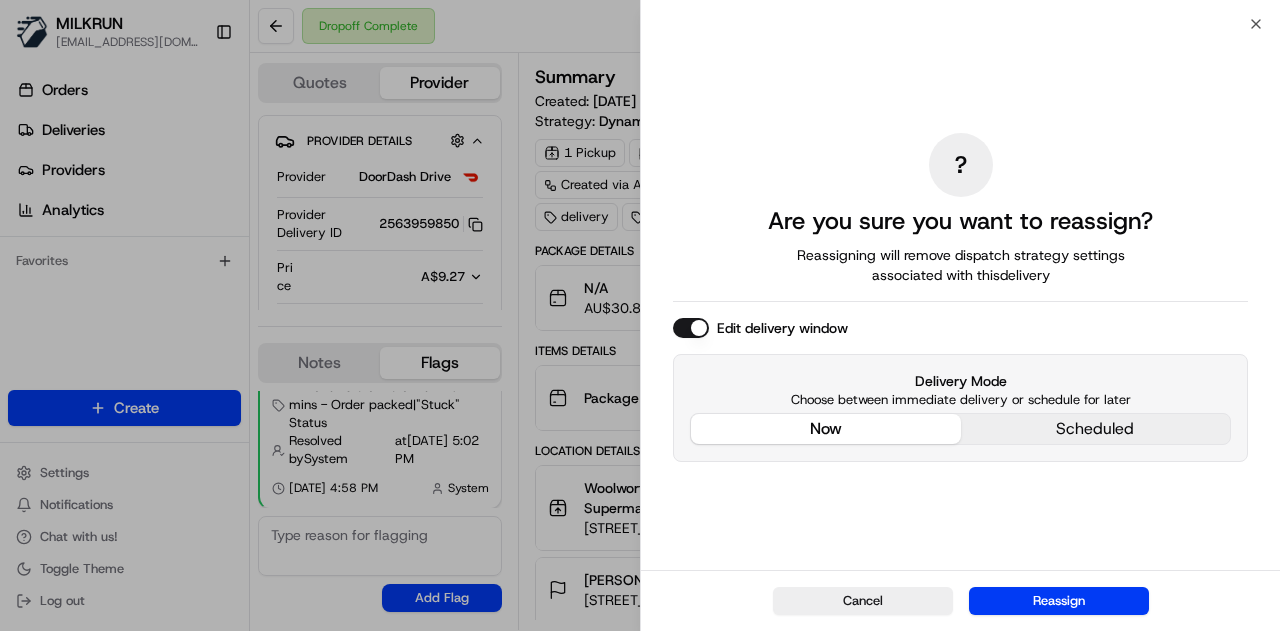 click on "Reassign" at bounding box center (1059, 601) 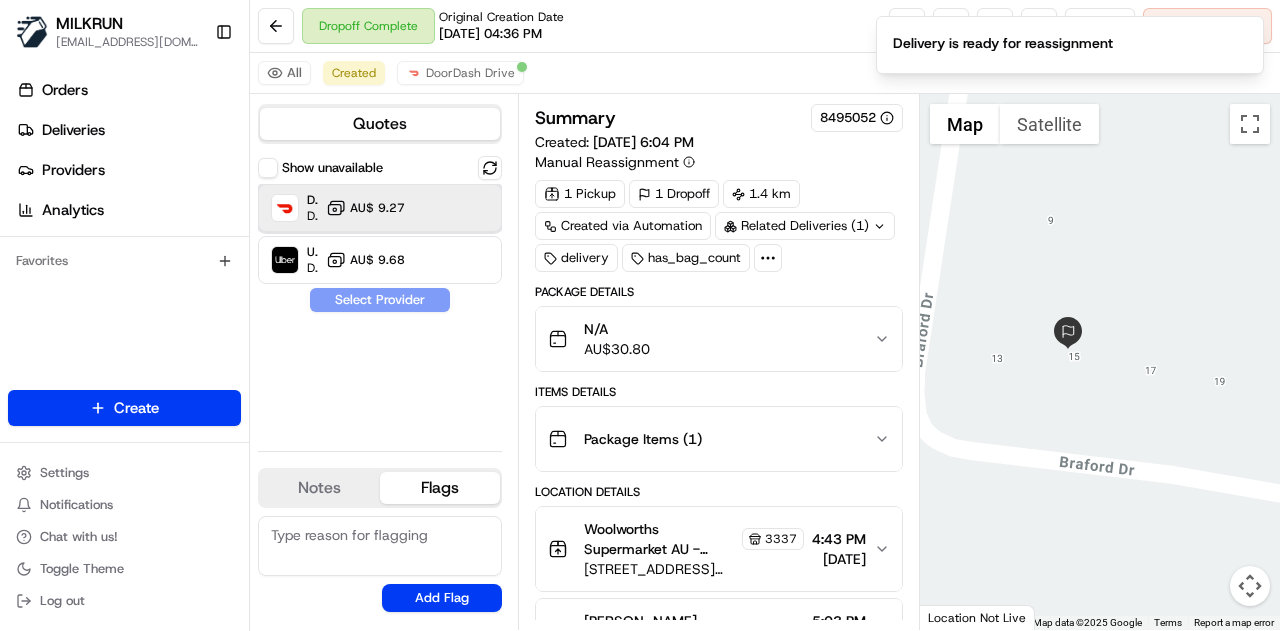 click on "DoorDash Drive Dropoff ETA   34 minutes AU$   9.27" at bounding box center (380, 208) 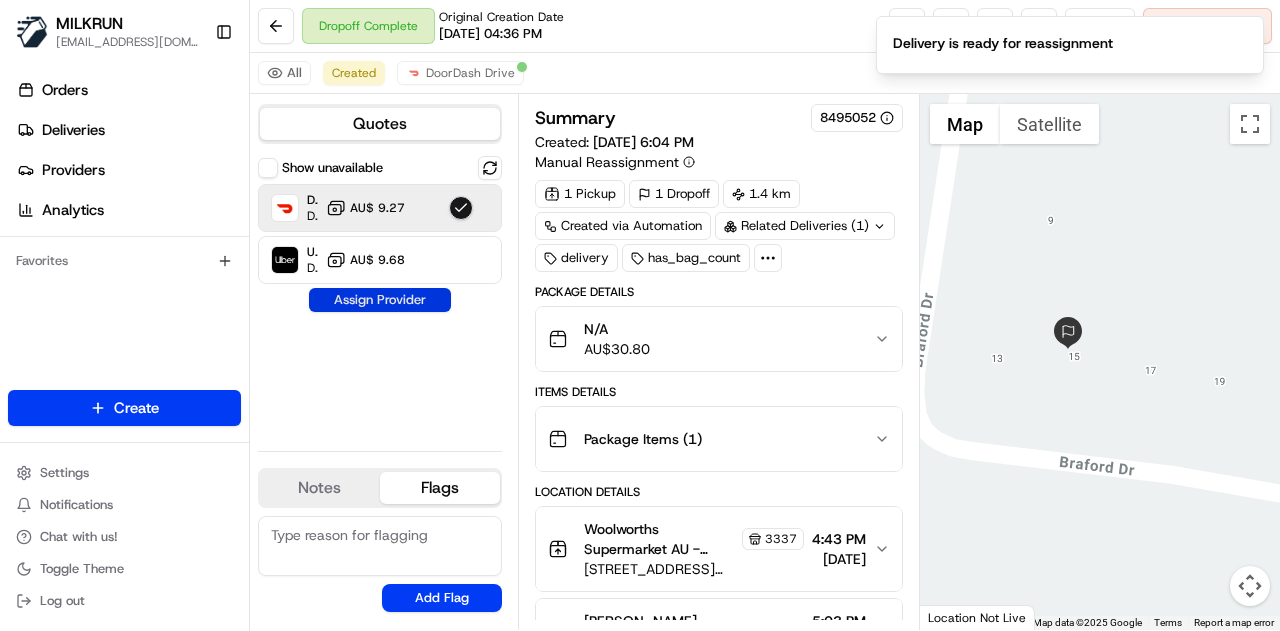 click on "Assign Provider" at bounding box center [380, 300] 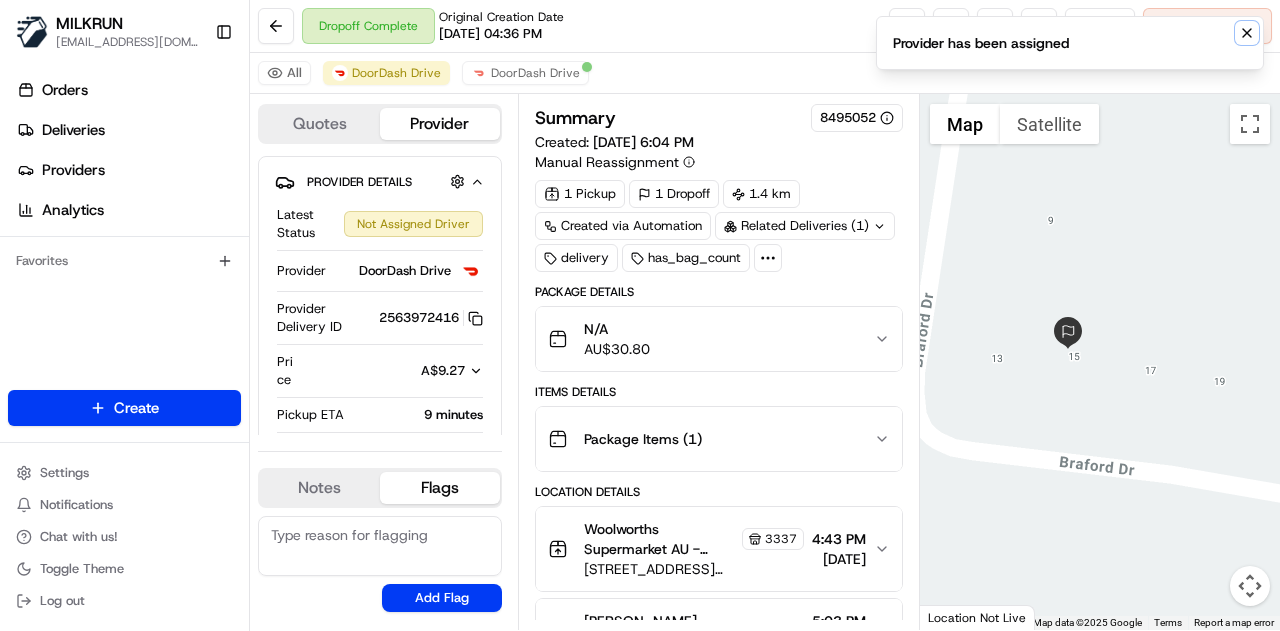 click 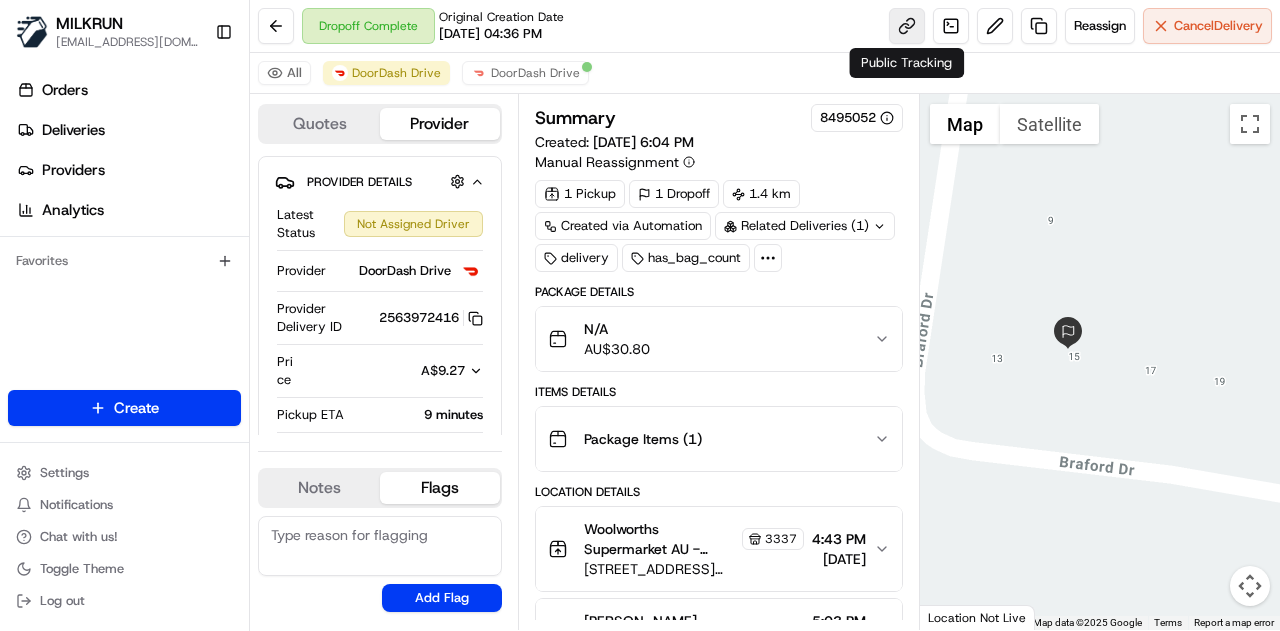click at bounding box center [907, 26] 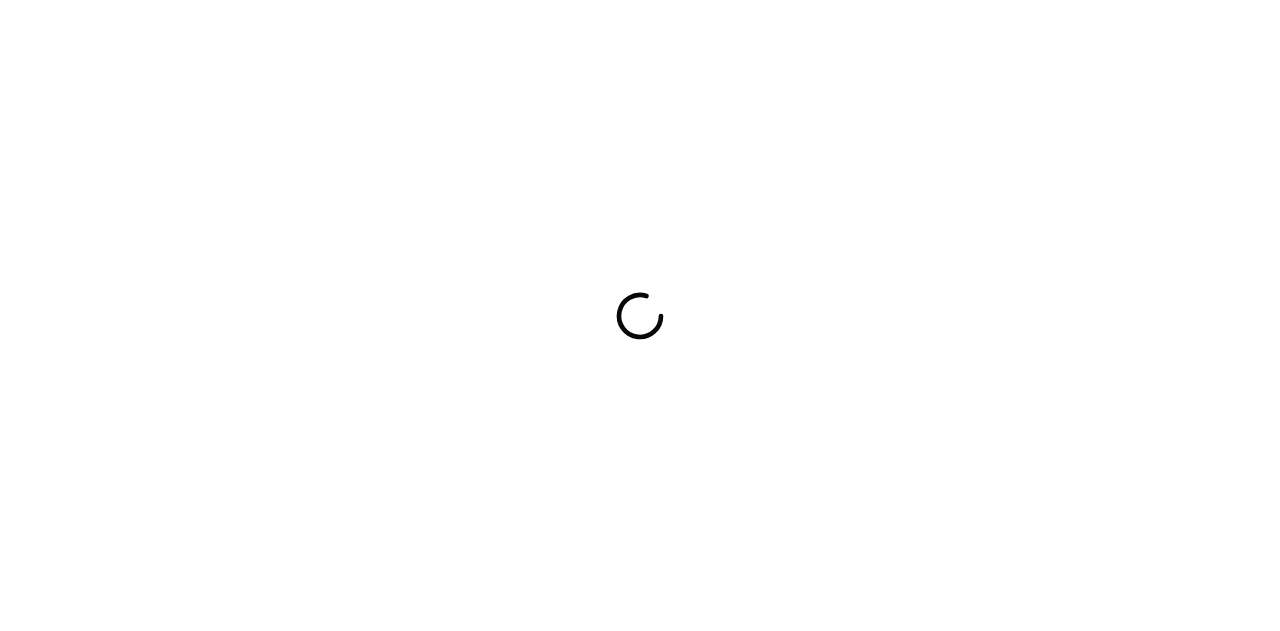 scroll, scrollTop: 0, scrollLeft: 0, axis: both 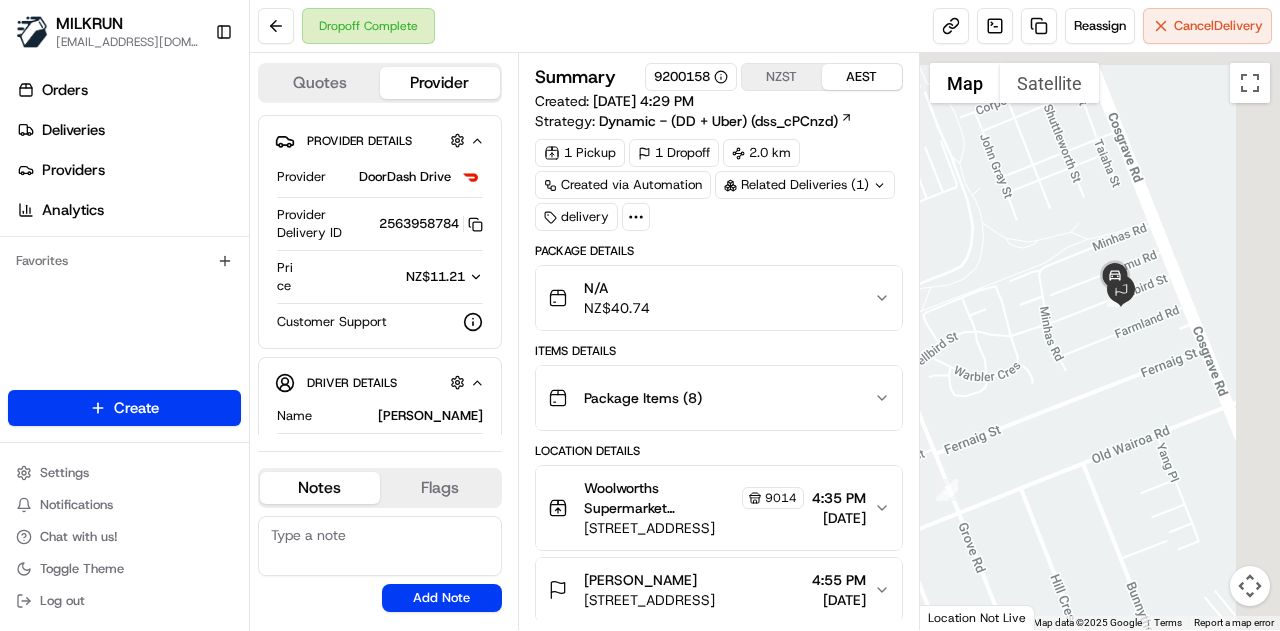 drag, startPoint x: 1214, startPoint y: 224, endPoint x: 980, endPoint y: 351, distance: 266.24237 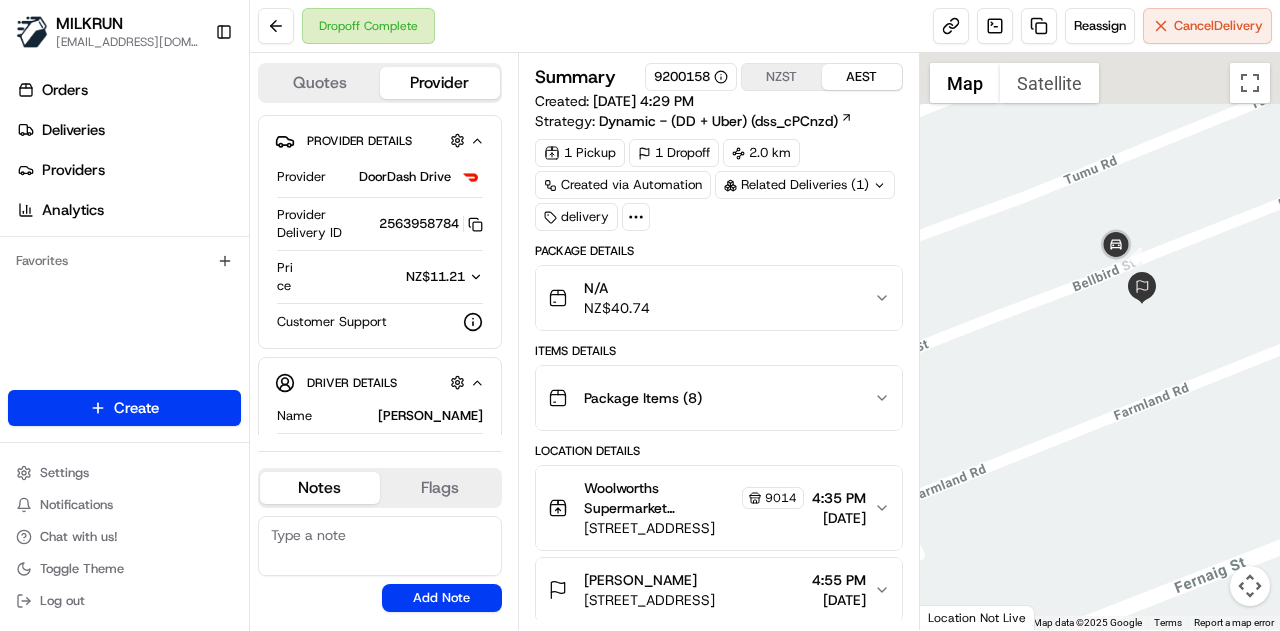 drag, startPoint x: 1096, startPoint y: 205, endPoint x: 1111, endPoint y: 323, distance: 118.94957 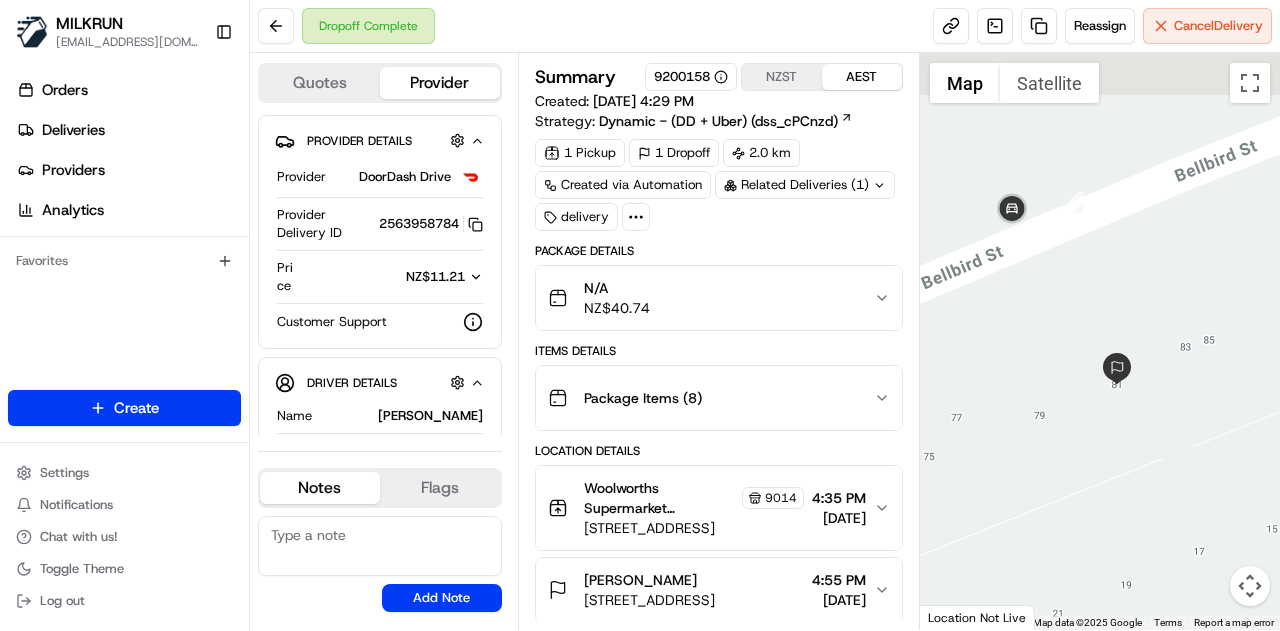 drag, startPoint x: 1188, startPoint y: 186, endPoint x: 1067, endPoint y: 321, distance: 181.28983 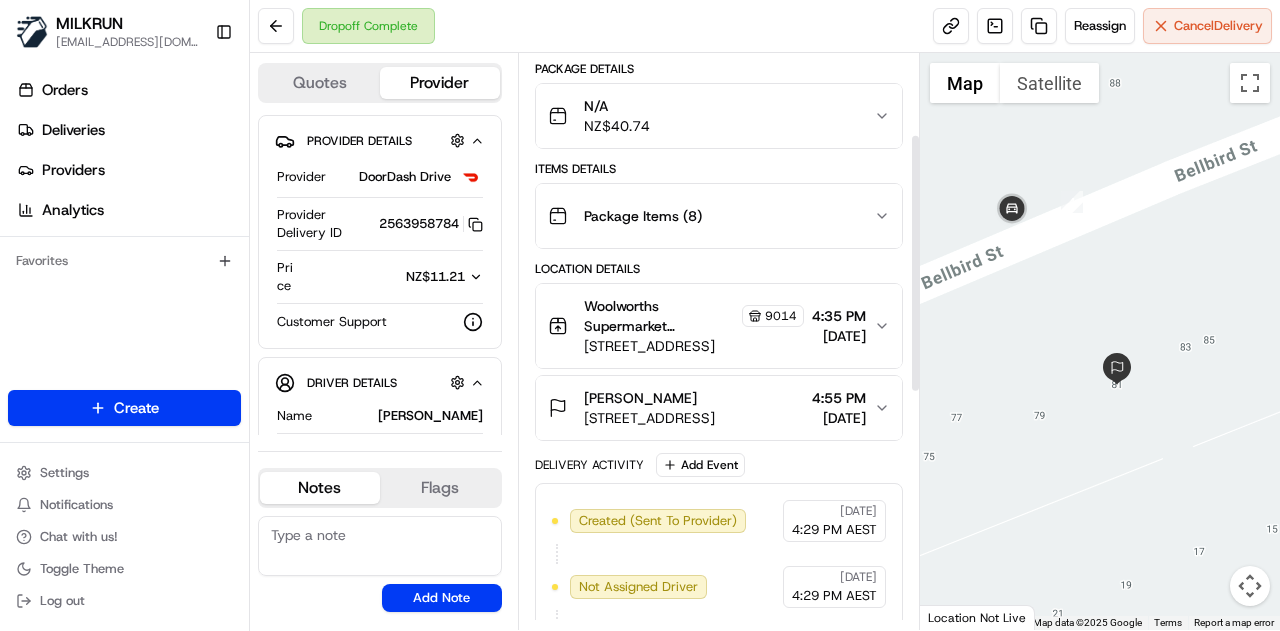 scroll, scrollTop: 170, scrollLeft: 0, axis: vertical 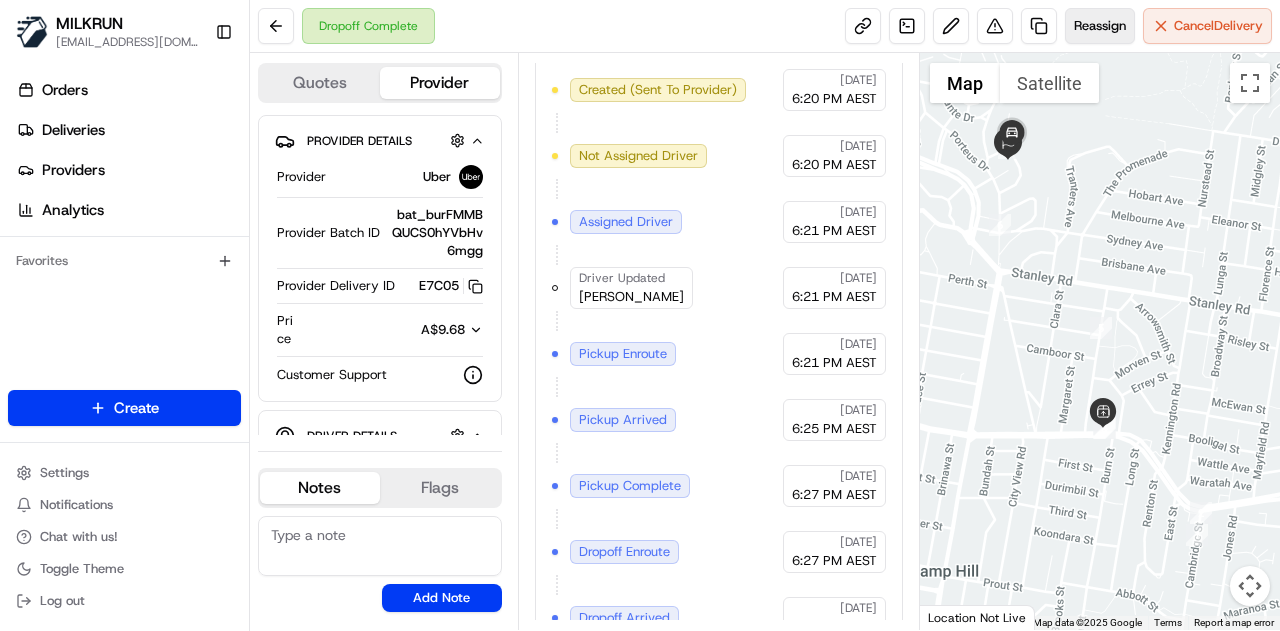 click on "Reassign" at bounding box center [1100, 26] 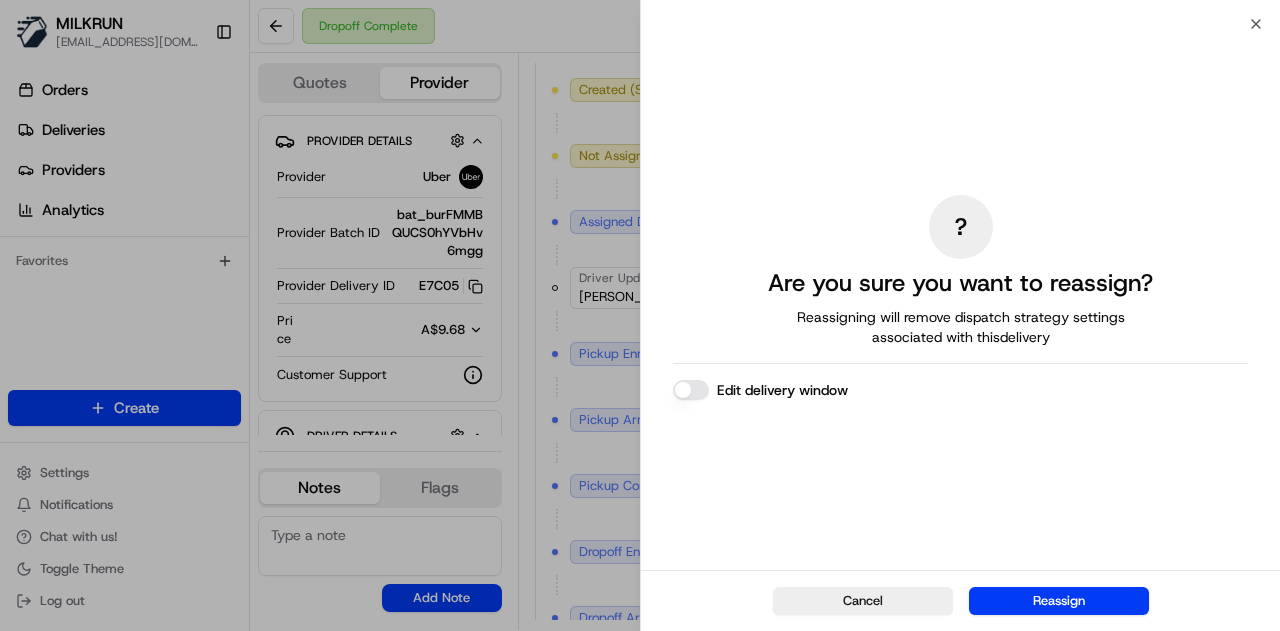 click on "Edit delivery window" at bounding box center [691, 390] 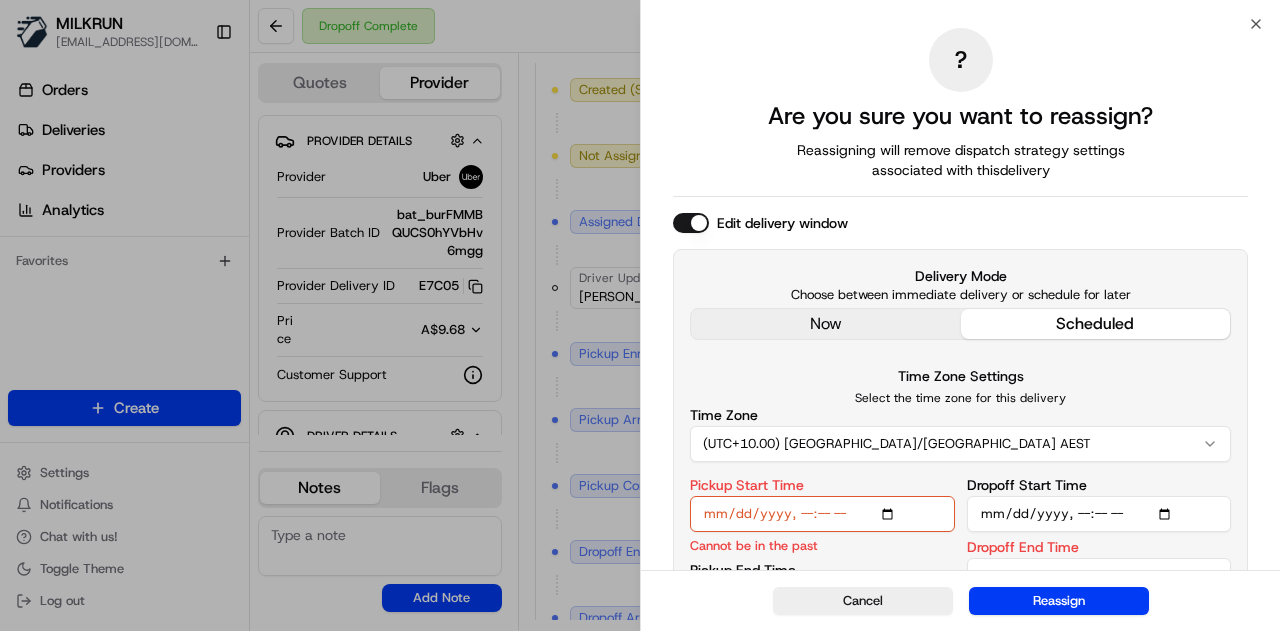 click on "now scheduled" at bounding box center [960, 324] 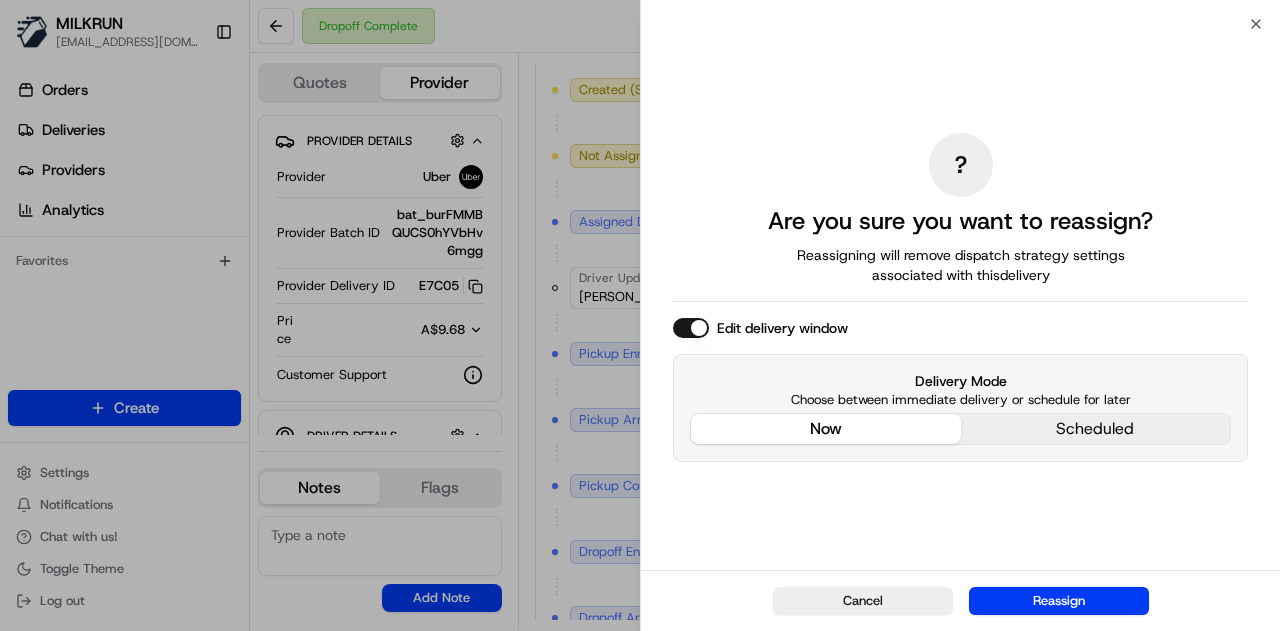 click on "Cancel Reassign" at bounding box center (960, 600) 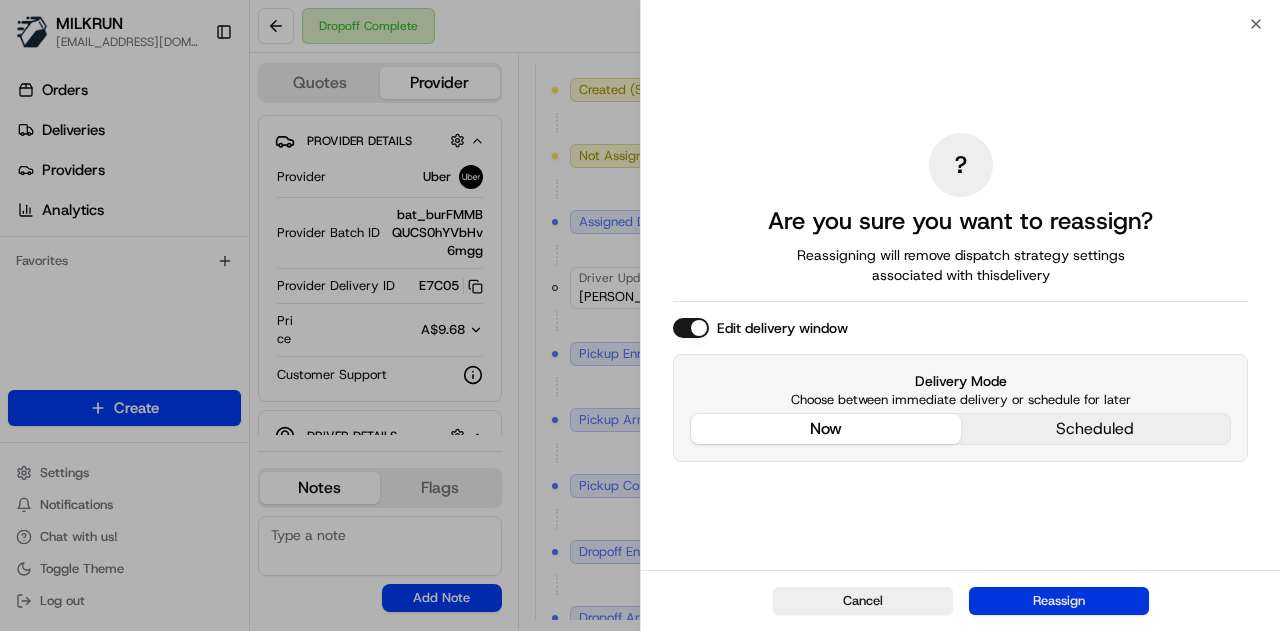 click on "Reassign" at bounding box center (1059, 601) 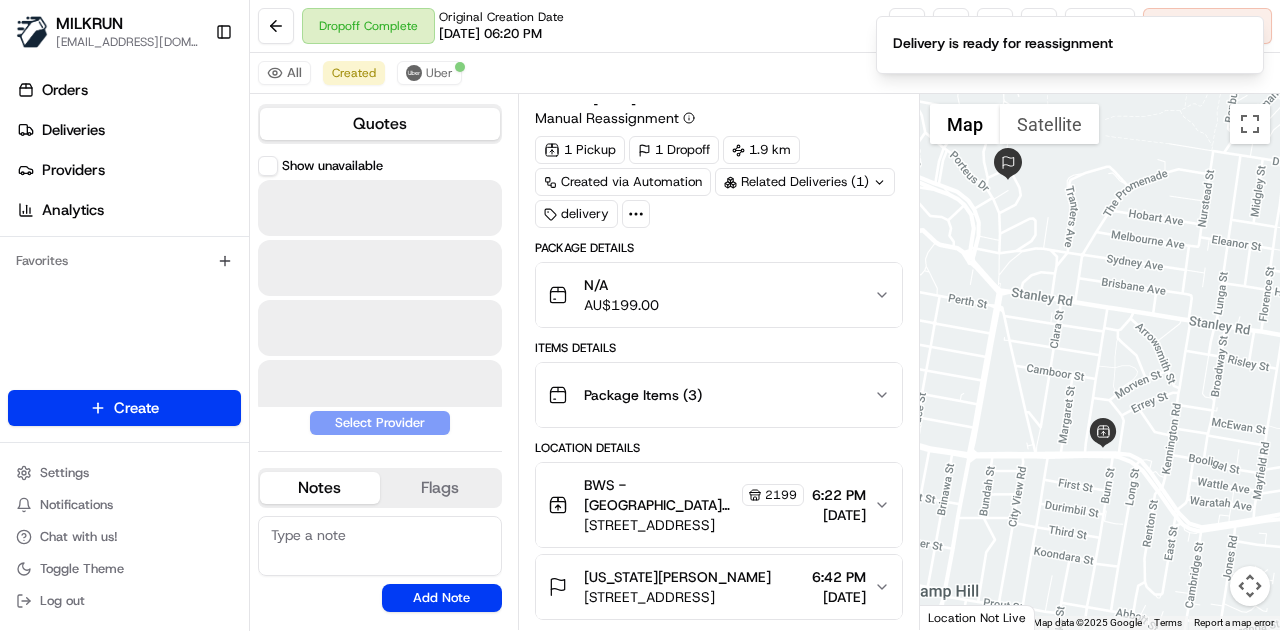 scroll, scrollTop: 38, scrollLeft: 0, axis: vertical 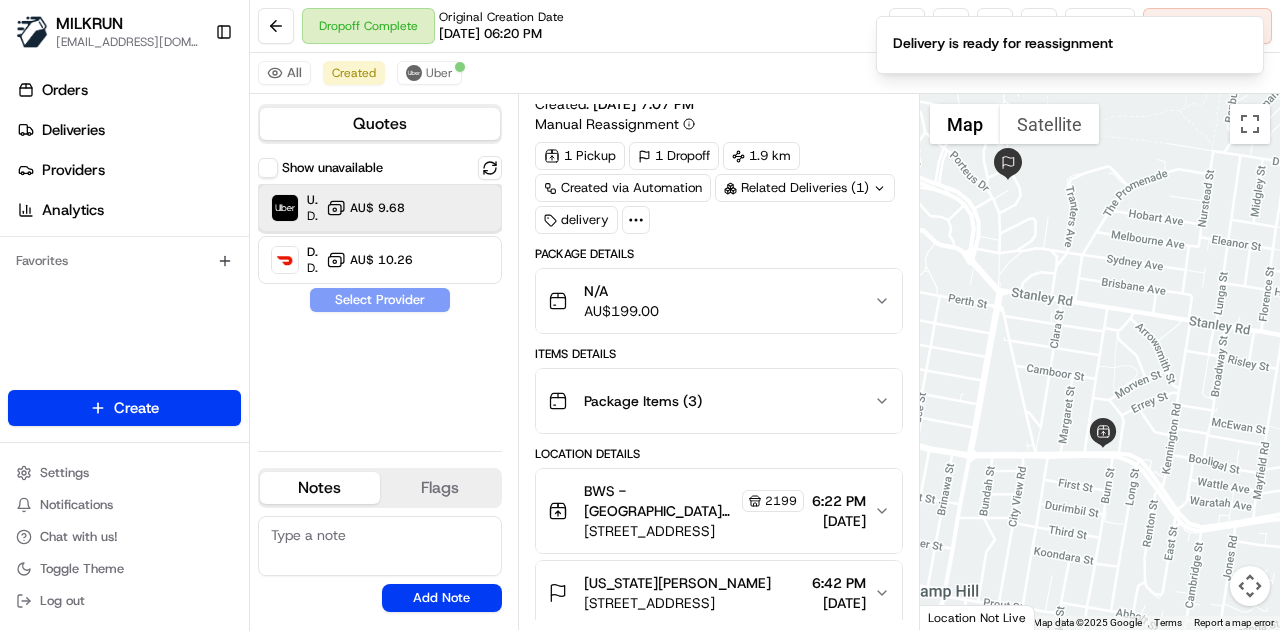click on "Uber Dropoff ETA   15 minutes AU$   9.68" at bounding box center [380, 208] 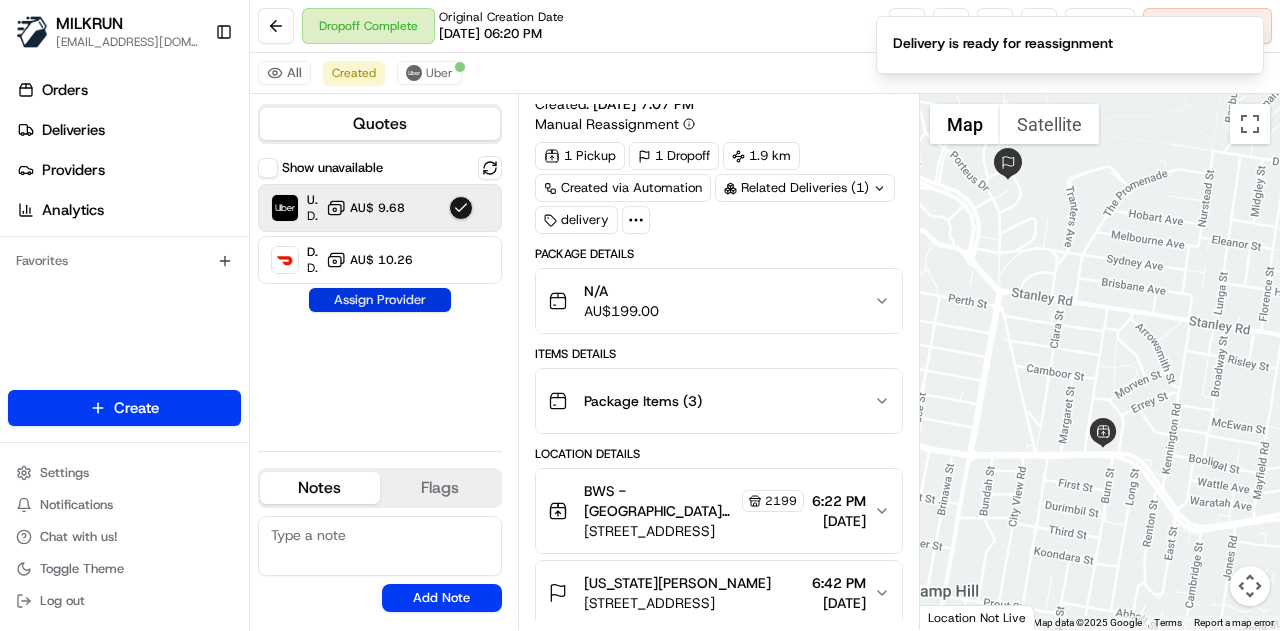 click on "Assign Provider" at bounding box center (380, 300) 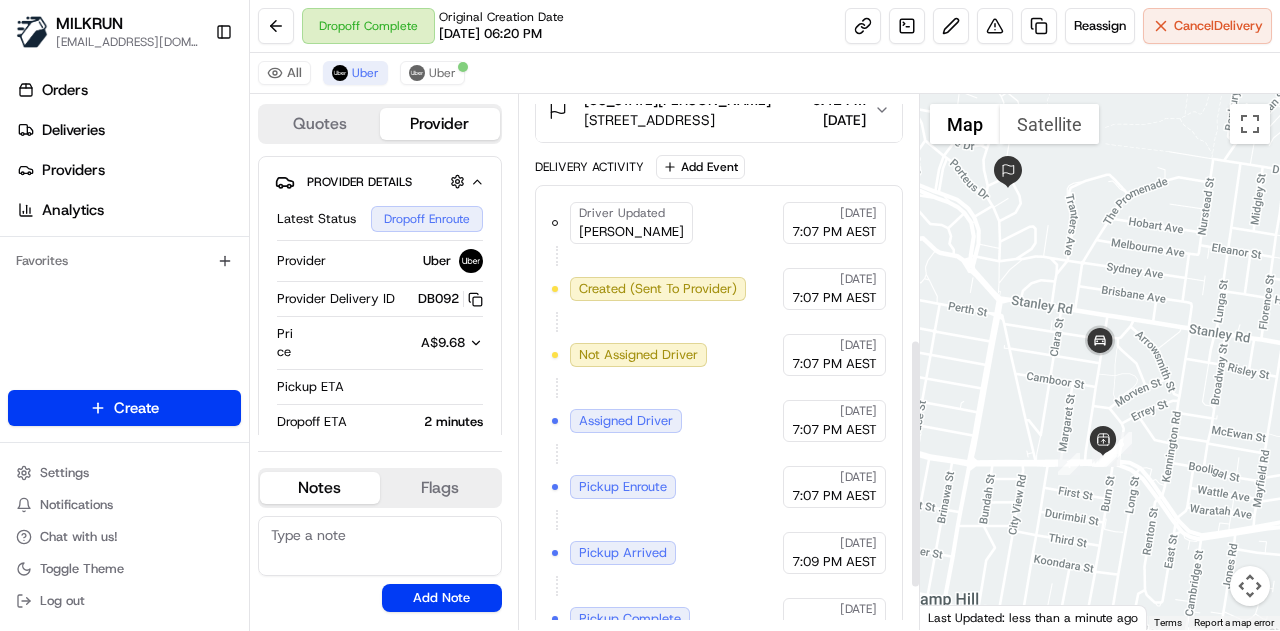 scroll, scrollTop: 537, scrollLeft: 0, axis: vertical 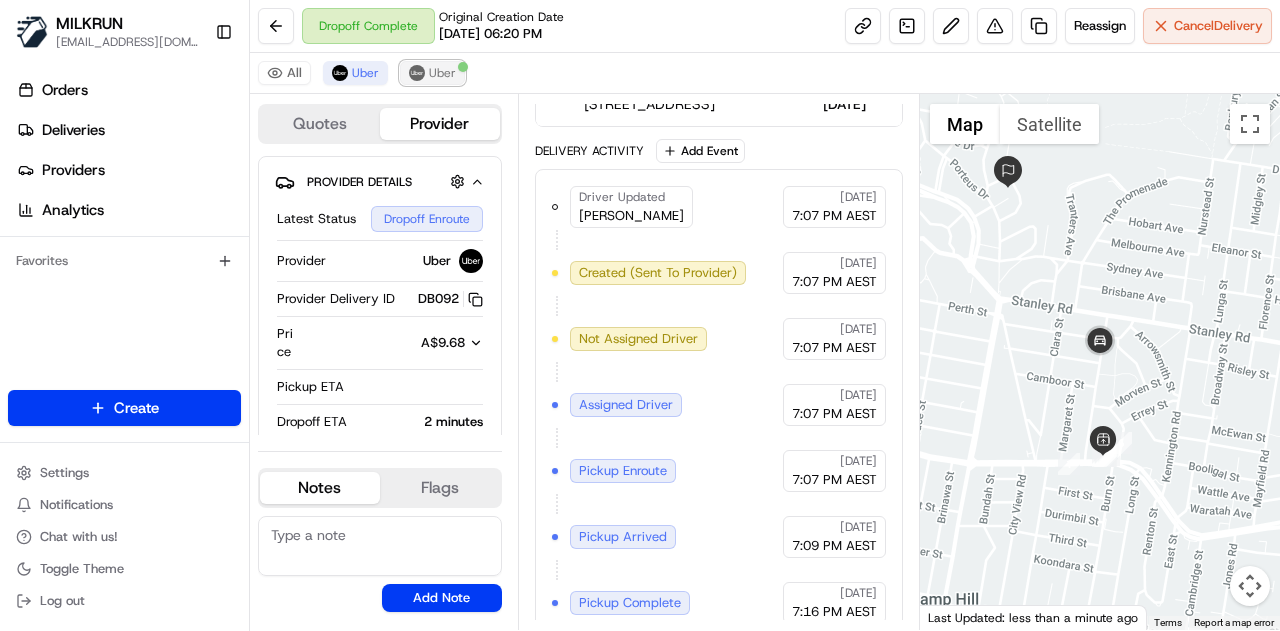 click on "Uber" at bounding box center (442, 73) 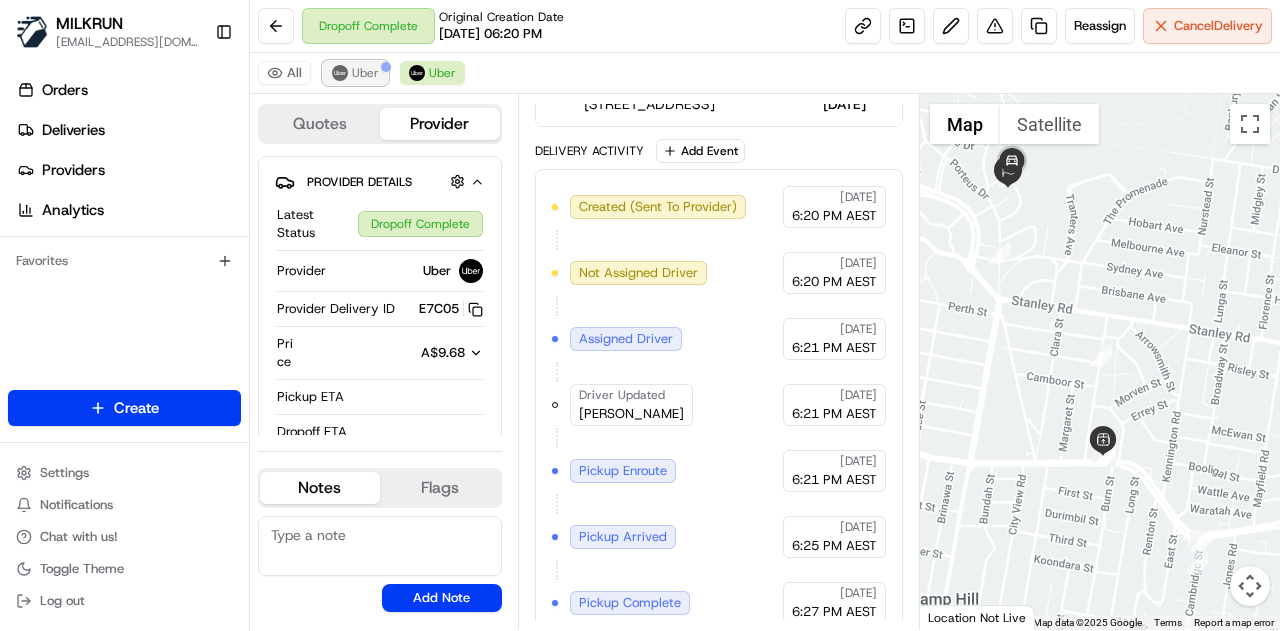 click on "Uber" at bounding box center (365, 73) 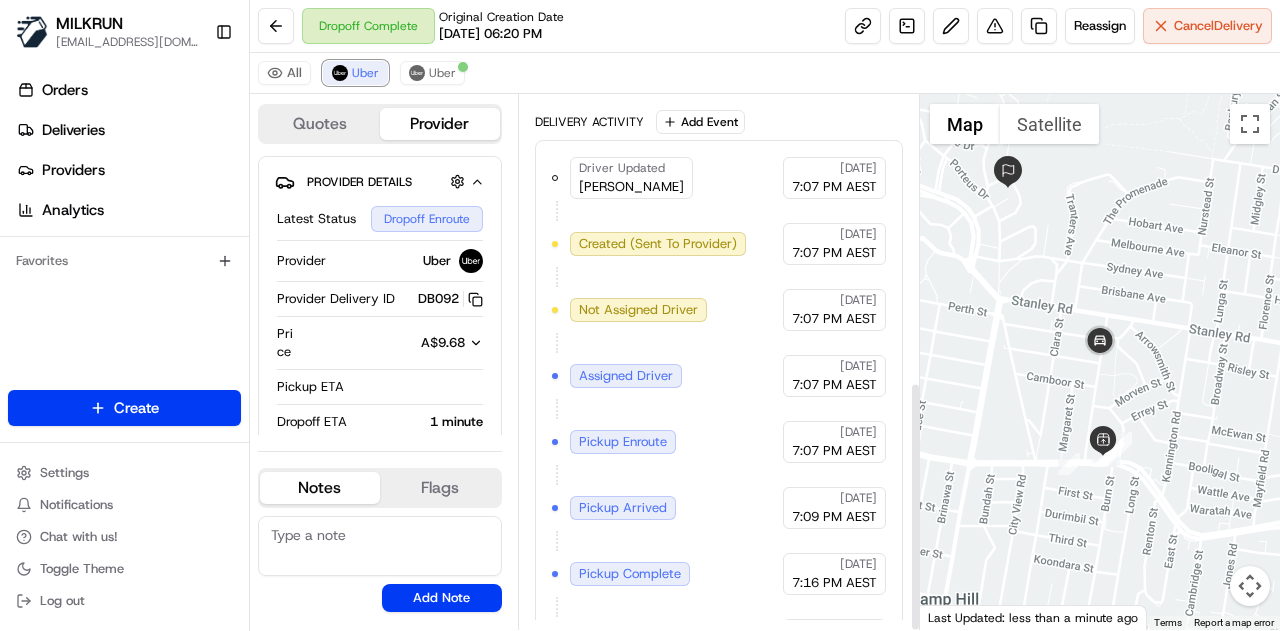 scroll, scrollTop: 612, scrollLeft: 0, axis: vertical 